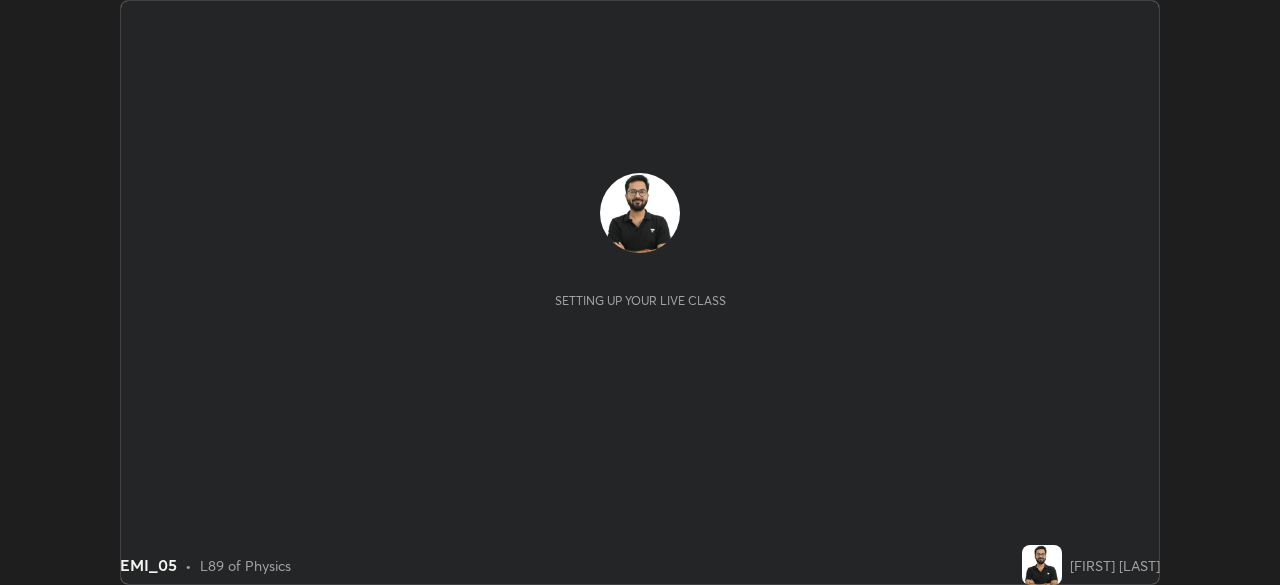 scroll, scrollTop: 0, scrollLeft: 0, axis: both 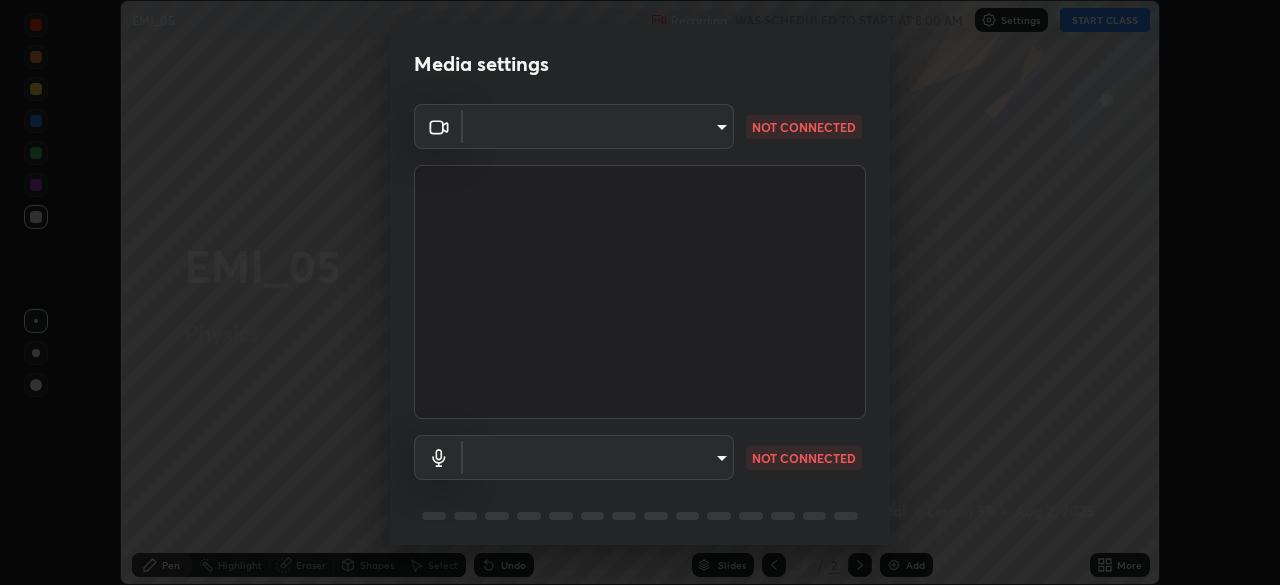 type on "9d859b0dc9df3993e45d71748640ef8916b2c21d6ac1b4416f64a69378af508e" 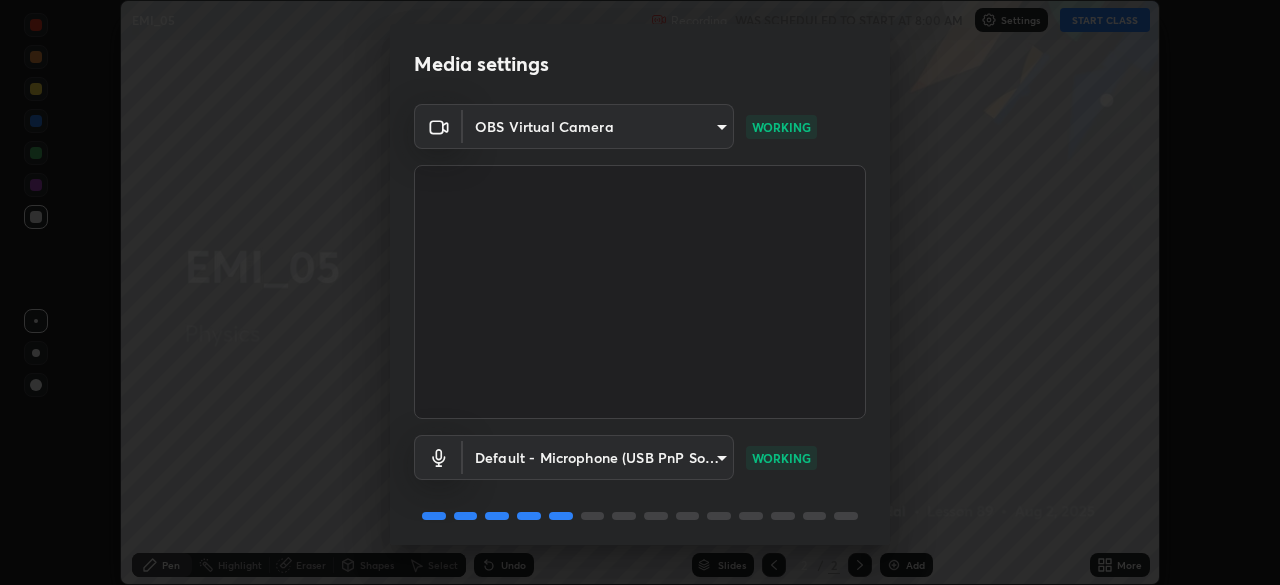 scroll, scrollTop: 71, scrollLeft: 0, axis: vertical 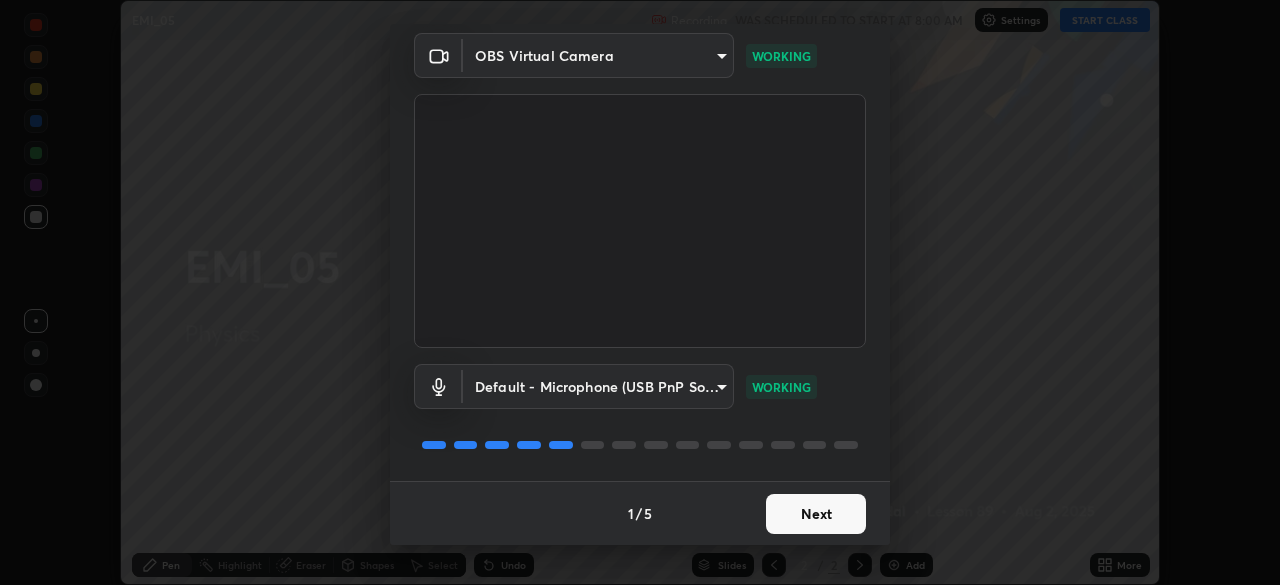 click on "Next" at bounding box center (816, 514) 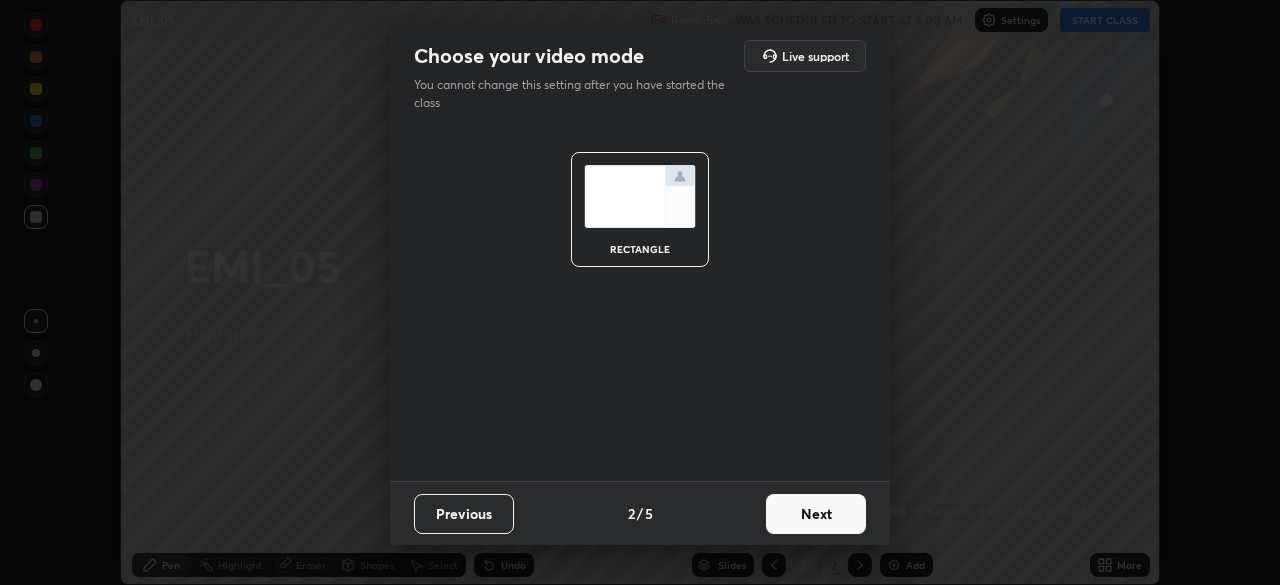 scroll, scrollTop: 0, scrollLeft: 0, axis: both 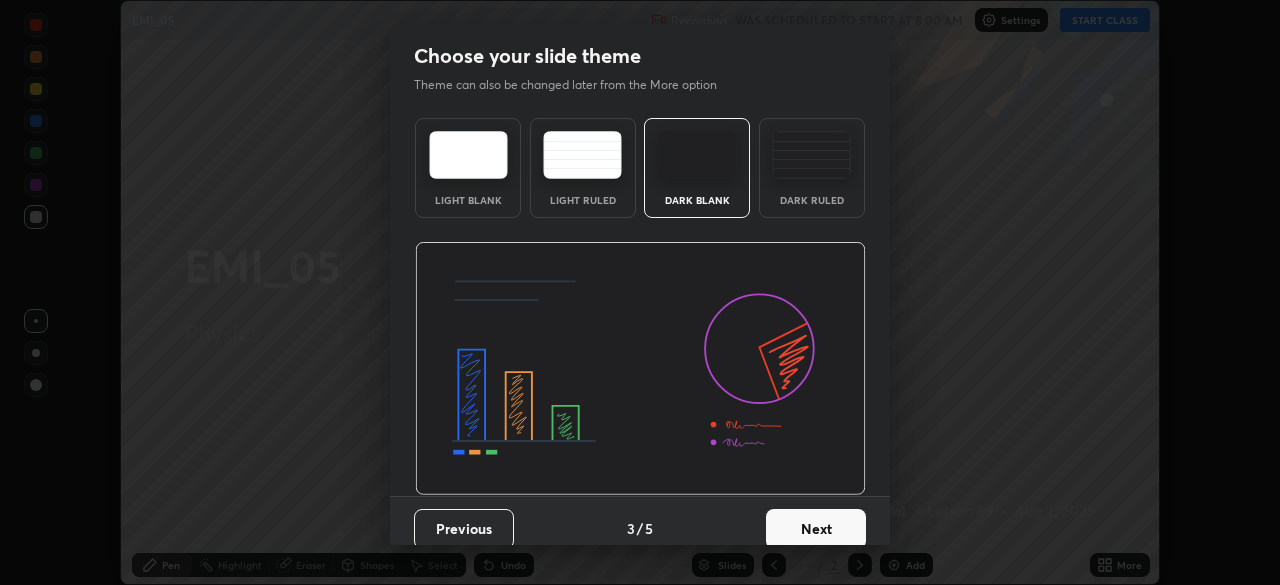 click on "Dark Blank" at bounding box center (697, 200) 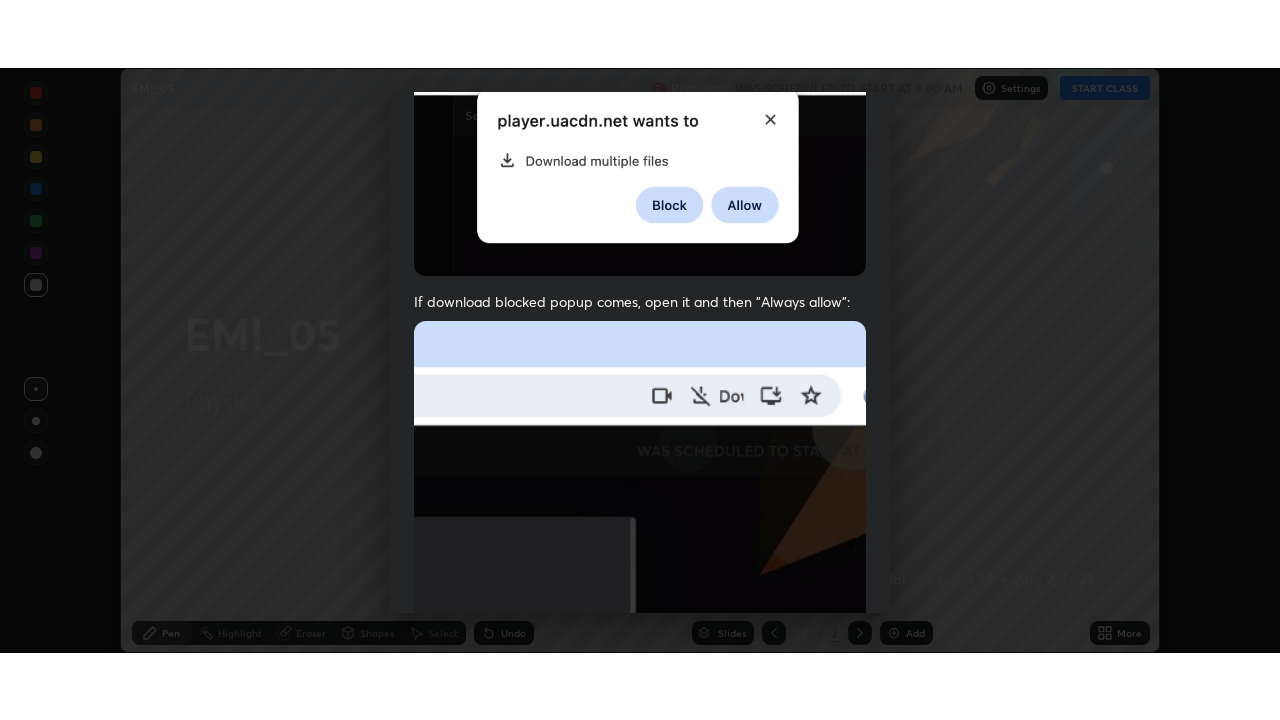 scroll, scrollTop: 479, scrollLeft: 0, axis: vertical 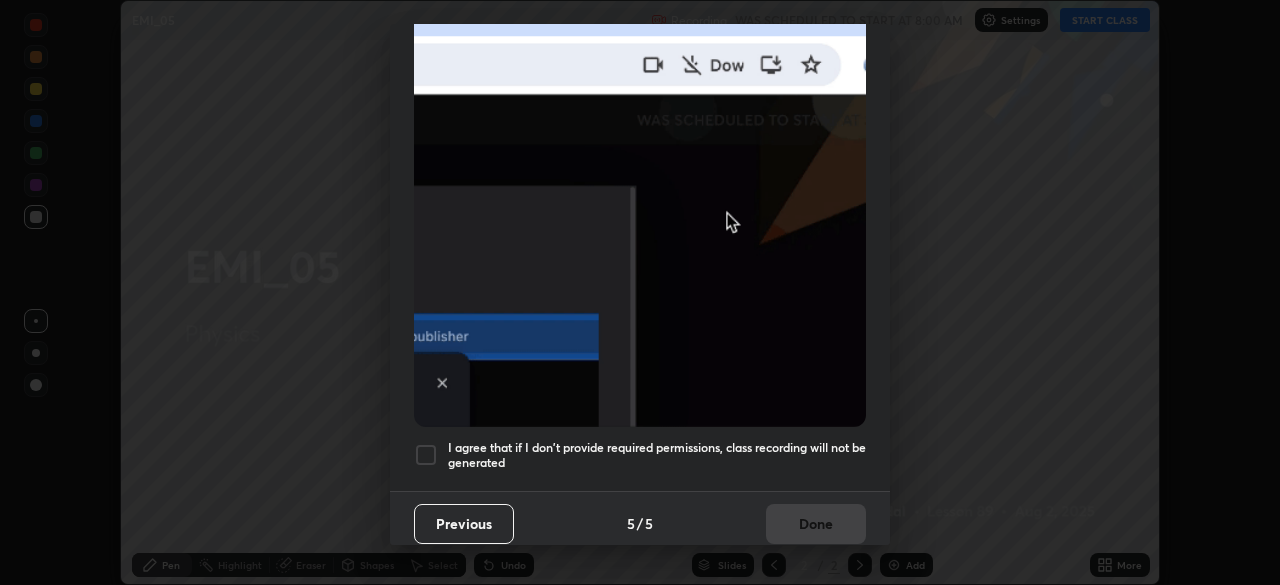 click on "I agree that if I don't provide required permissions, class recording will not be generated" at bounding box center [657, 455] 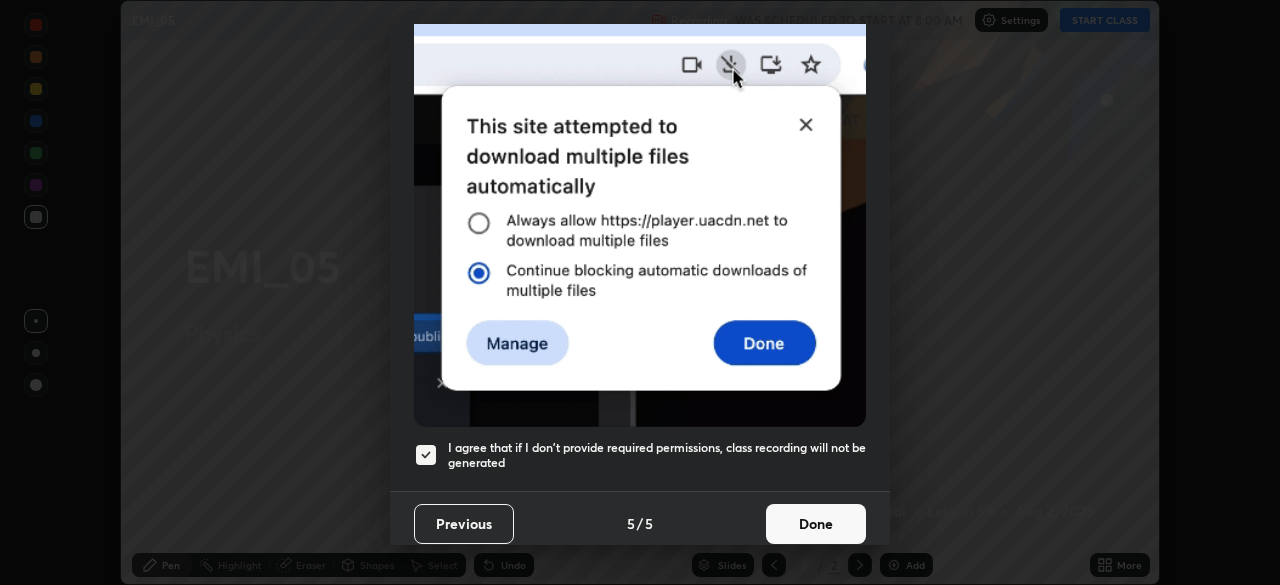 click on "Done" at bounding box center (816, 524) 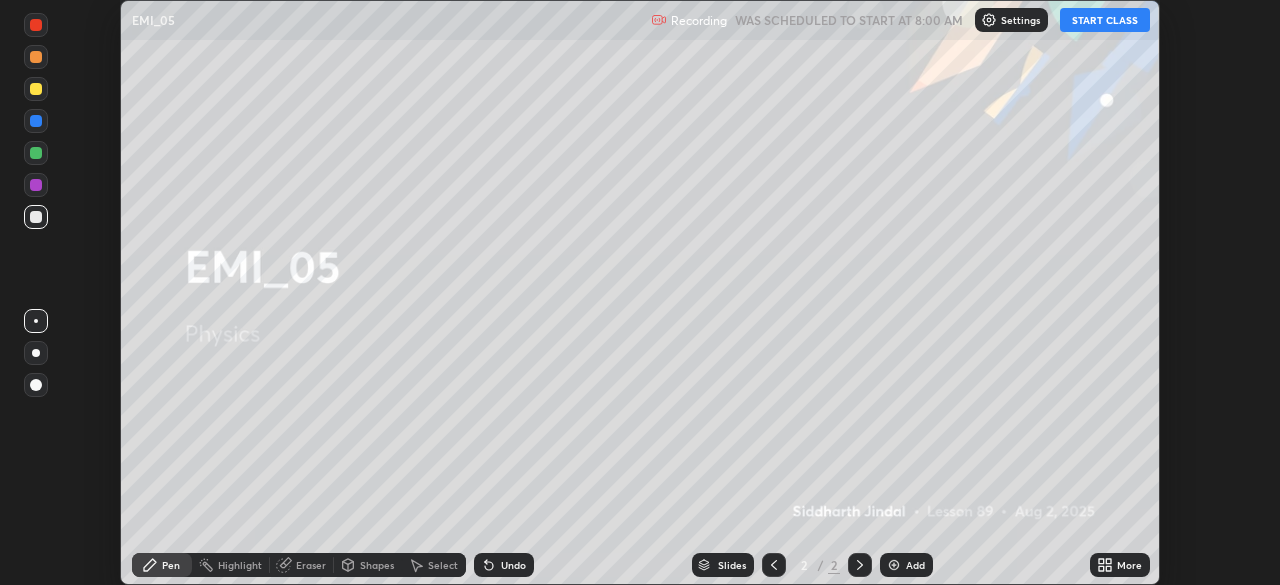 click 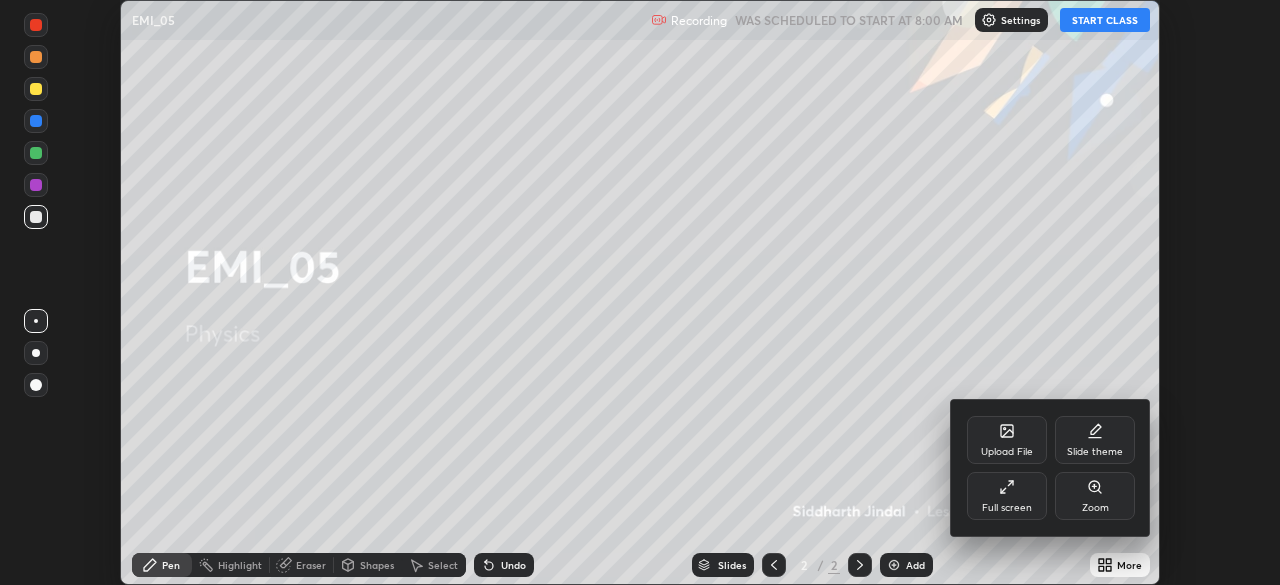 click on "Full screen" at bounding box center (1007, 496) 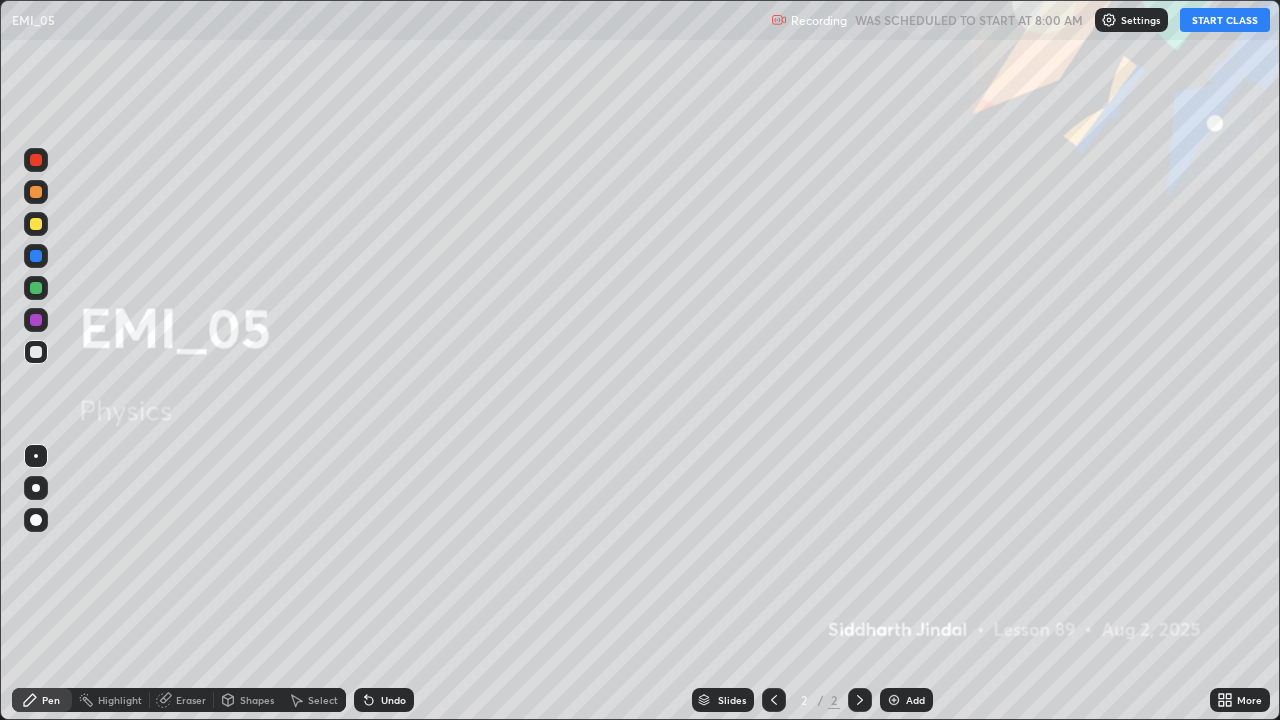 scroll, scrollTop: 99280, scrollLeft: 98720, axis: both 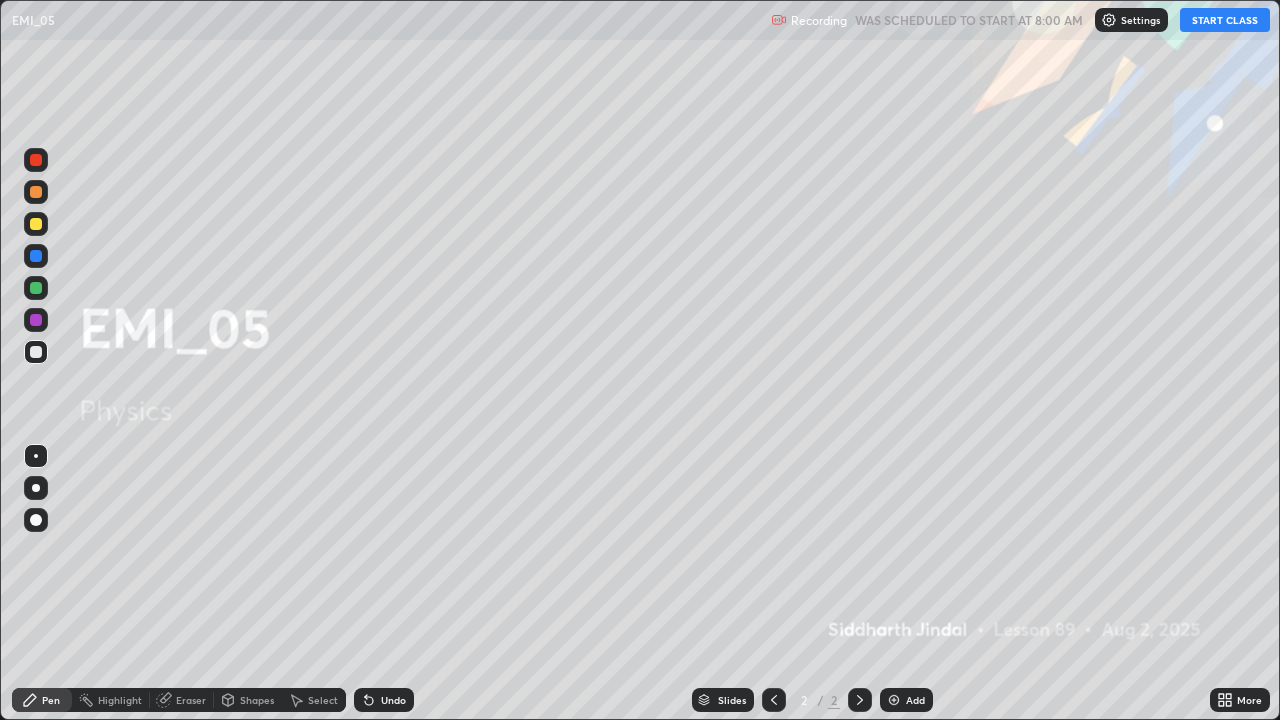 click on "START CLASS" at bounding box center [1225, 20] 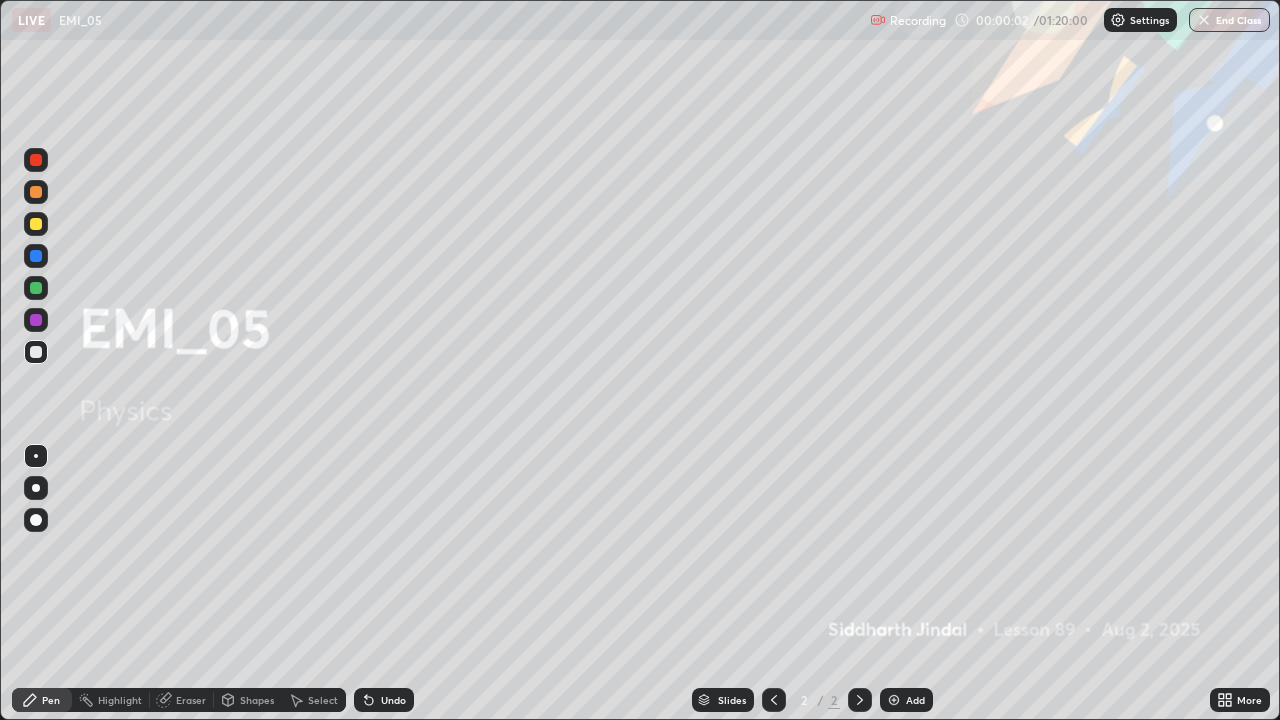 click 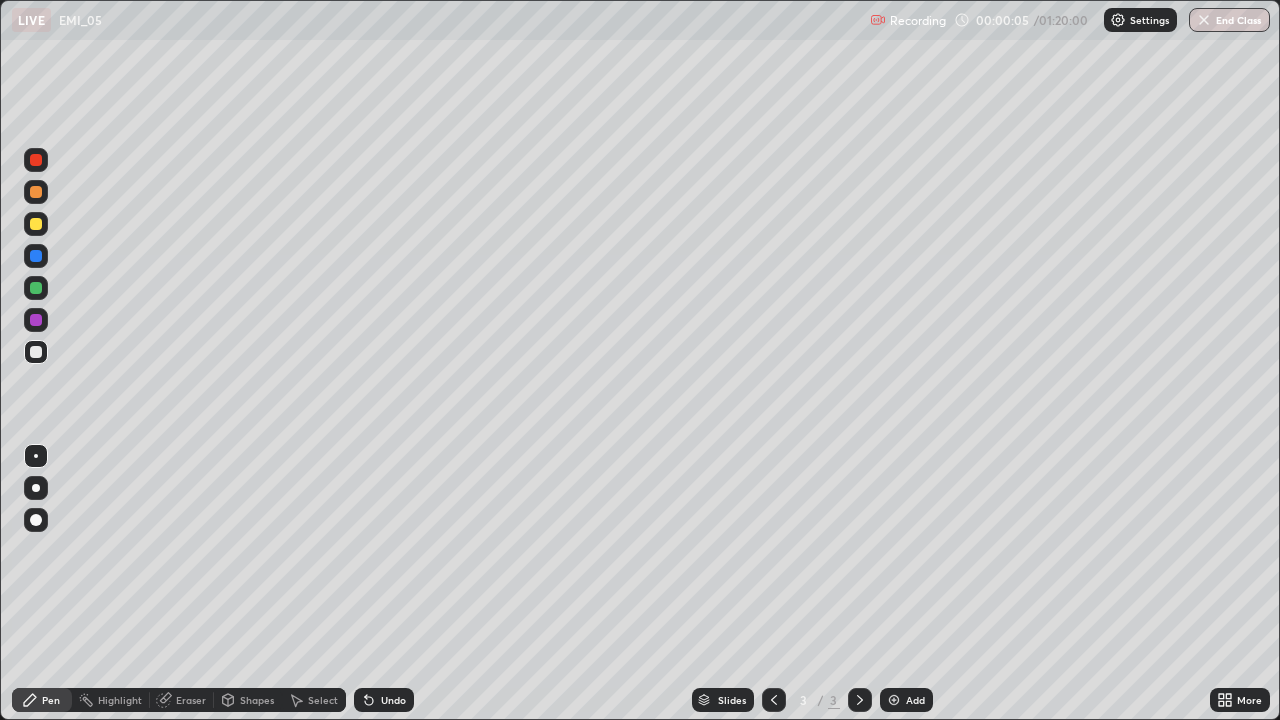 click at bounding box center [36, 488] 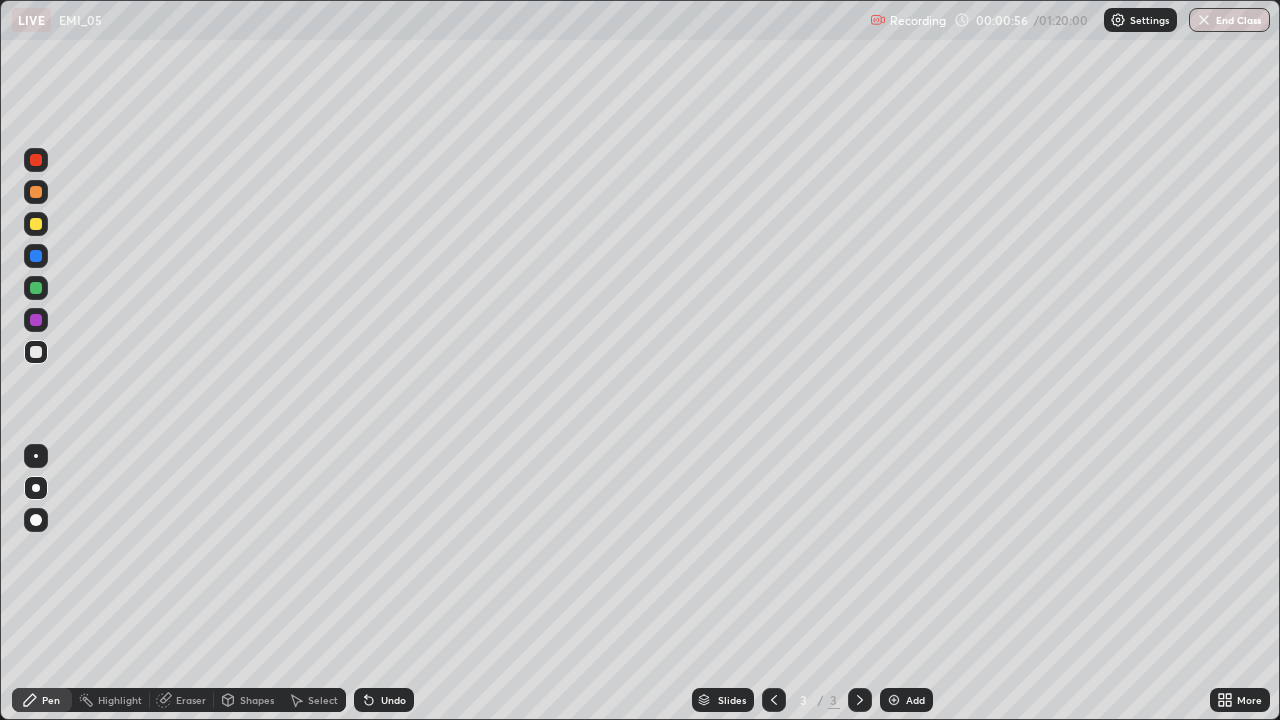 click at bounding box center (894, 700) 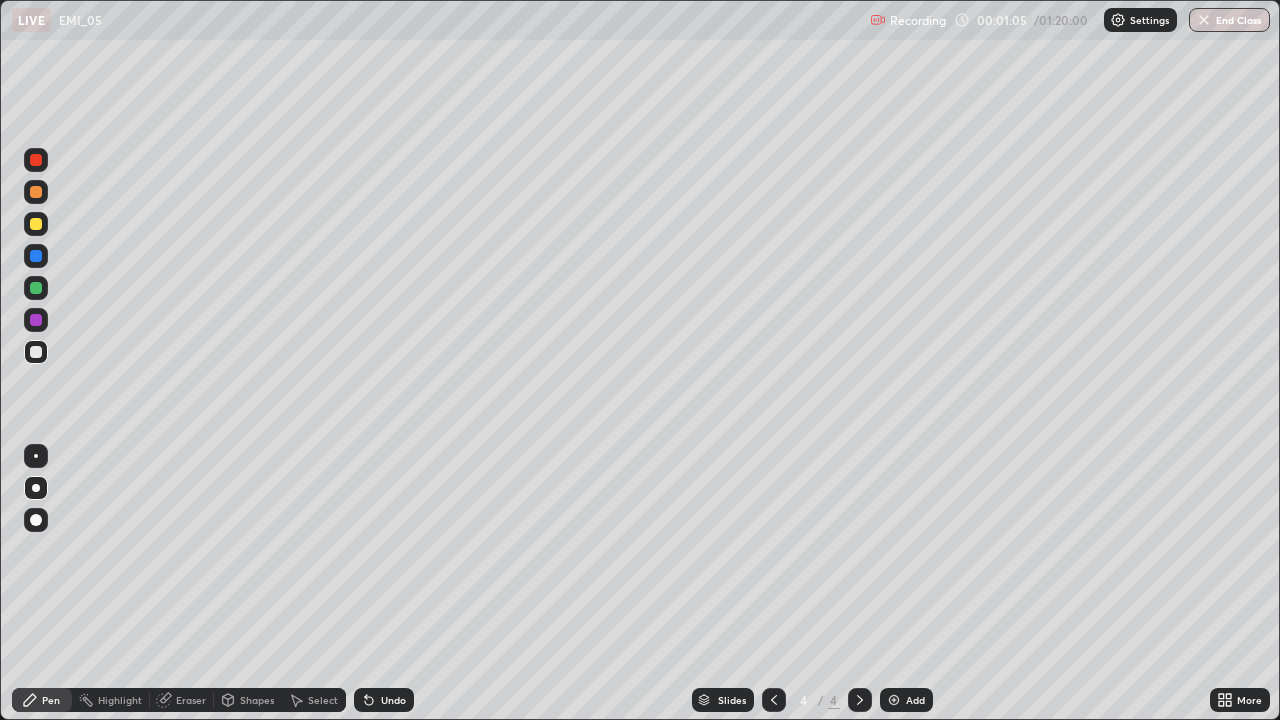click on "Undo" at bounding box center [384, 700] 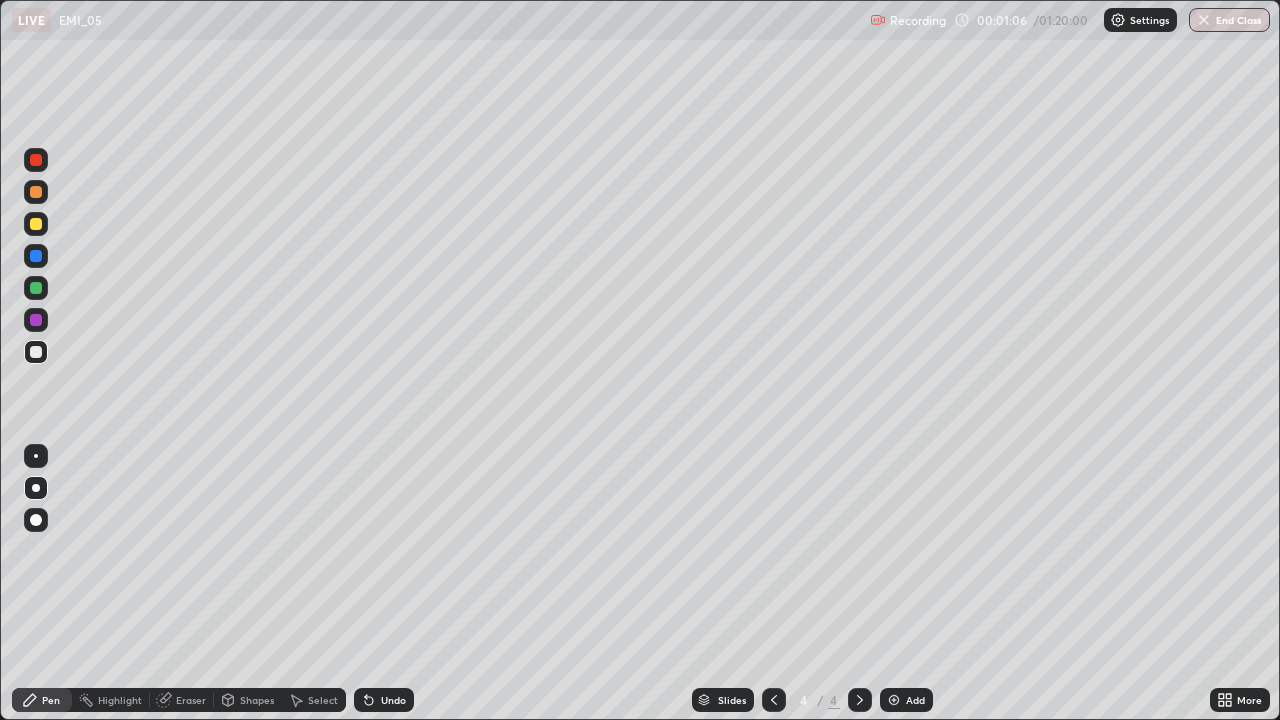 click on "Undo" at bounding box center [384, 700] 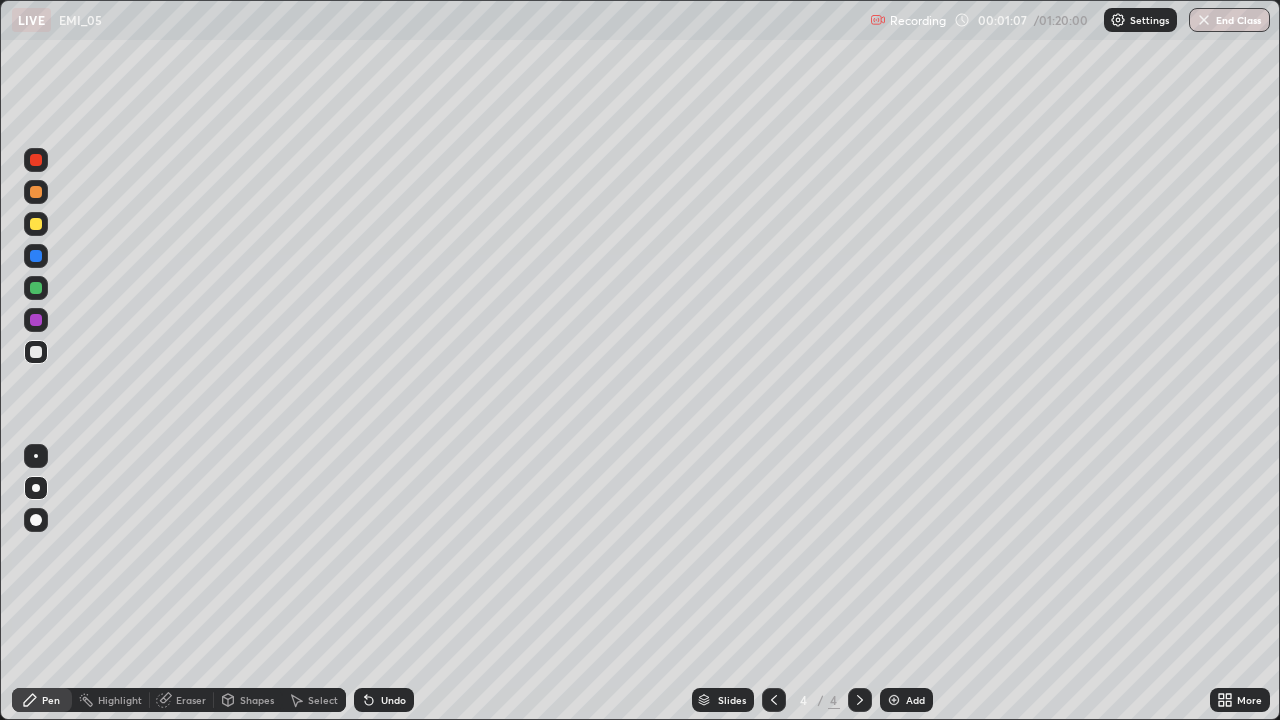 click on "Undo" at bounding box center (384, 700) 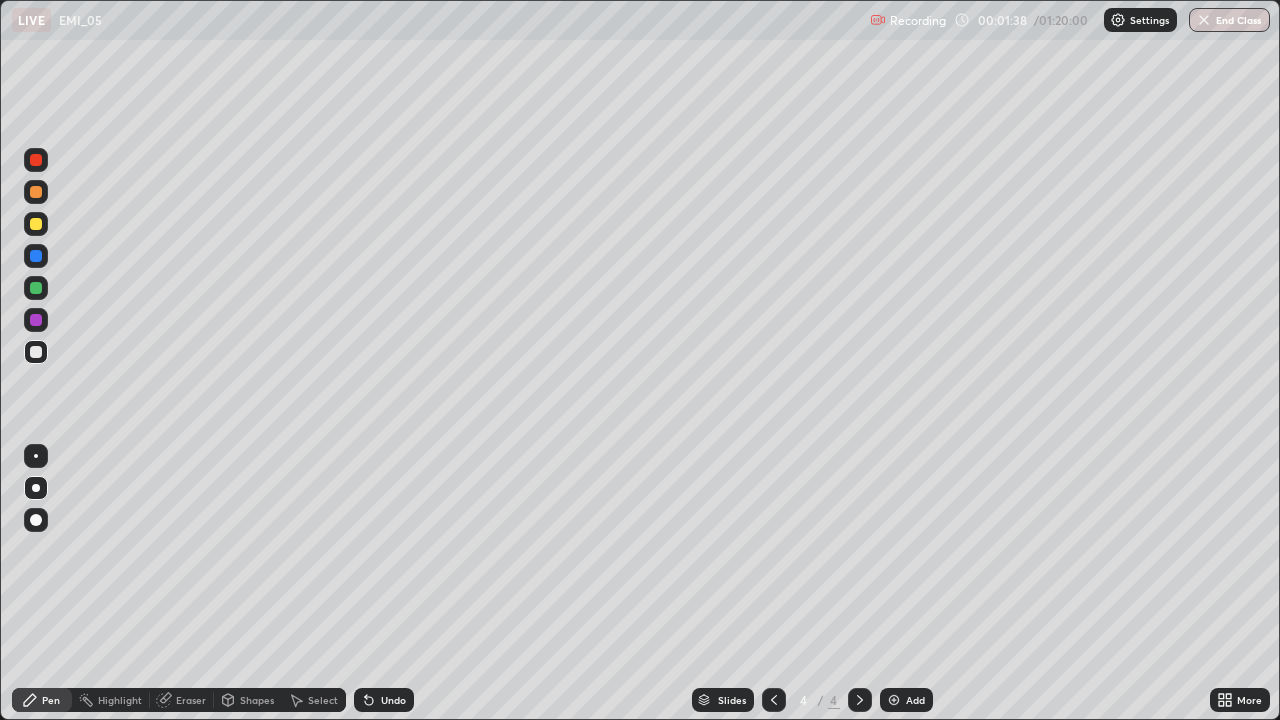 click on "Select" at bounding box center [323, 700] 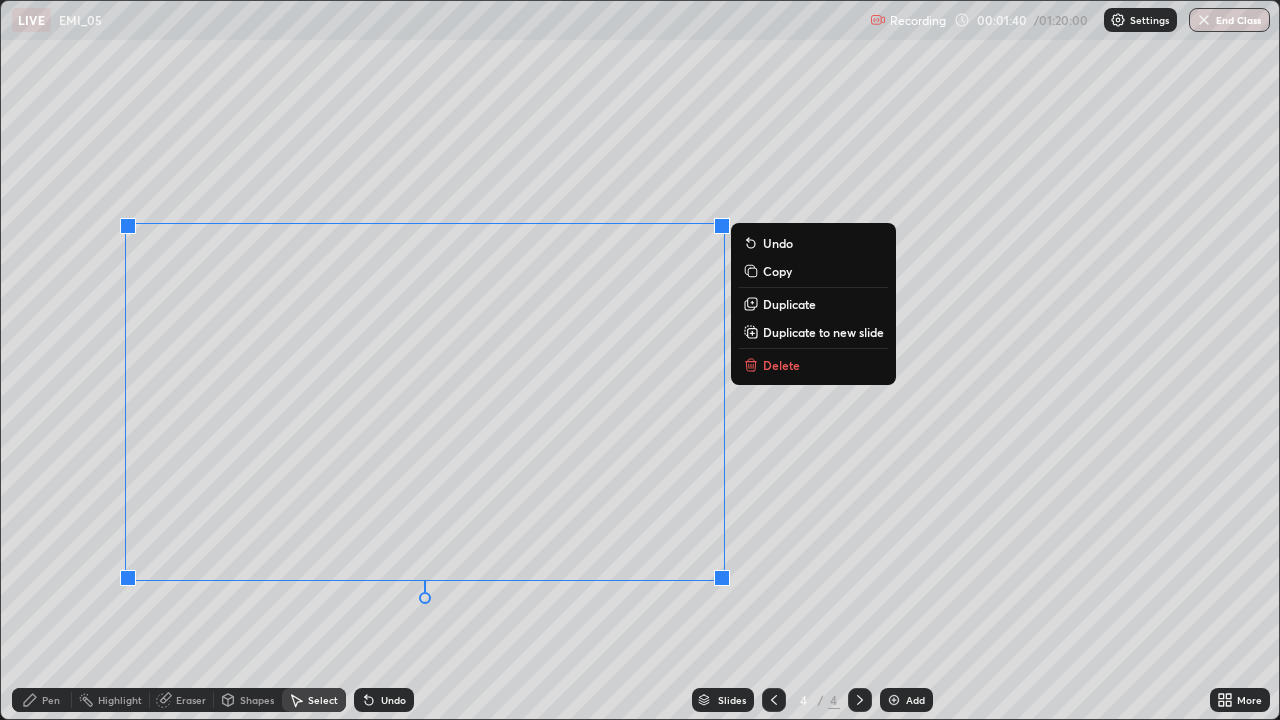 click 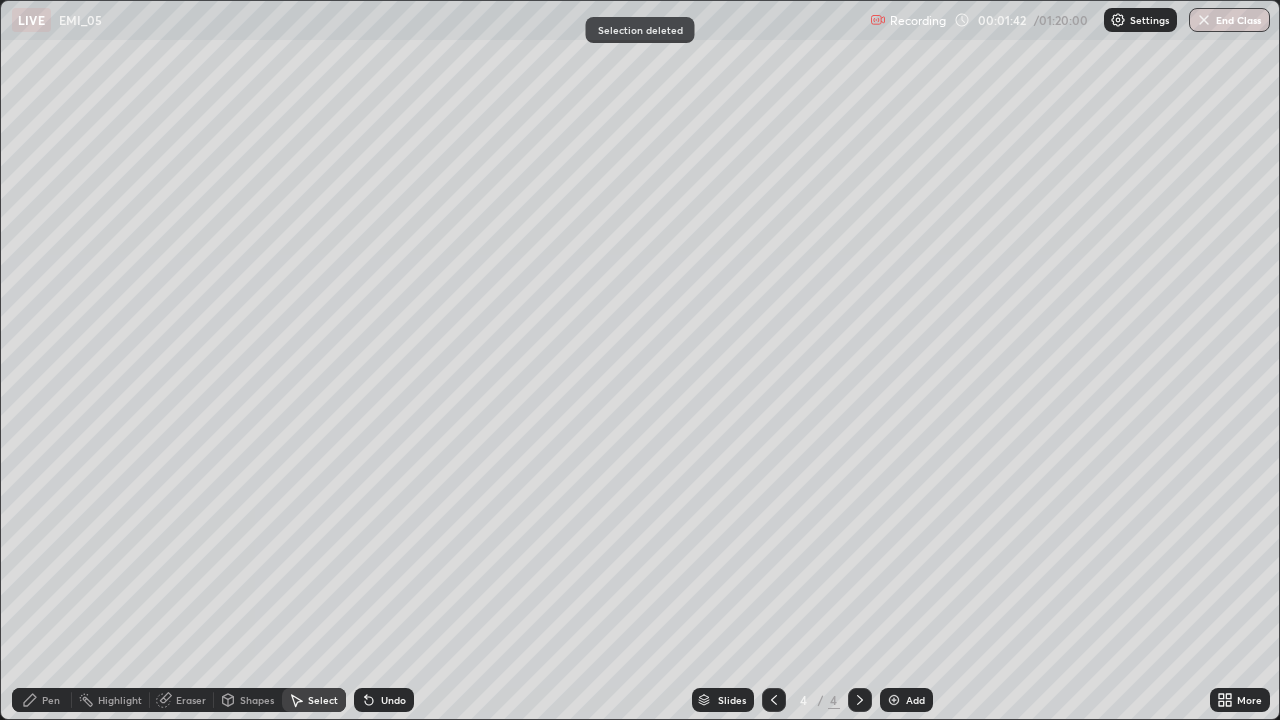 click on "Pen" at bounding box center [42, 700] 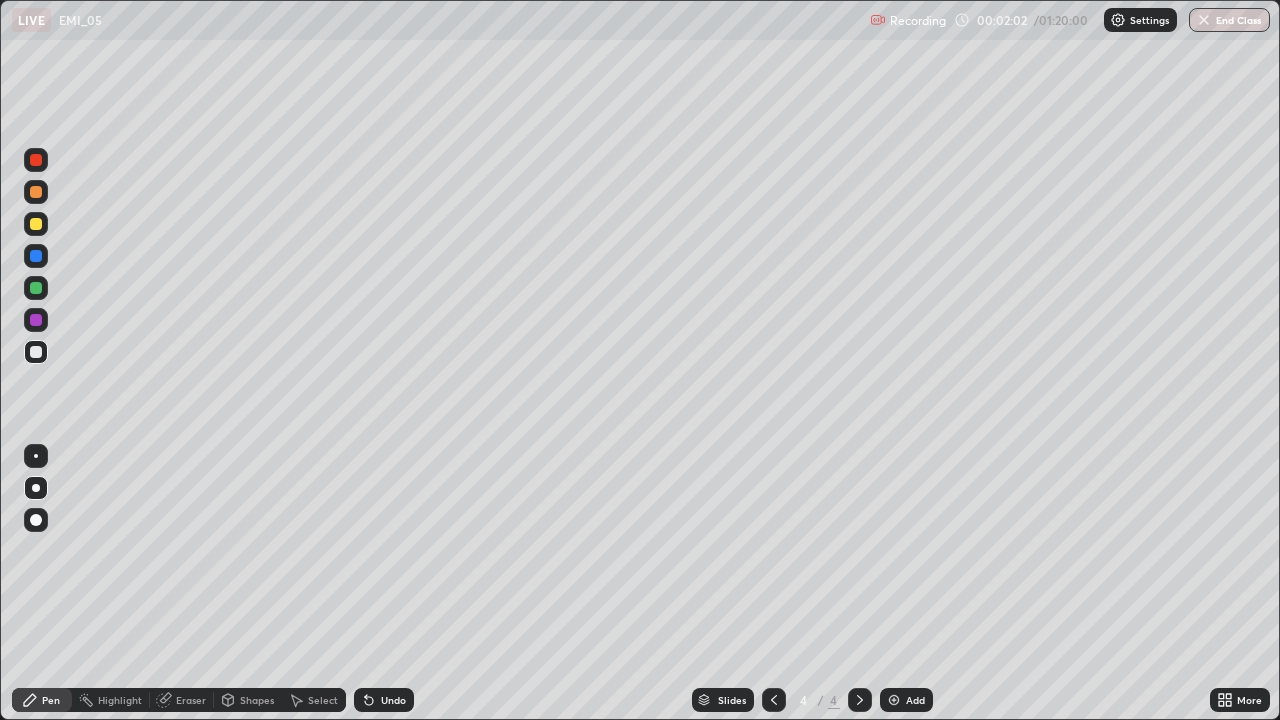 click on "Select" at bounding box center [323, 700] 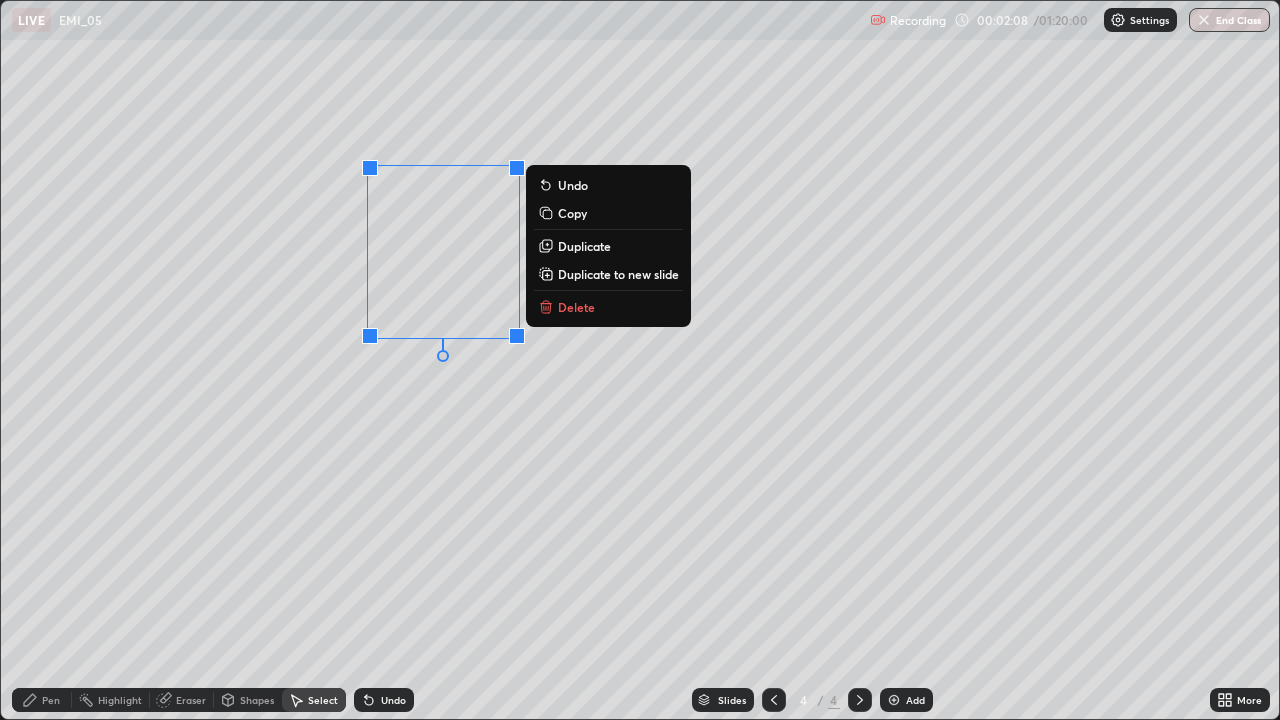 click on "Duplicate" at bounding box center (584, 246) 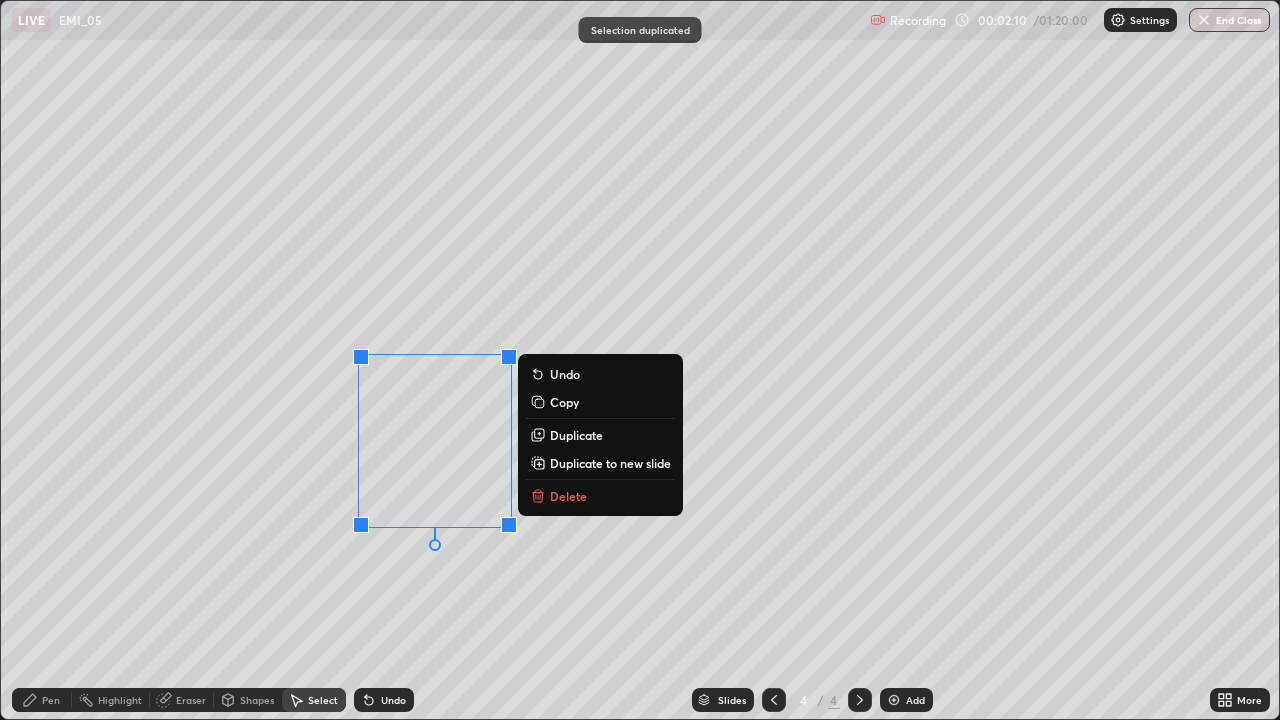 click on "0 ° Undo Copy Duplicate Duplicate to new slide Delete" at bounding box center [640, 360] 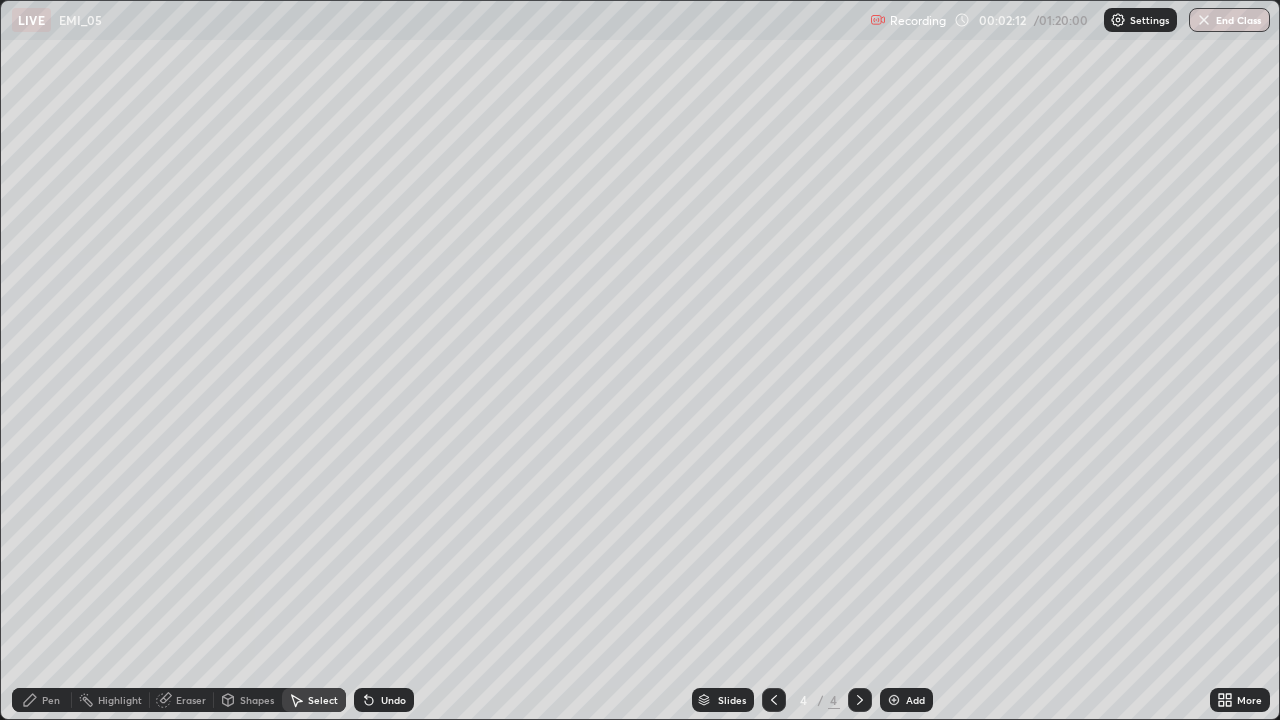 click on "Eraser" at bounding box center (191, 700) 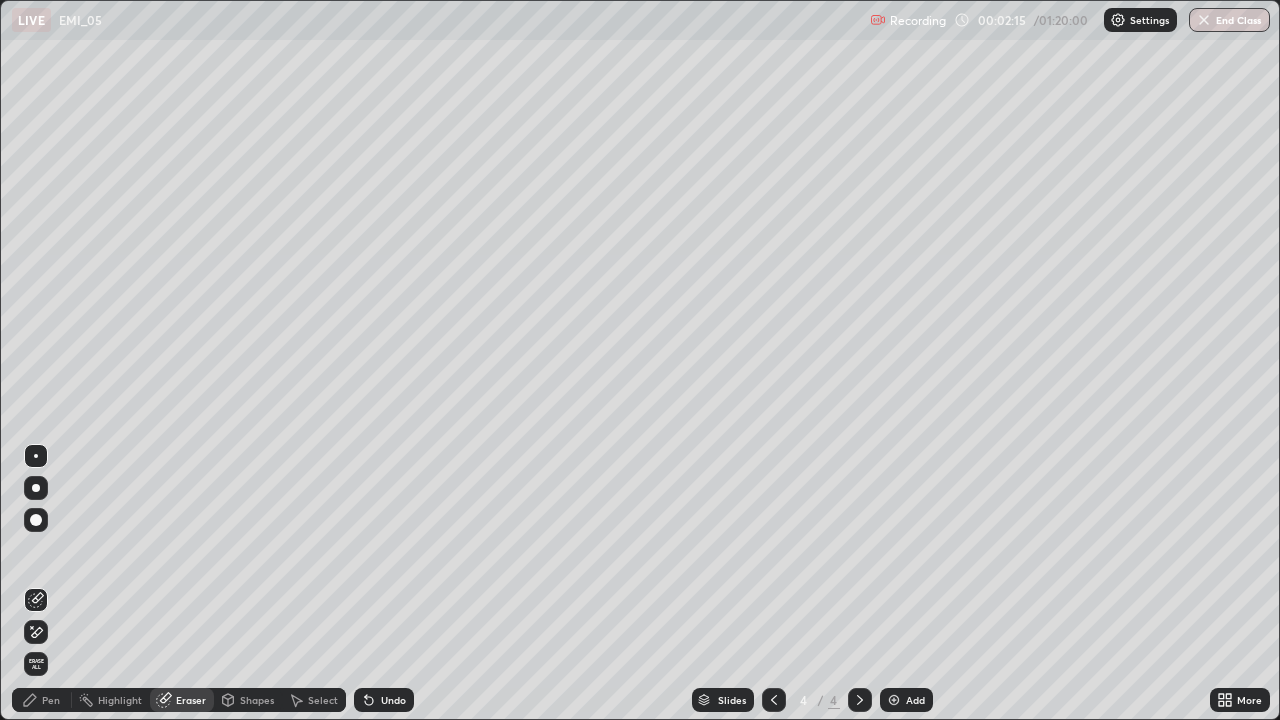 click on "Pen" at bounding box center (51, 700) 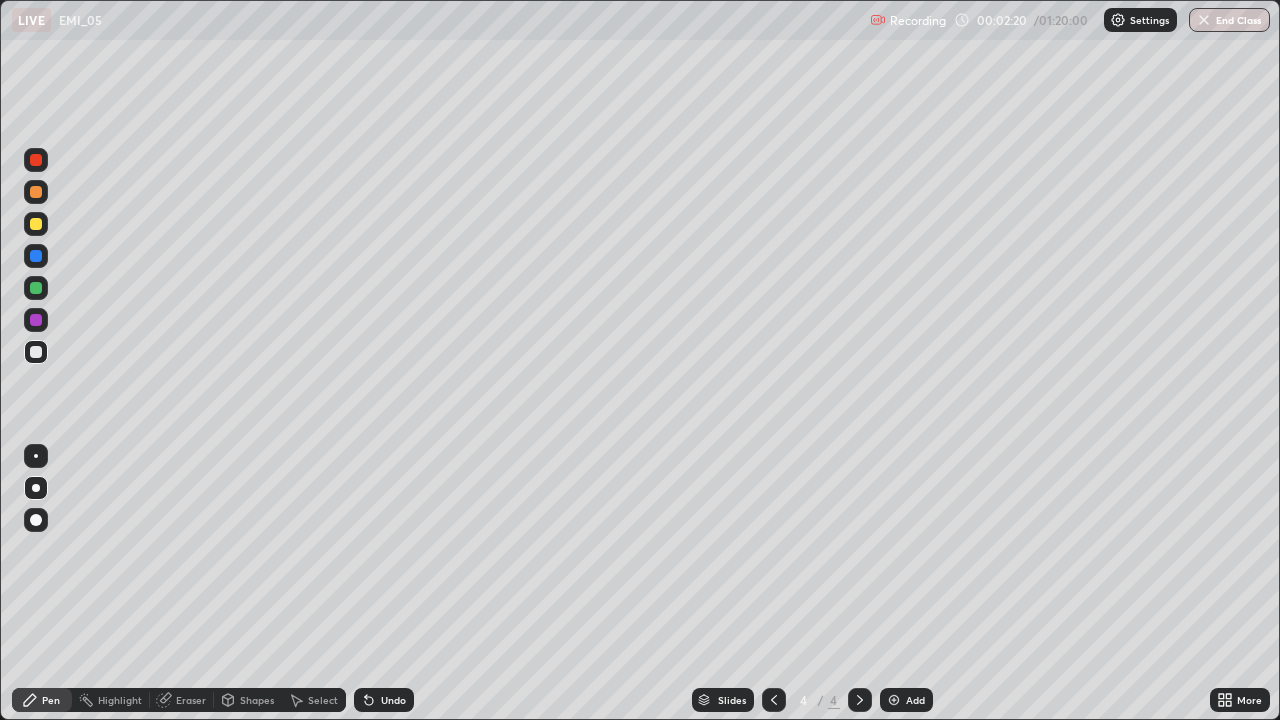 click at bounding box center [36, 288] 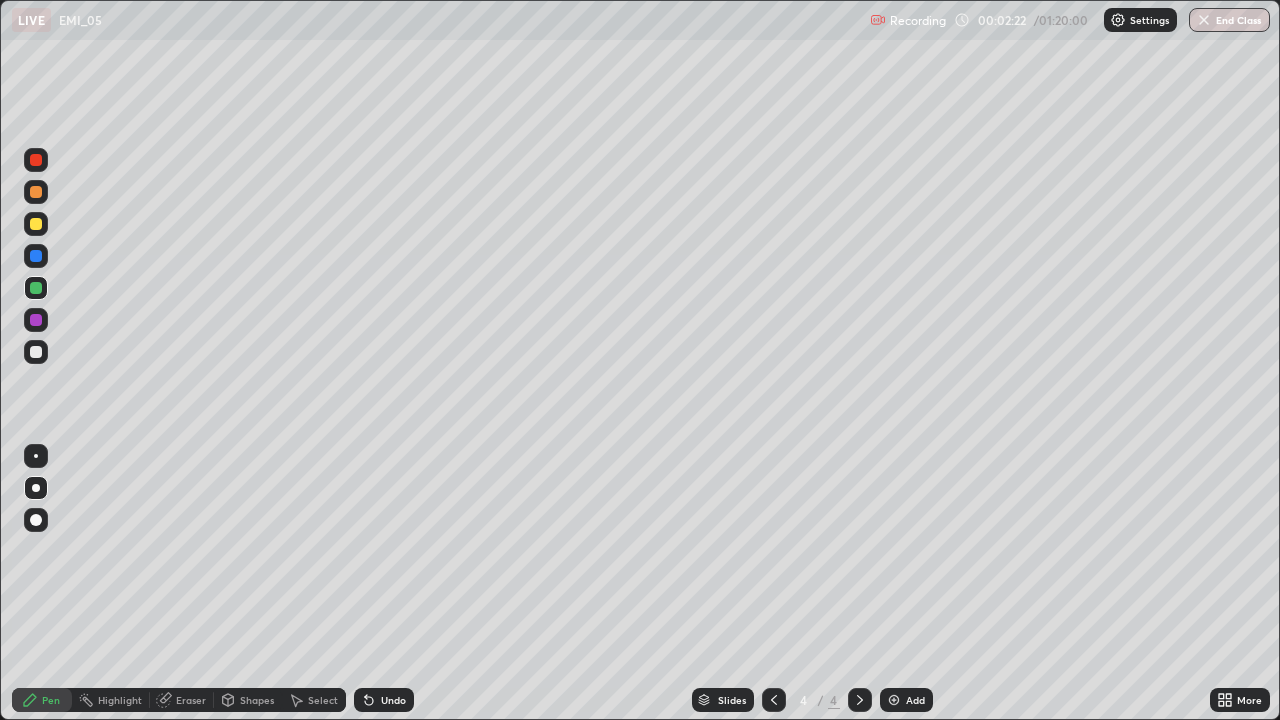 click at bounding box center (36, 352) 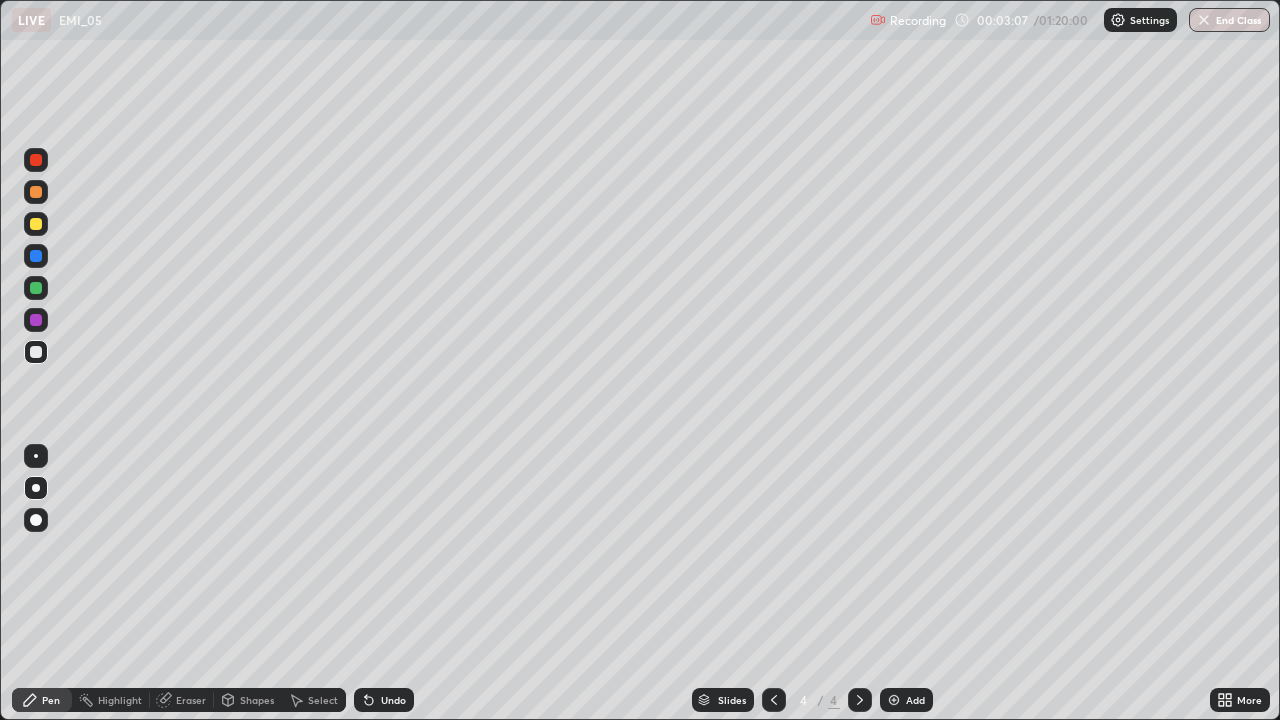 click on "Undo" at bounding box center (393, 700) 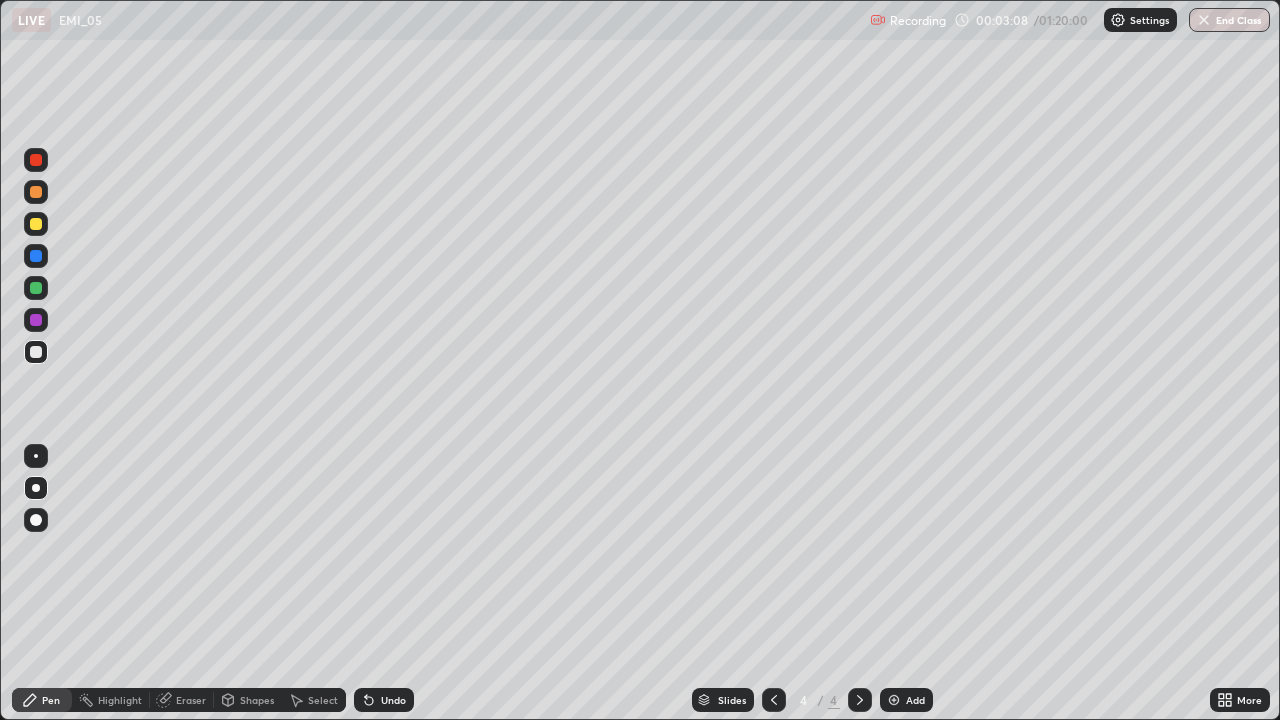 click on "Undo" at bounding box center (384, 700) 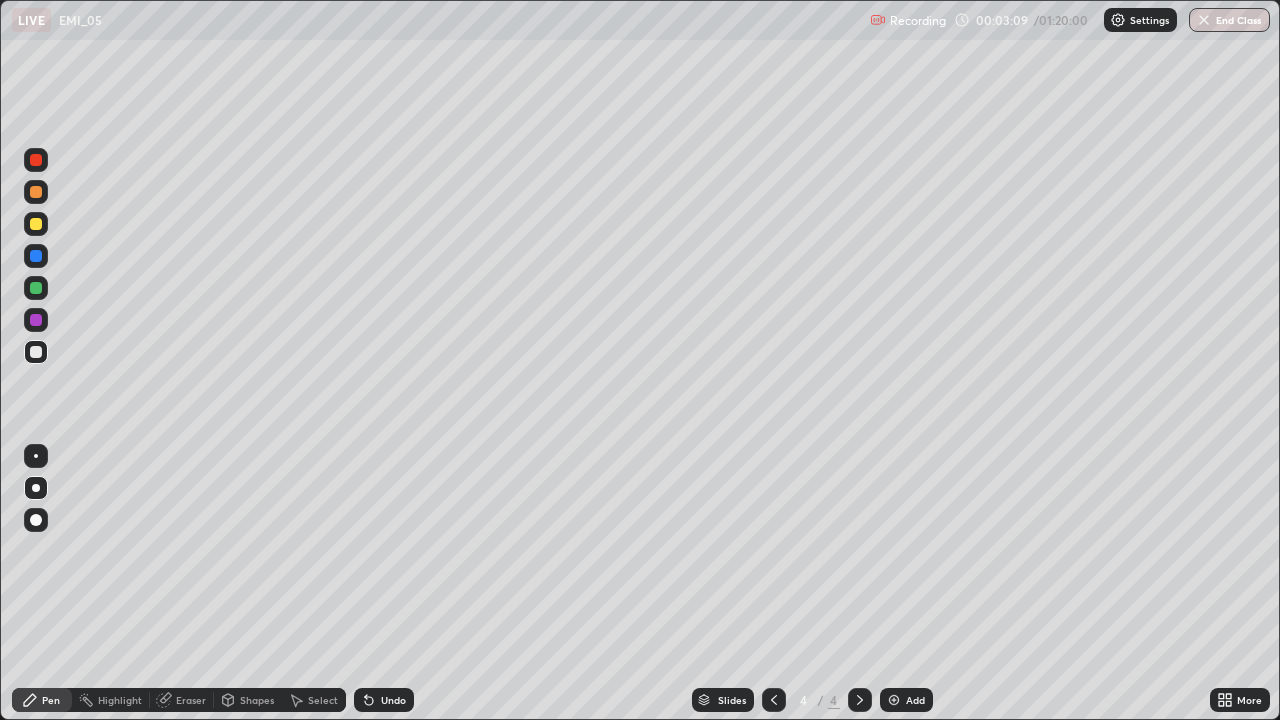 click on "Undo" at bounding box center [393, 700] 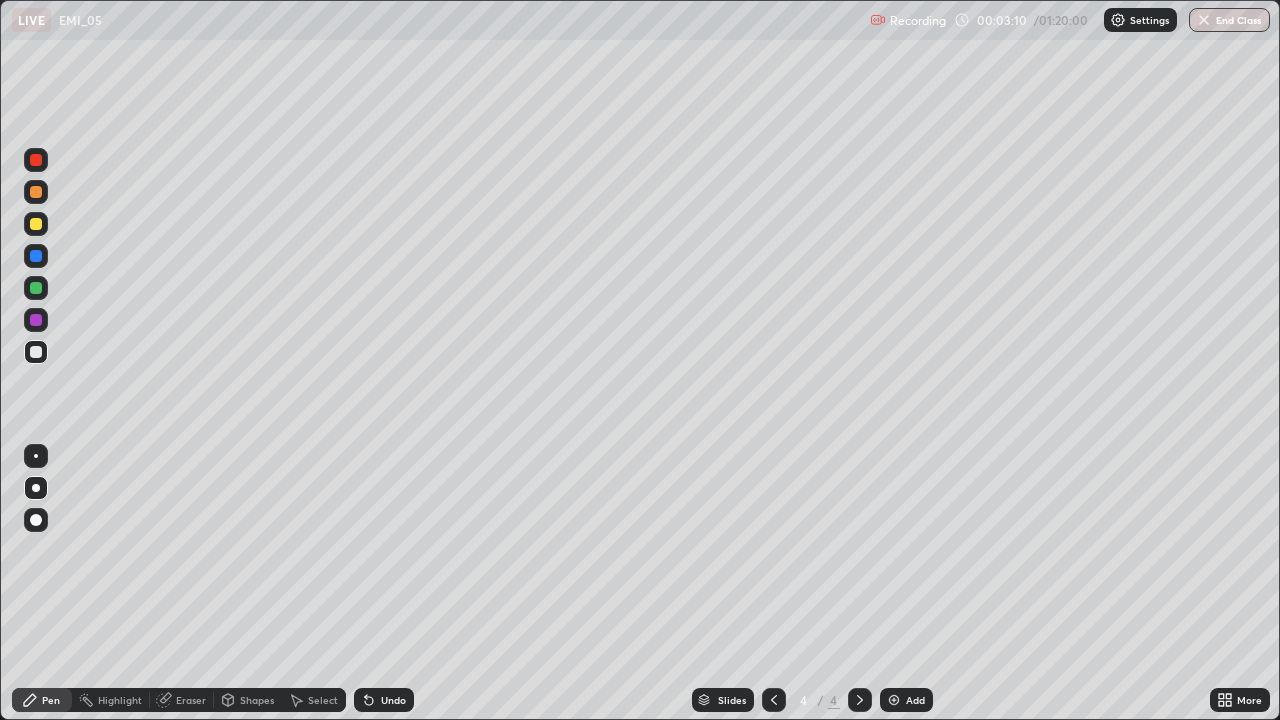 click on "Undo" at bounding box center [393, 700] 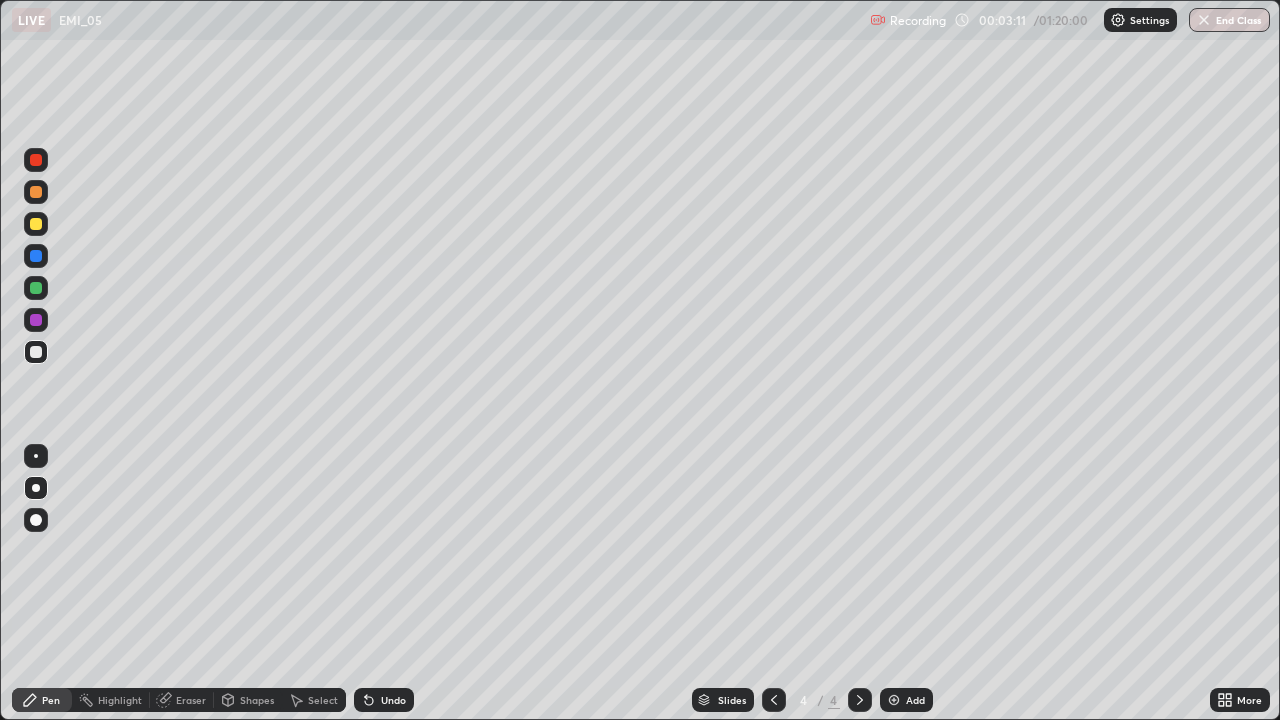 click on "Undo" at bounding box center [384, 700] 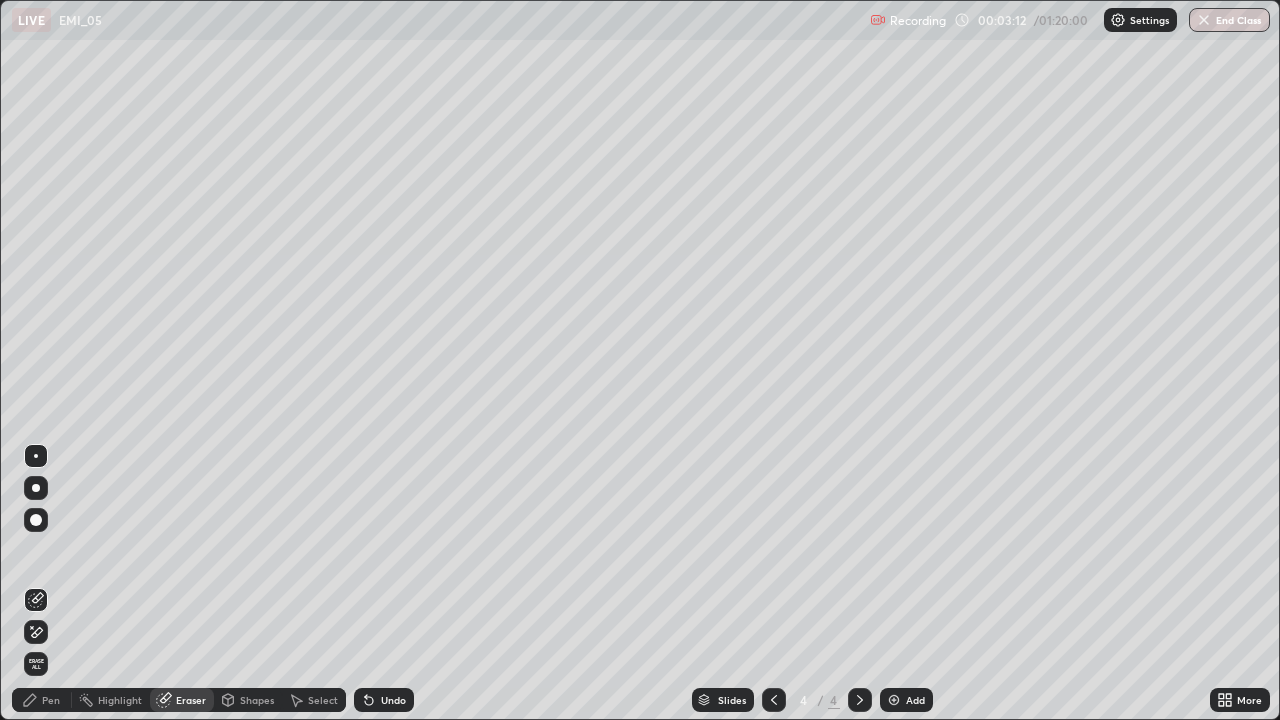 click 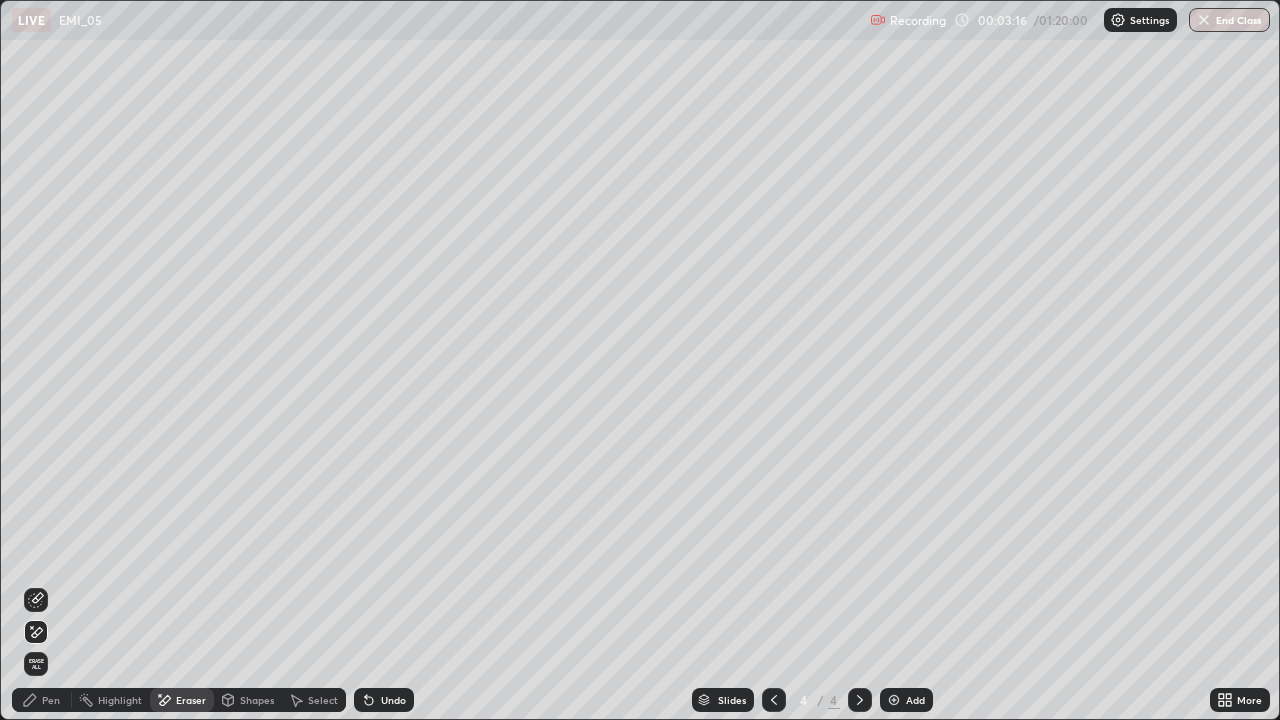 click on "Pen" at bounding box center (51, 700) 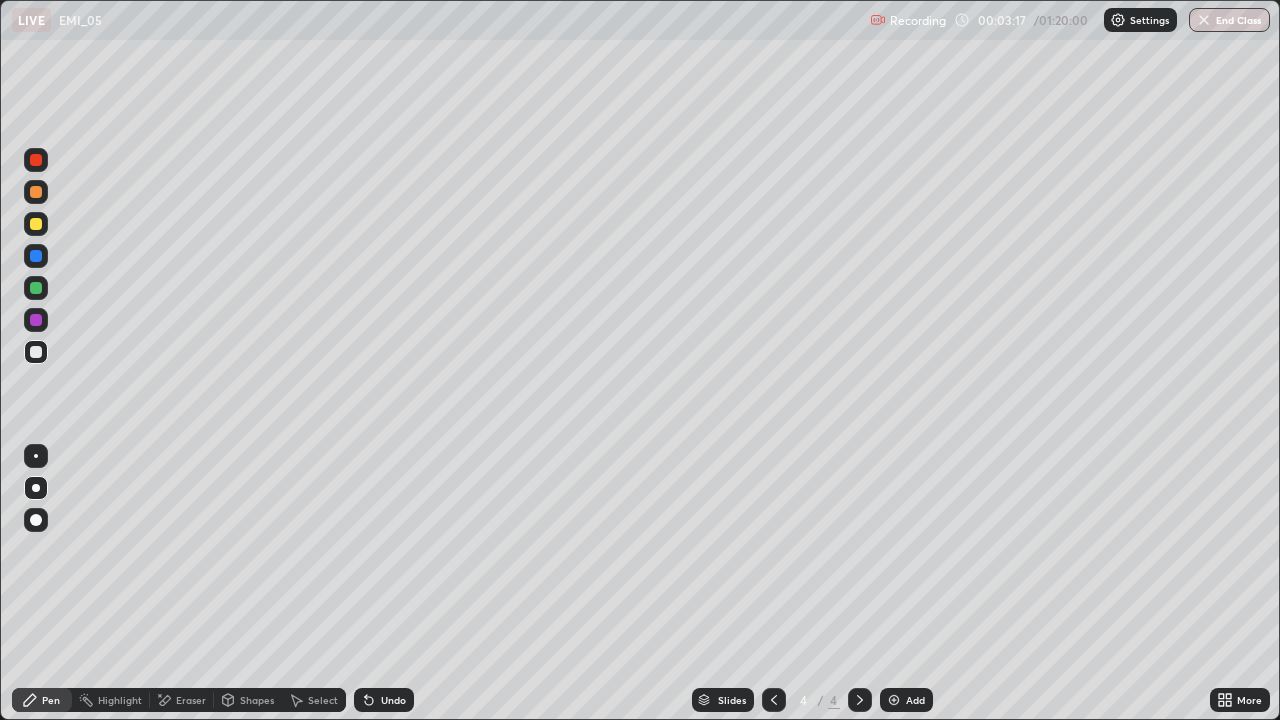click at bounding box center (36, 288) 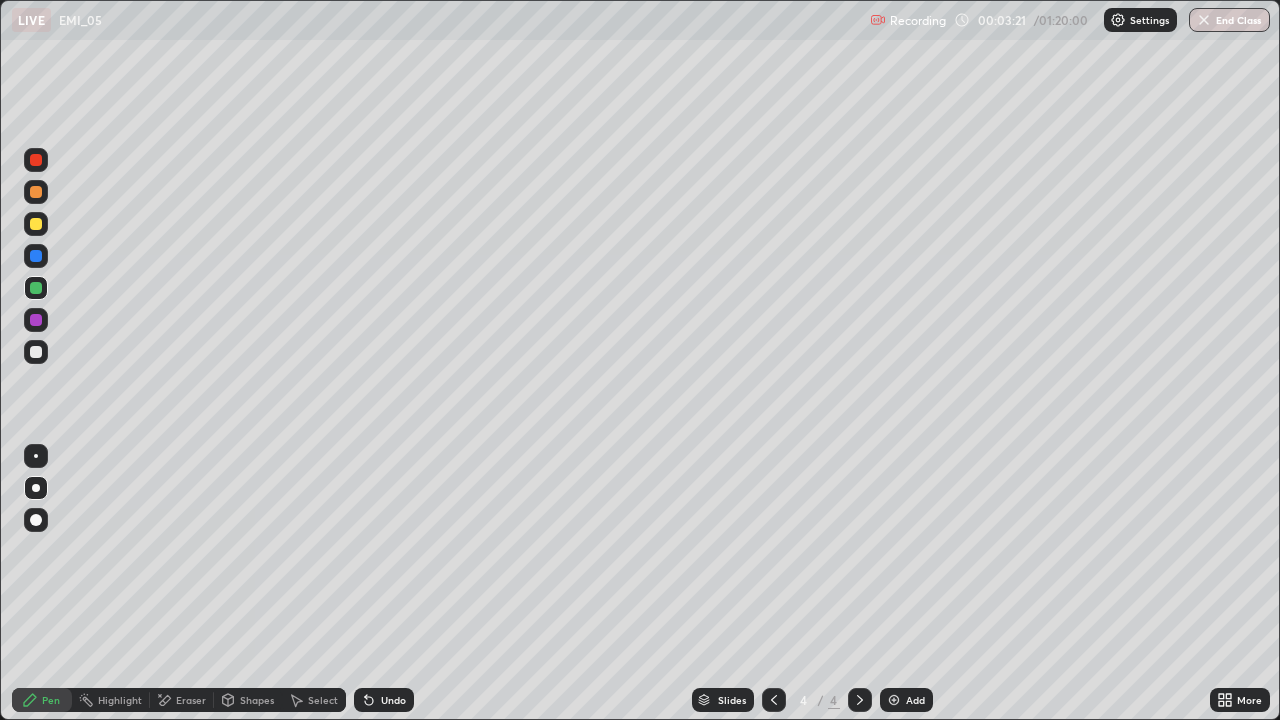 click on "Undo" at bounding box center (384, 700) 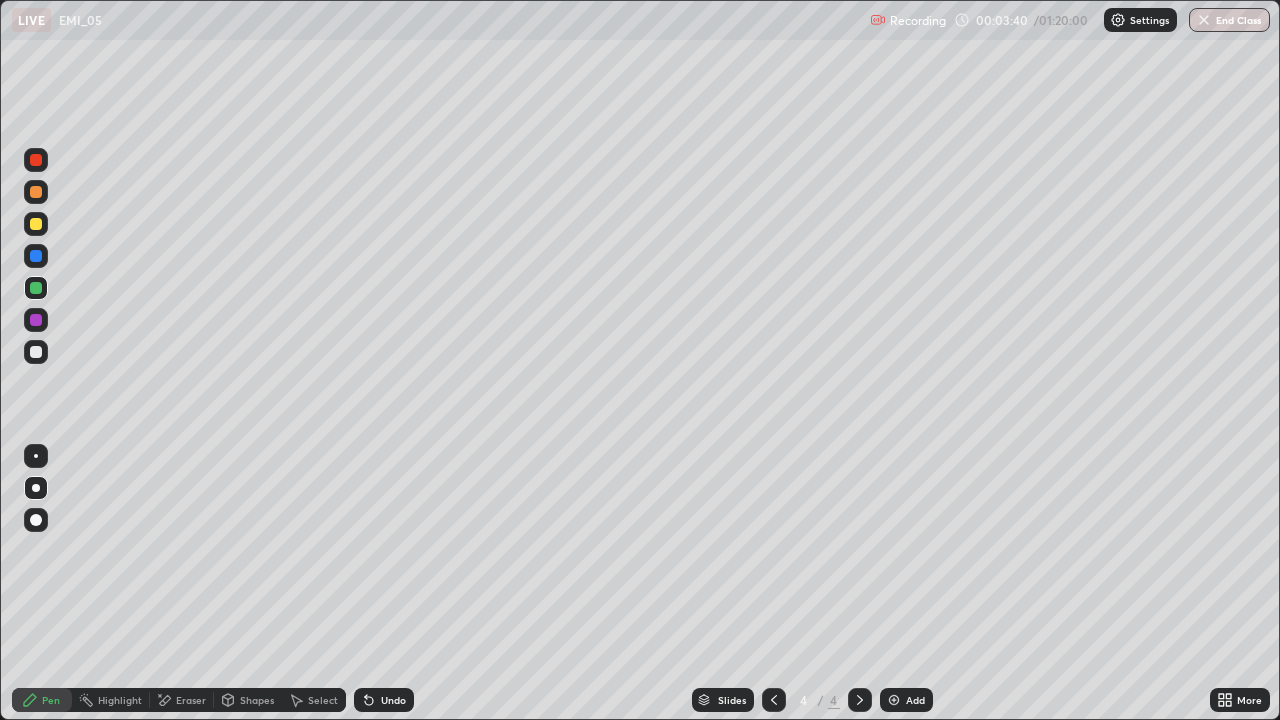click on "Undo" at bounding box center [393, 700] 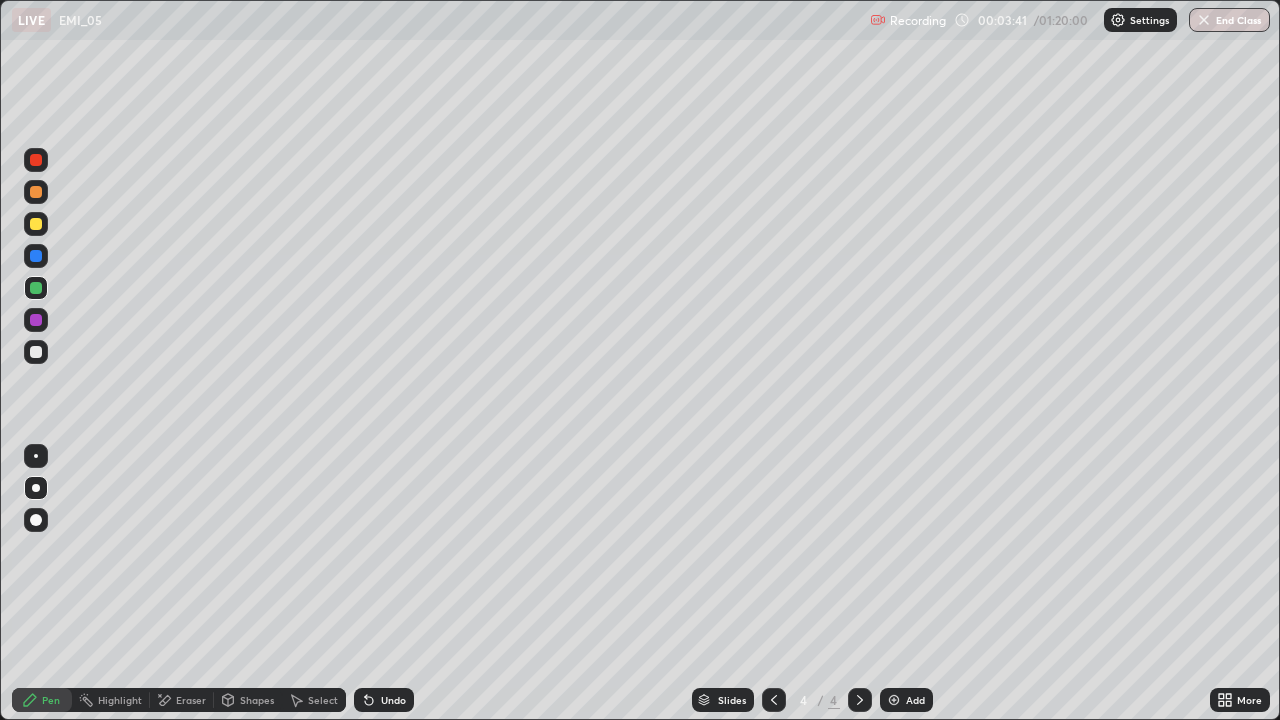 click on "Undo" at bounding box center (384, 700) 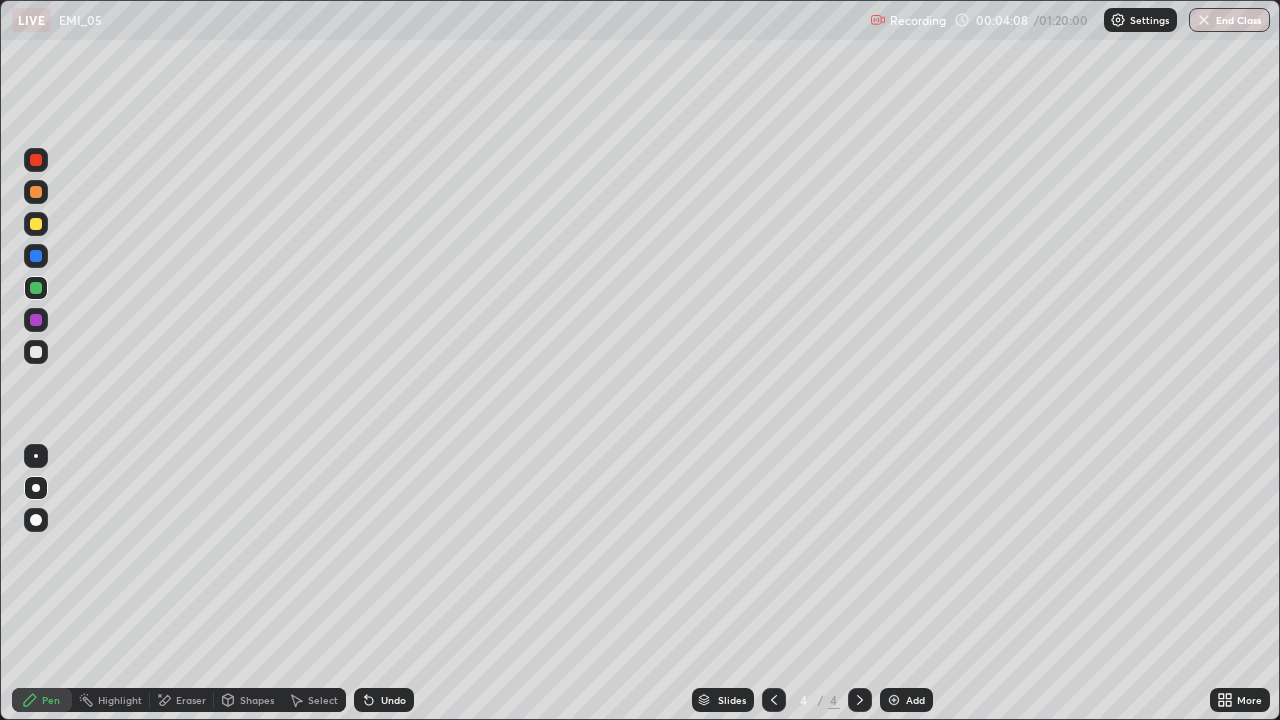 click 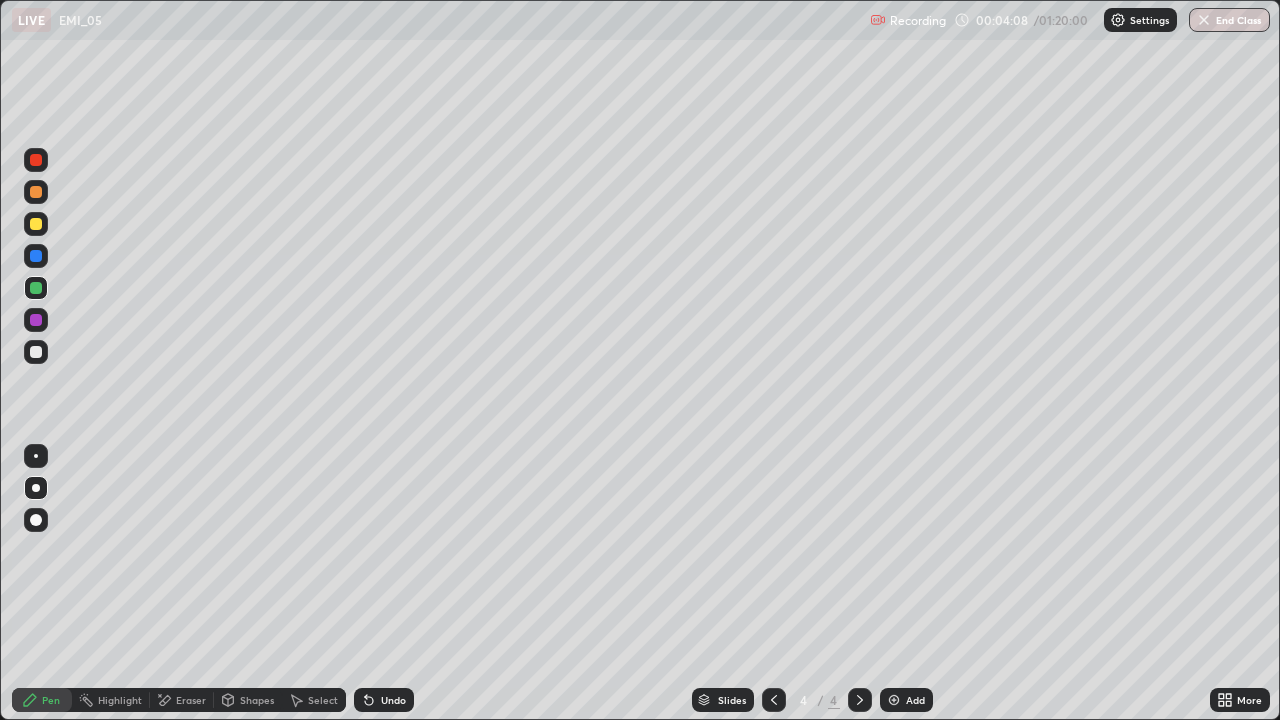 click 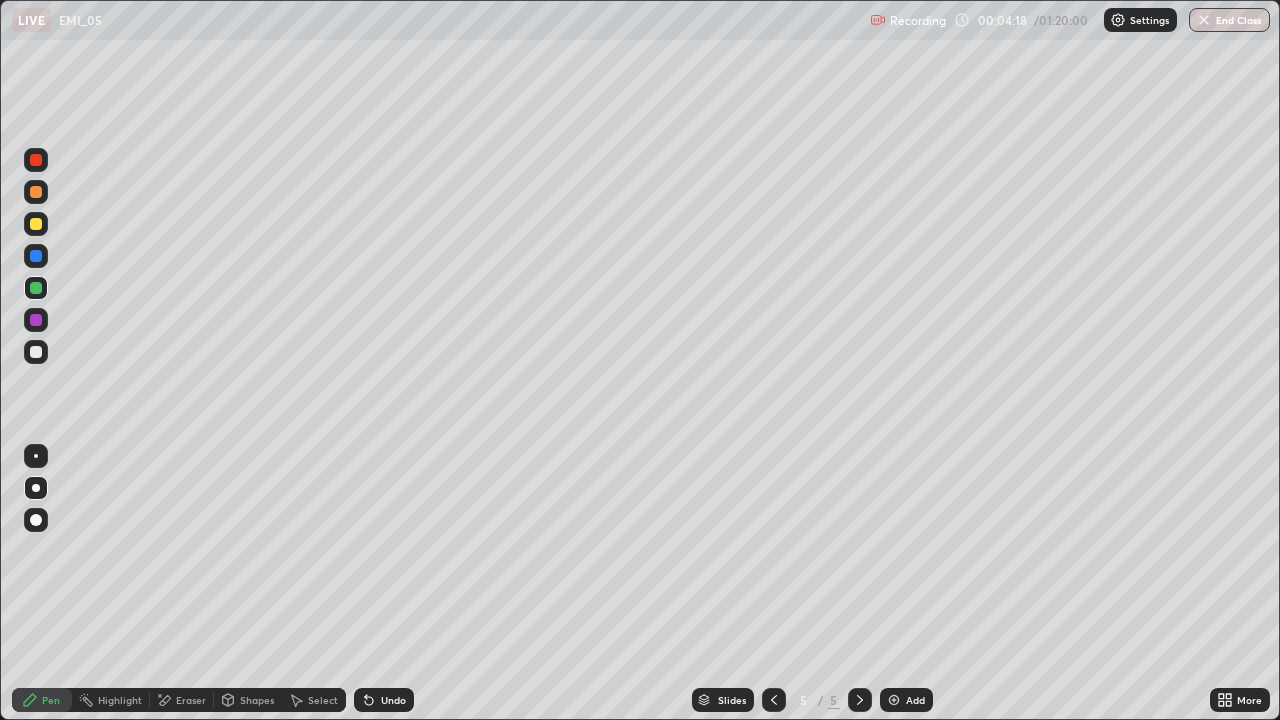 click on "Undo" at bounding box center [393, 700] 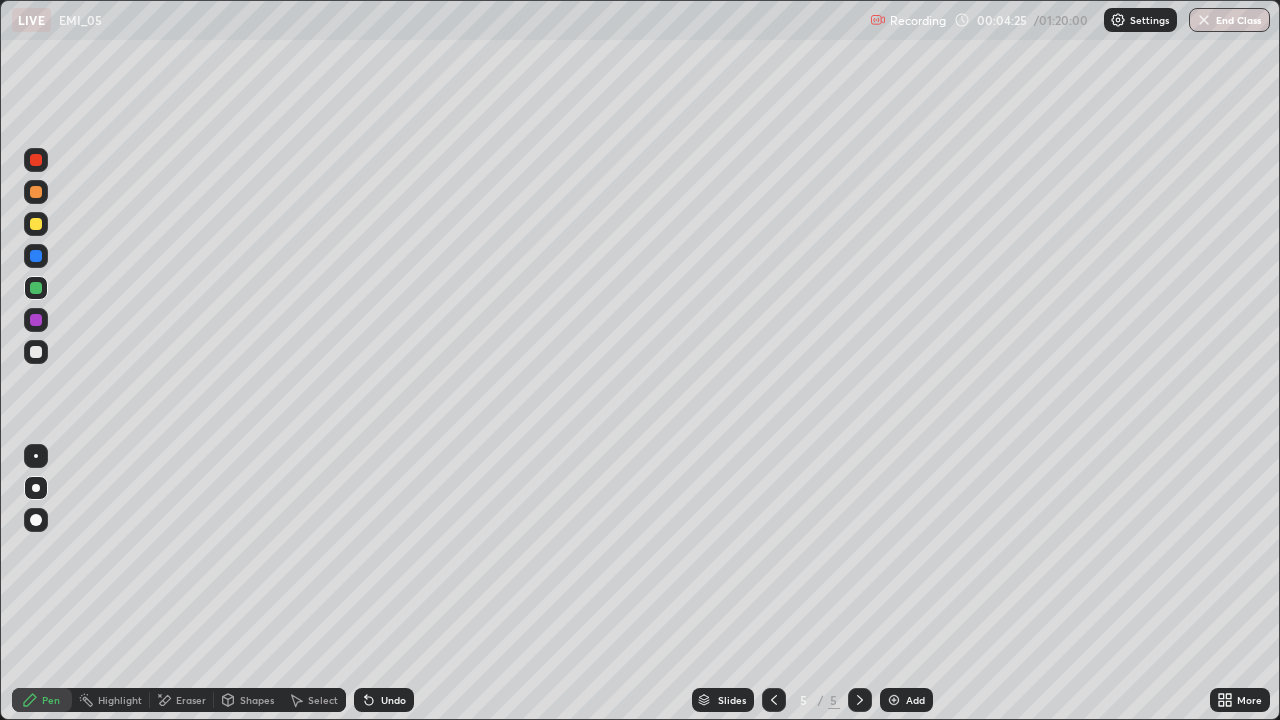 click at bounding box center [36, 224] 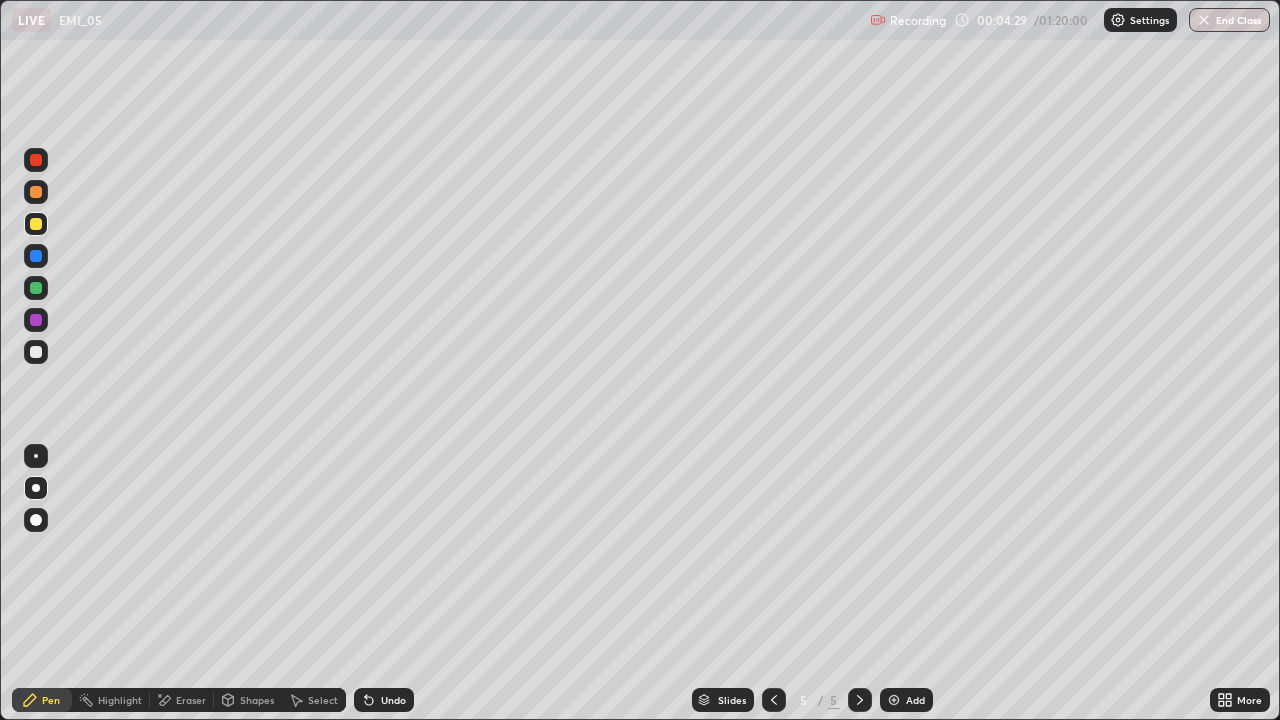 click 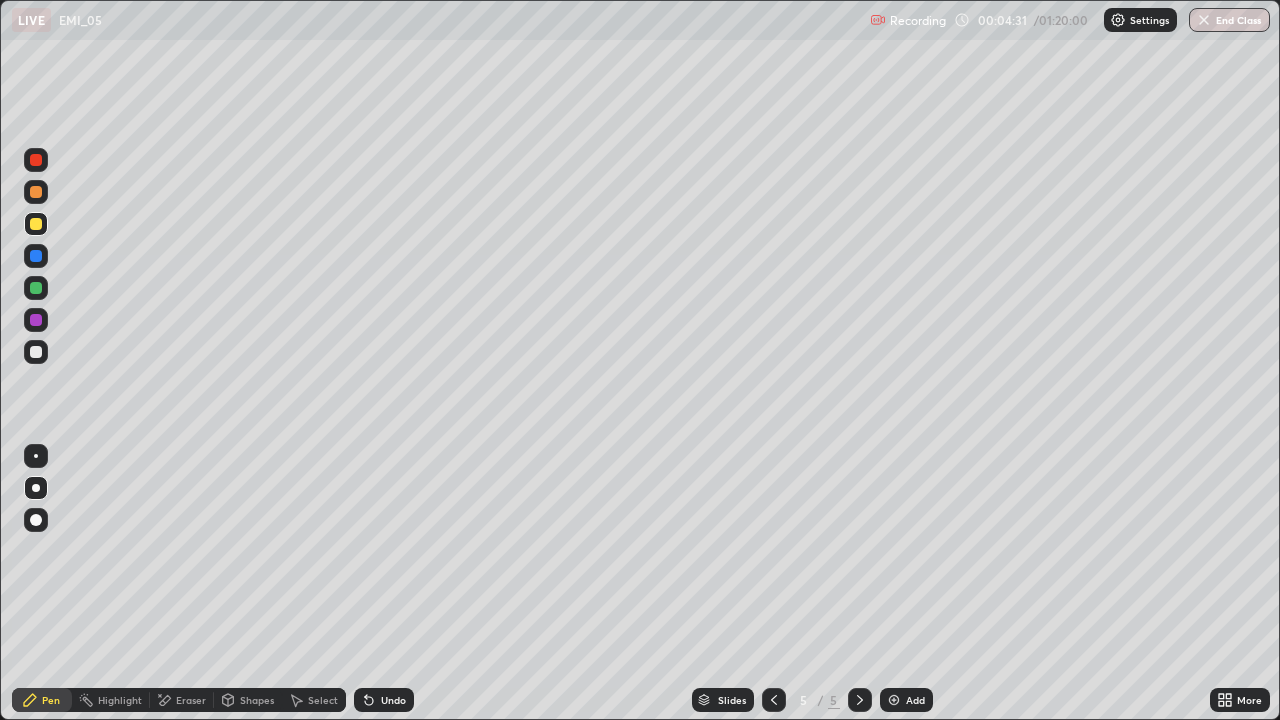 click on "Undo" at bounding box center (393, 700) 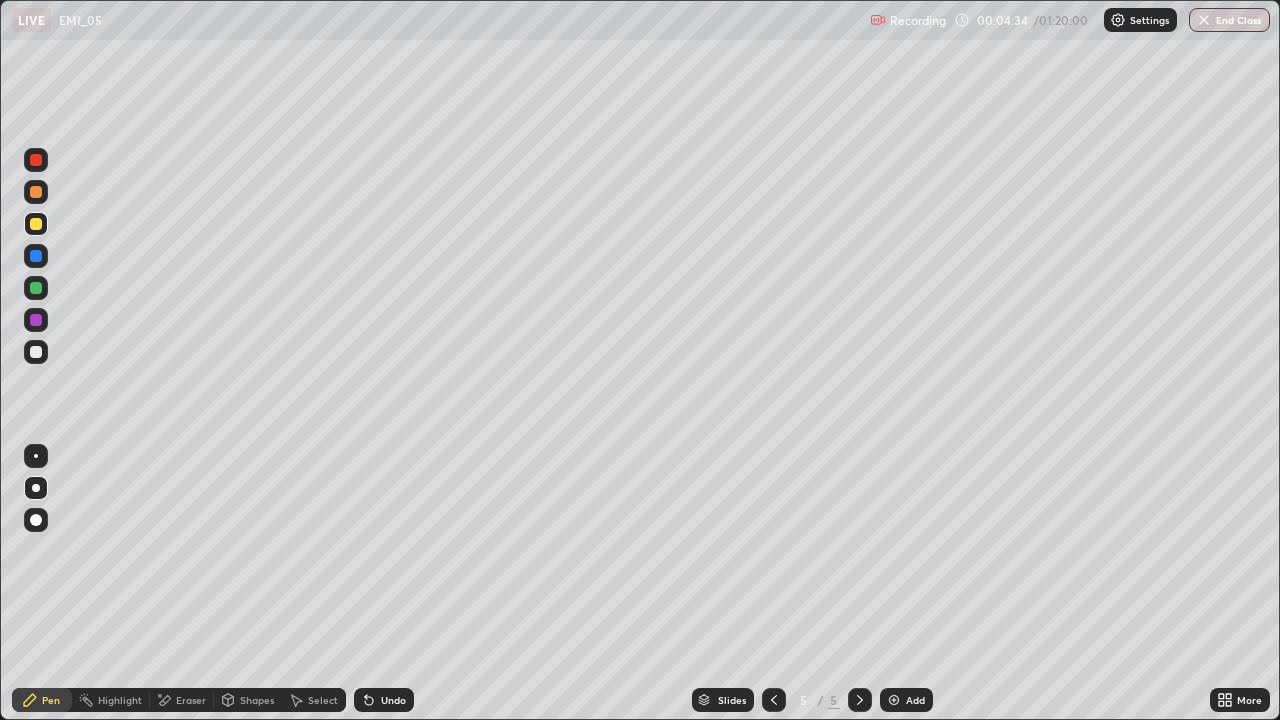 click 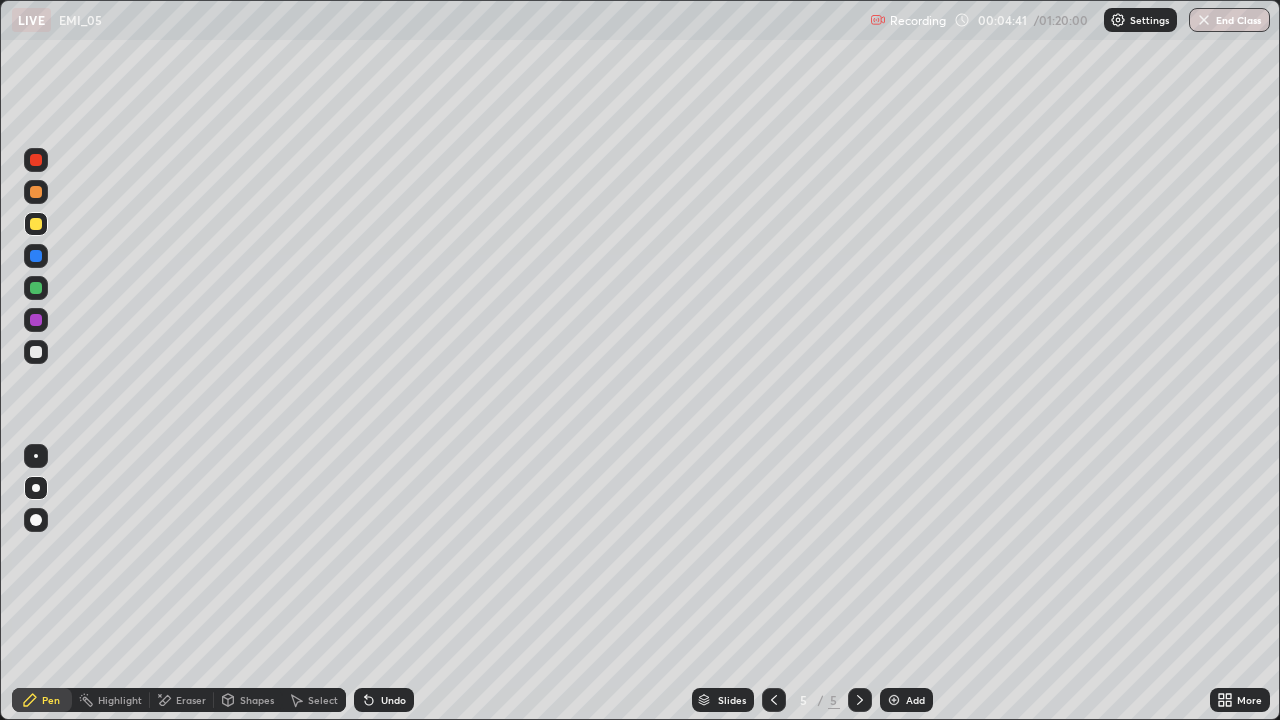 click at bounding box center (36, 352) 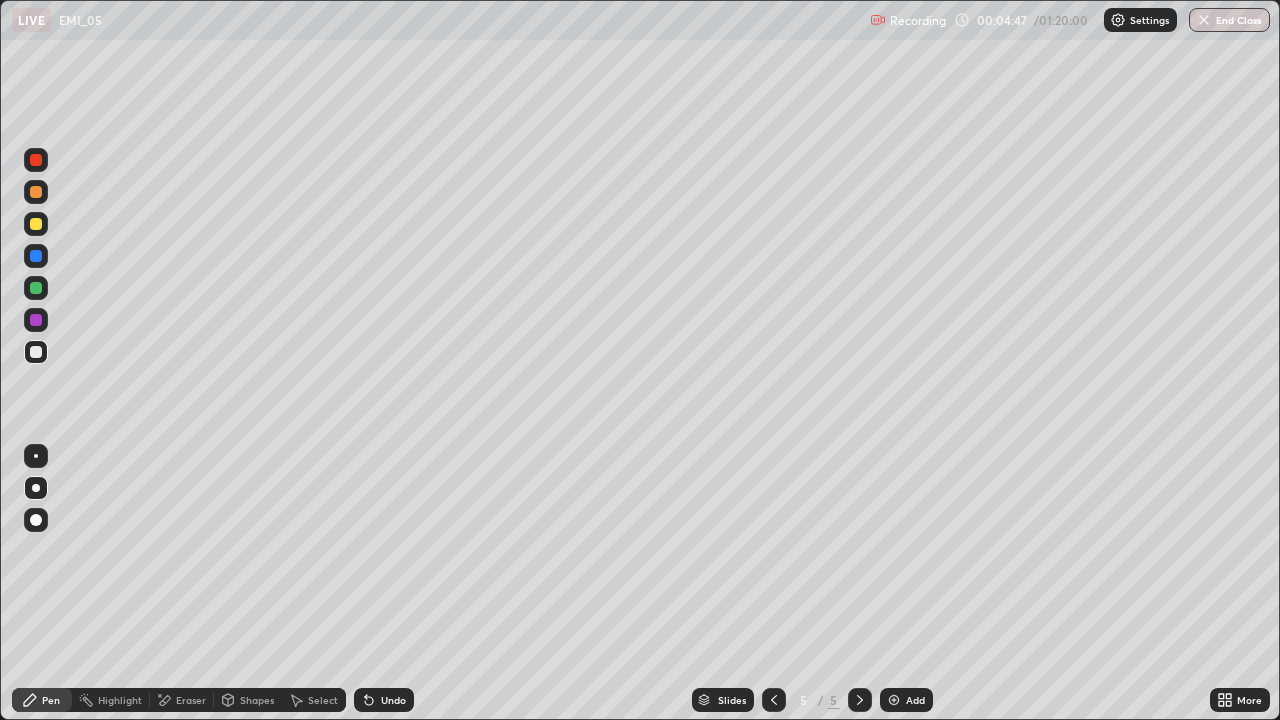 click on "Undo" at bounding box center [393, 700] 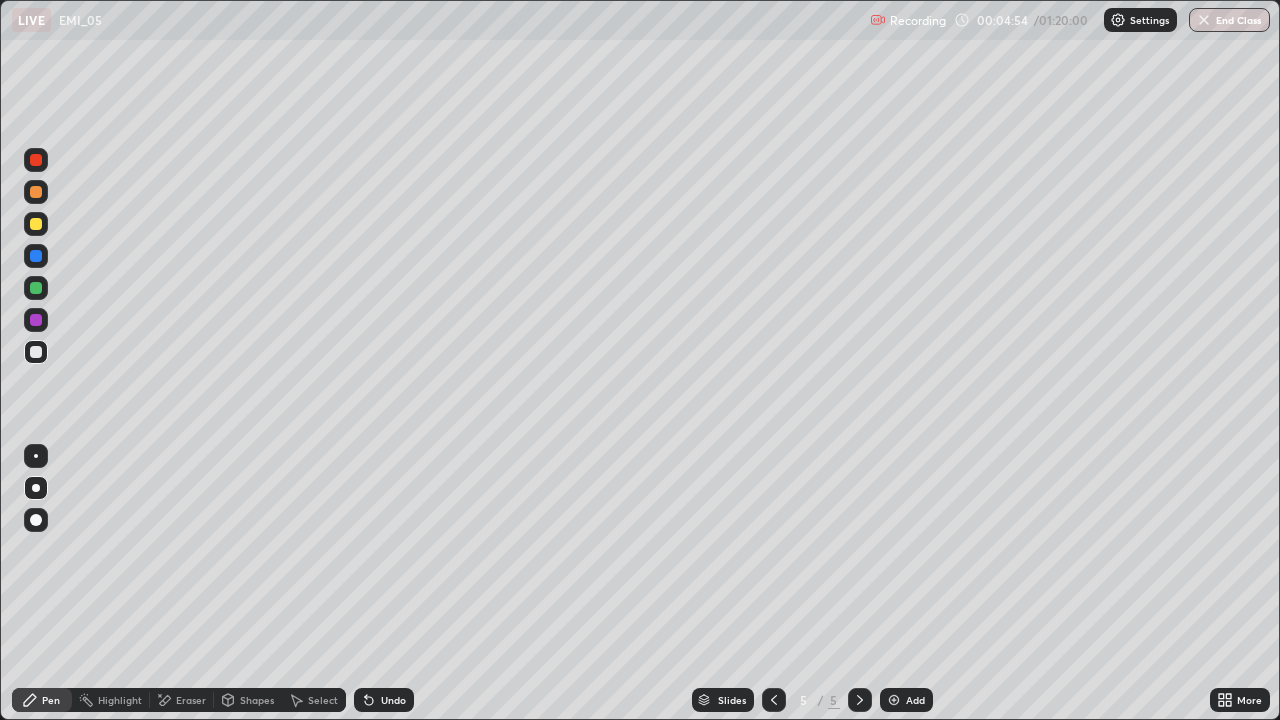 click at bounding box center [36, 256] 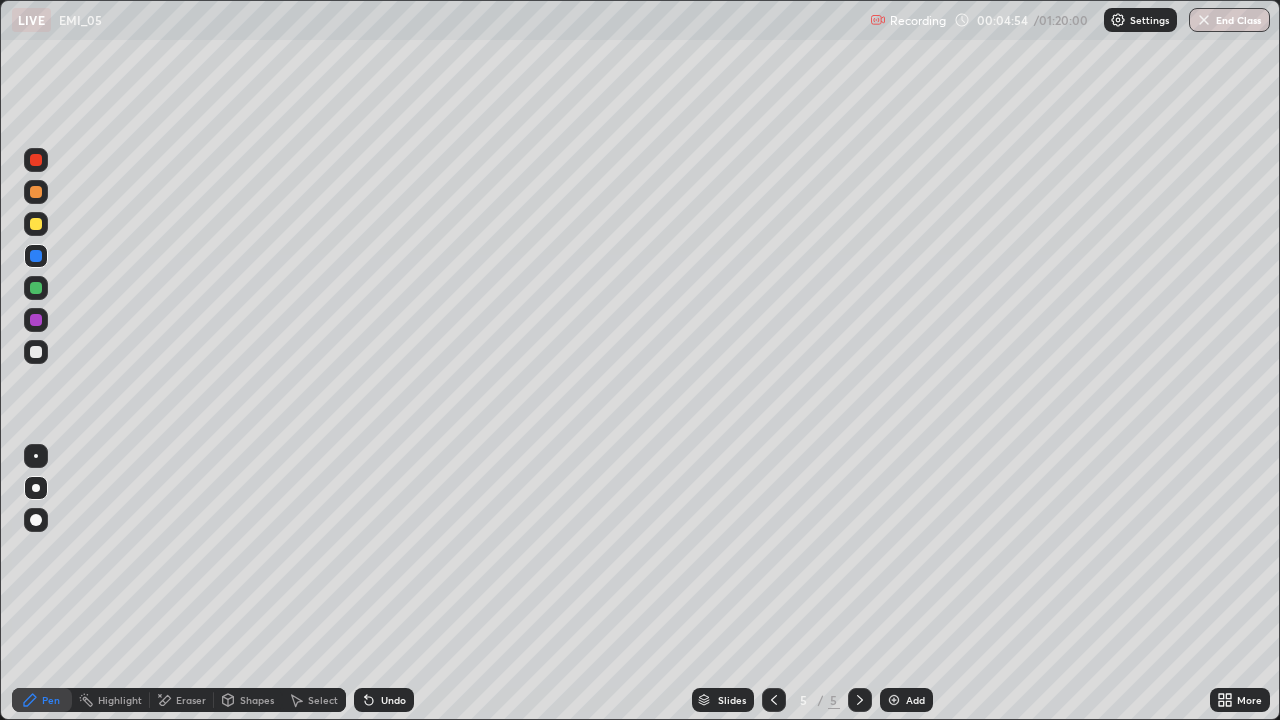 click at bounding box center (36, 224) 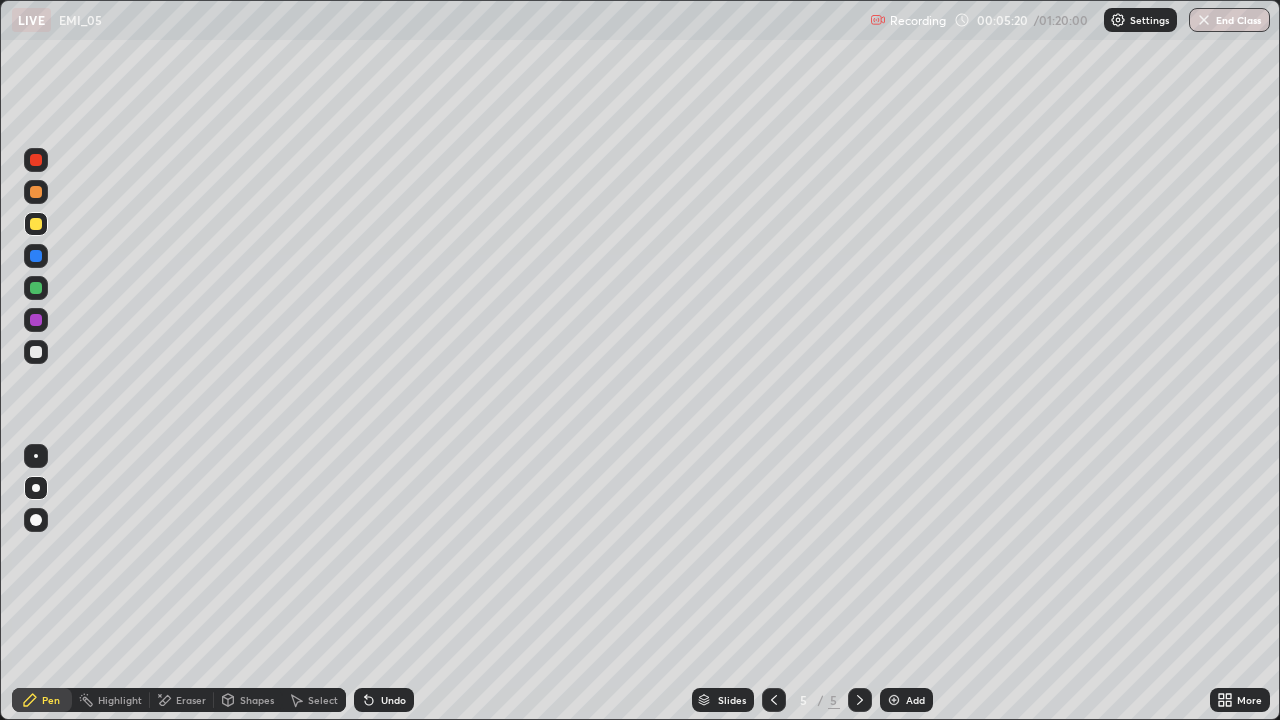 click at bounding box center (36, 352) 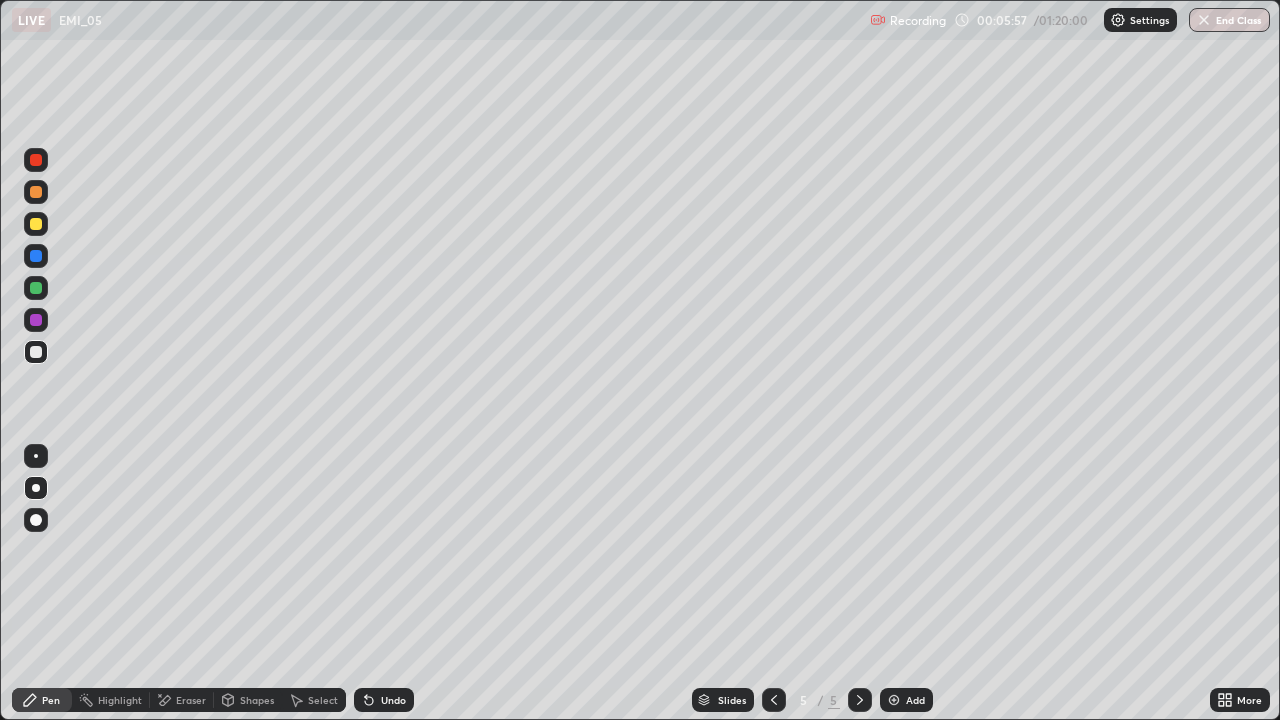 click on "Eraser" at bounding box center (191, 700) 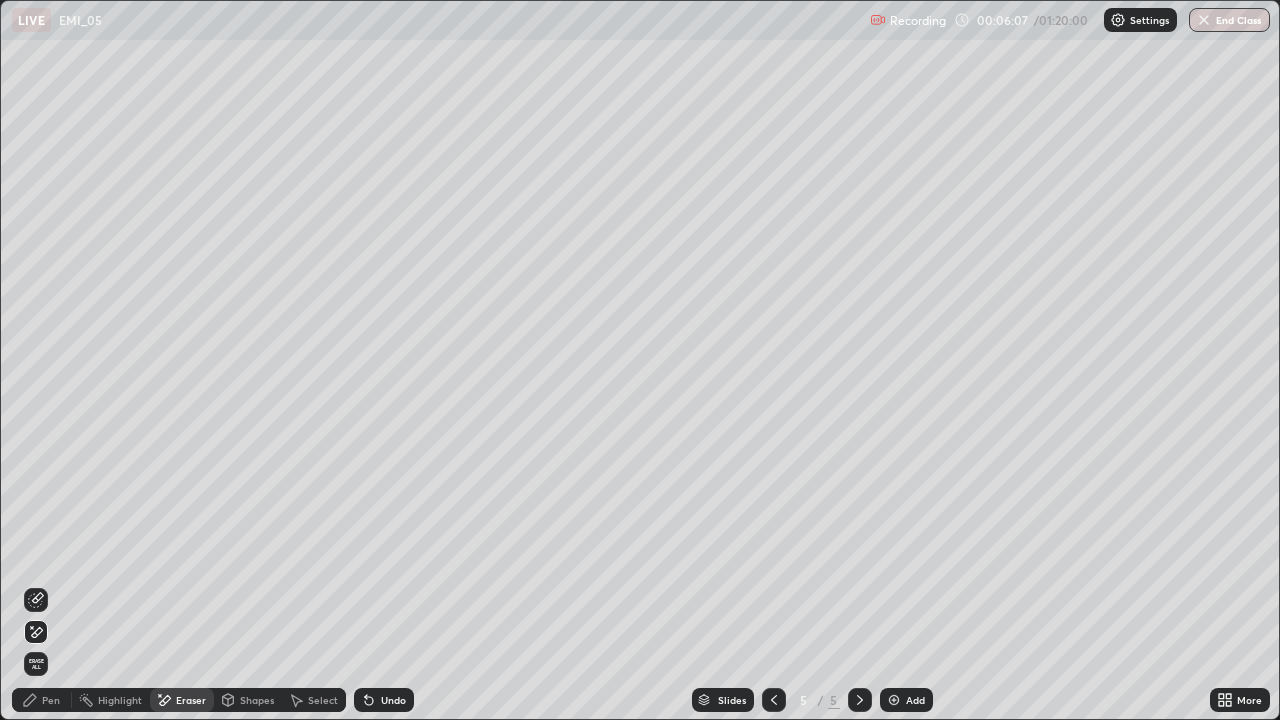 click on "Pen" at bounding box center (42, 700) 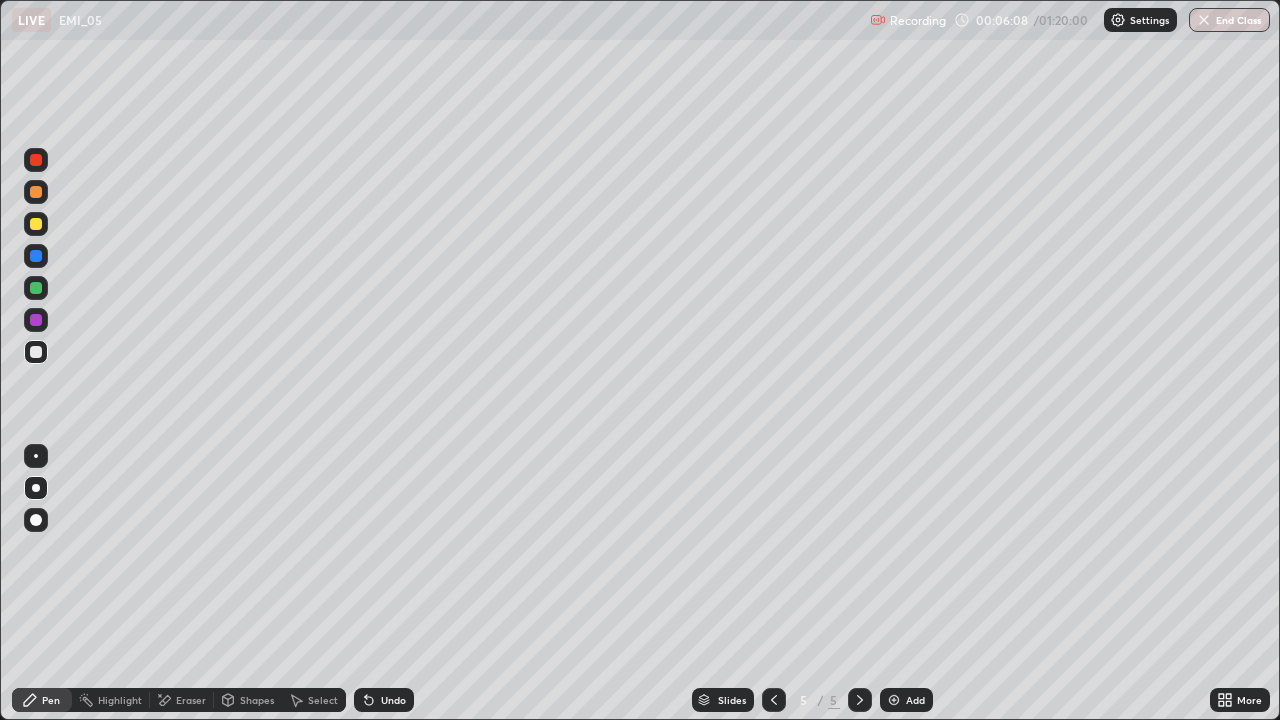 click on "Select" at bounding box center [314, 700] 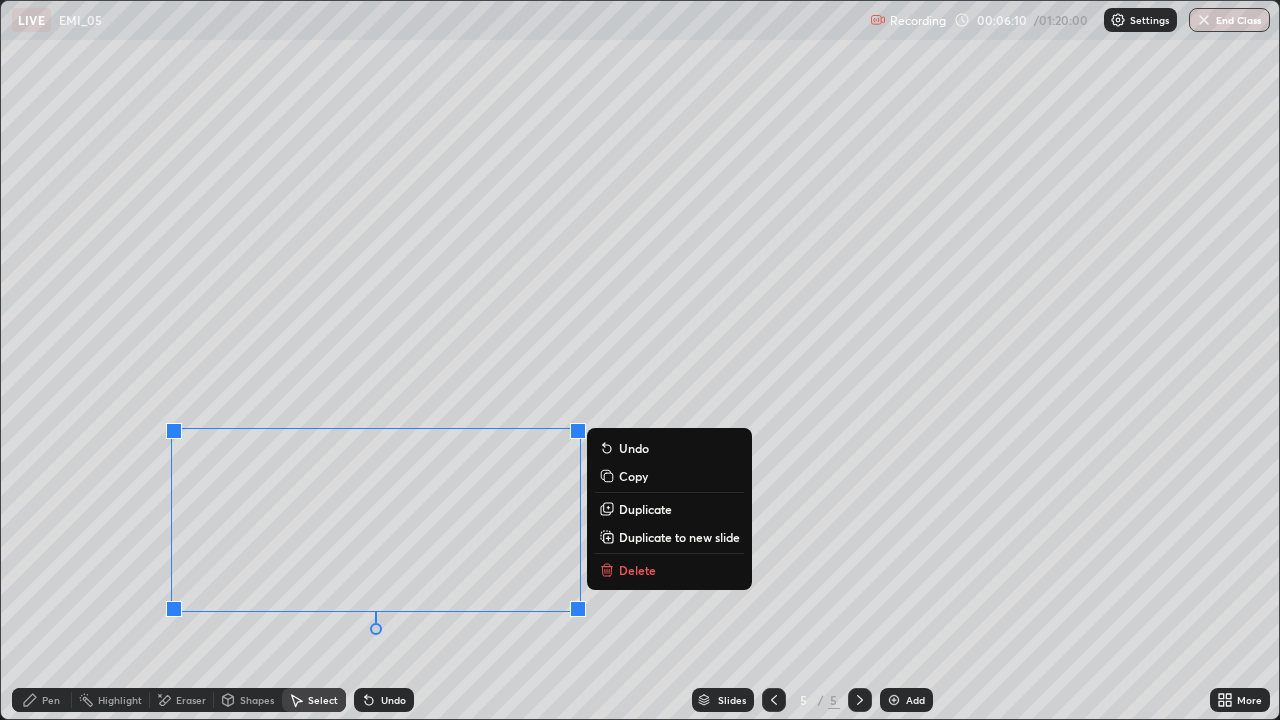 click on "Delete" at bounding box center [637, 570] 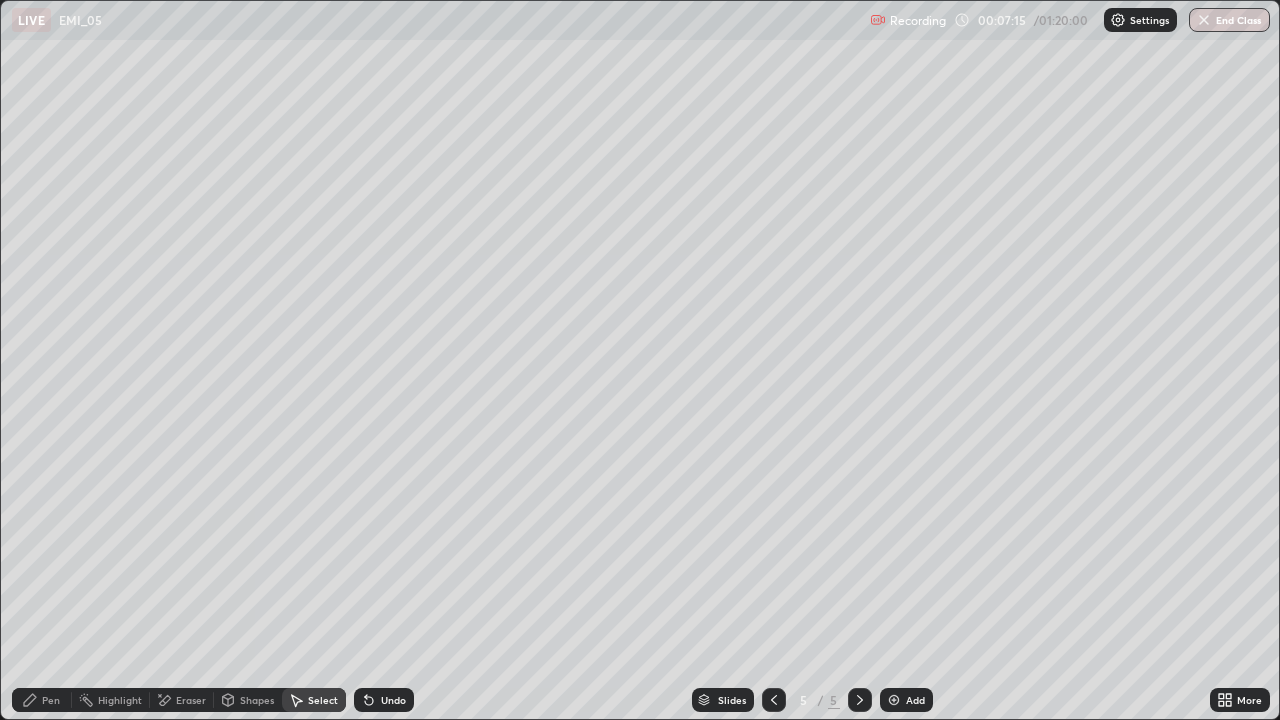 click on "Select" at bounding box center (323, 700) 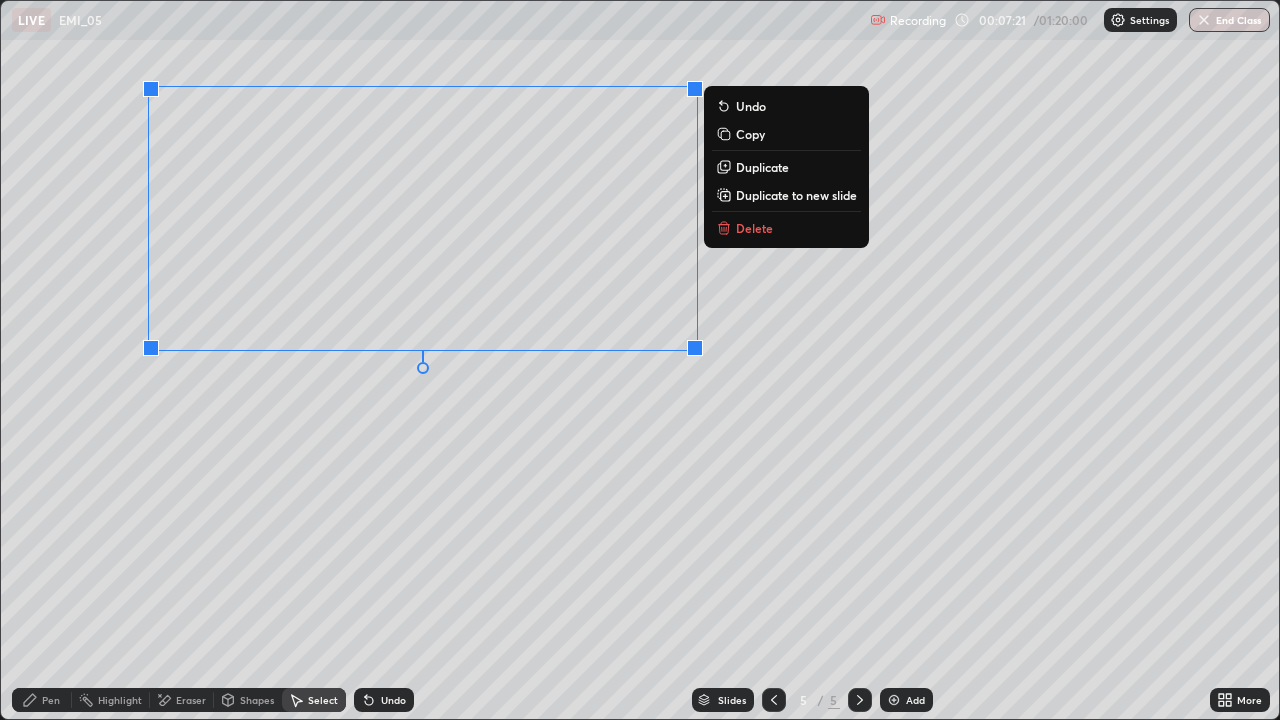click on "Duplicate" at bounding box center (762, 167) 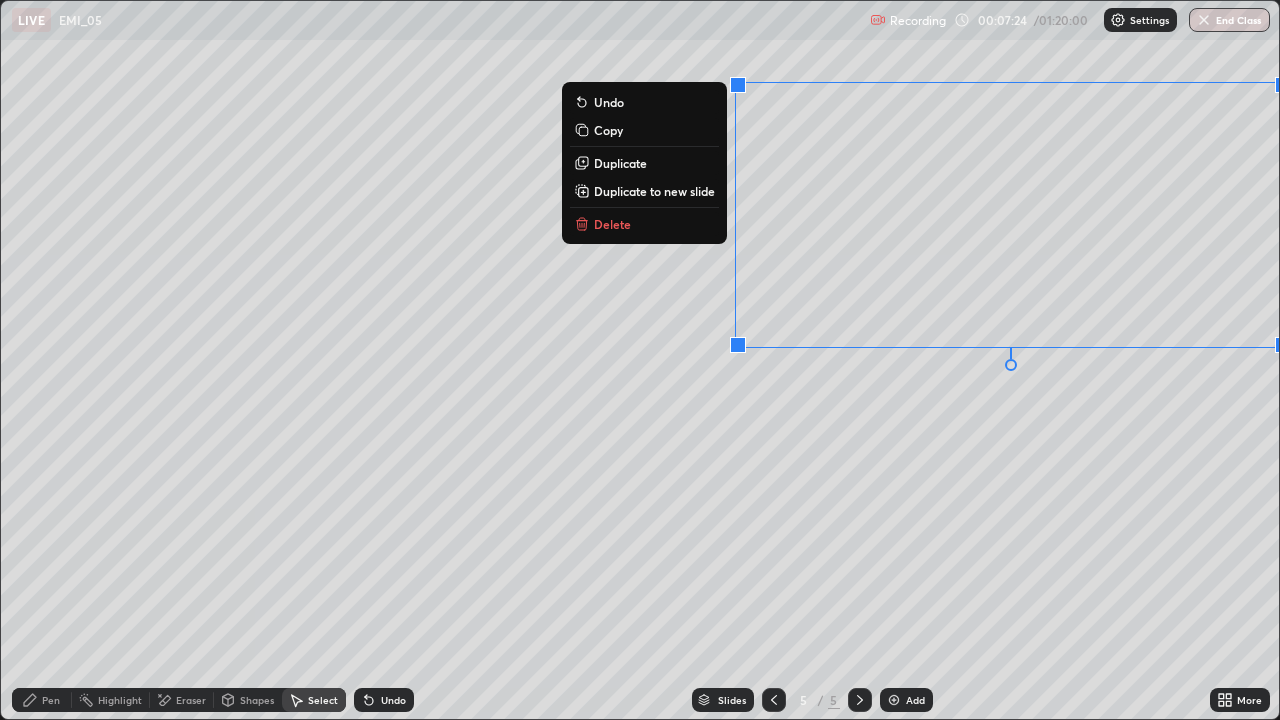 click on "0 ° Undo Copy Duplicate Duplicate to new slide Delete" at bounding box center (640, 360) 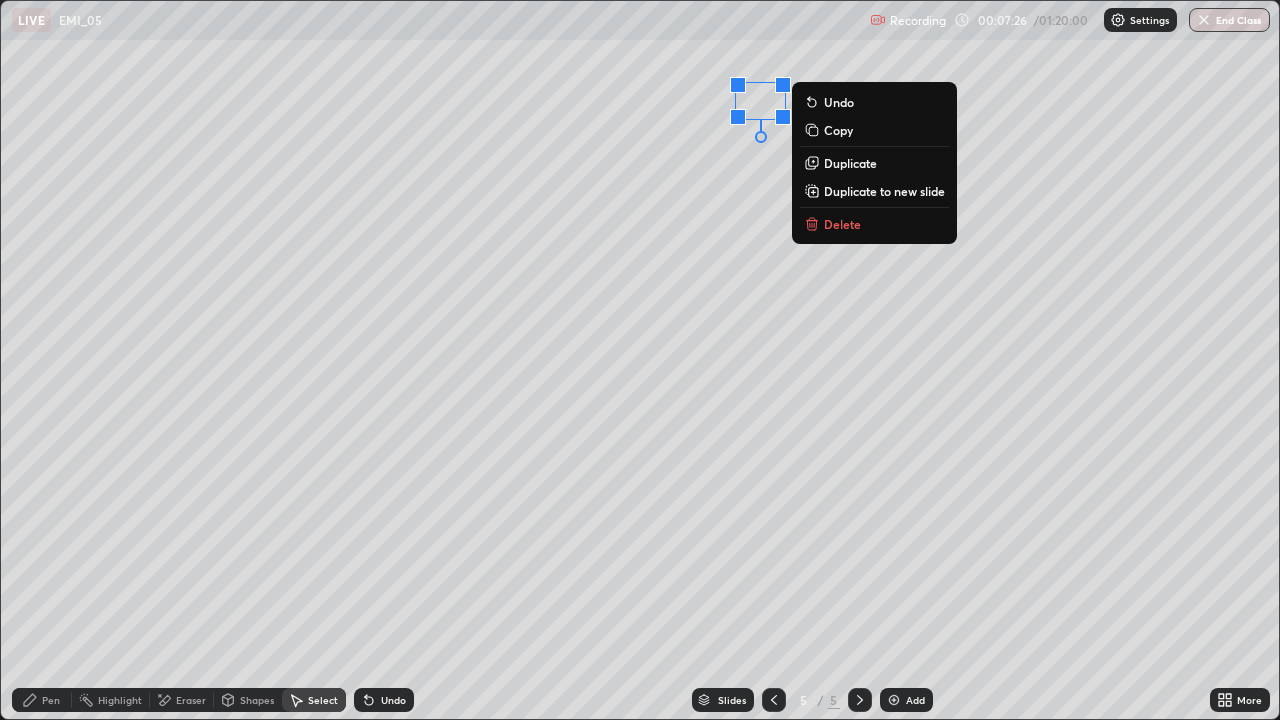 click on "Delete" at bounding box center [842, 224] 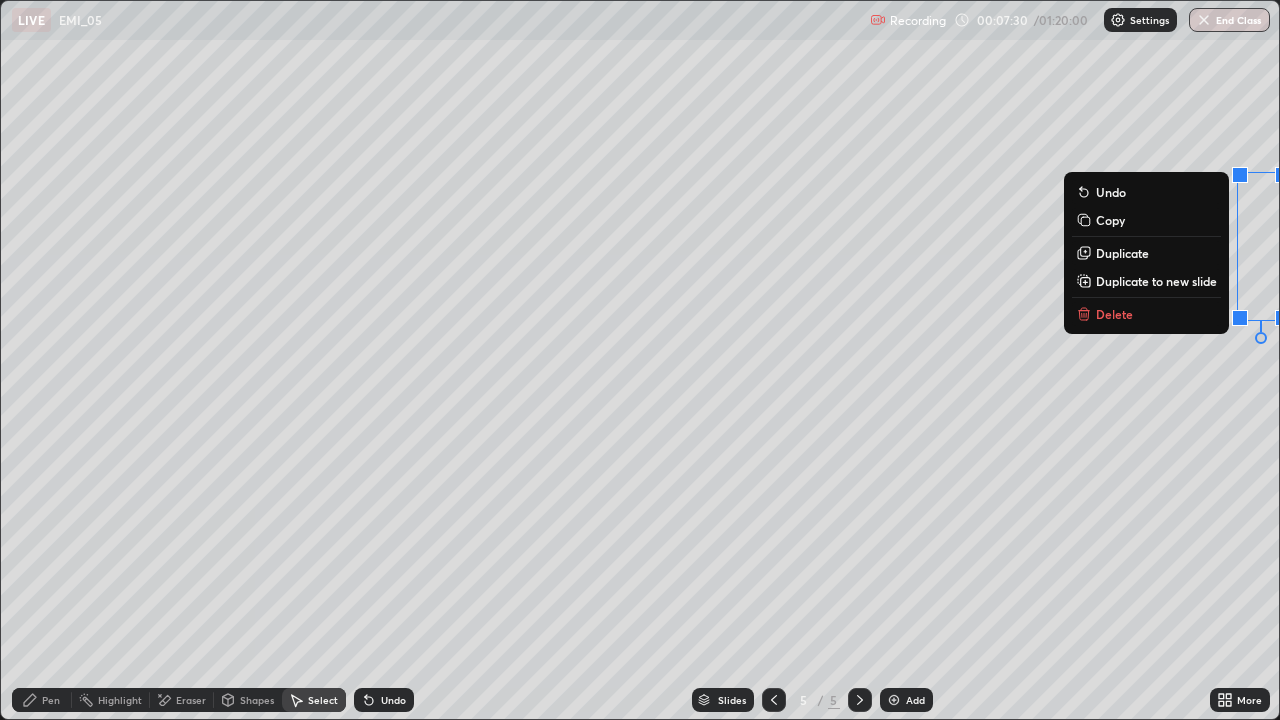 click on "Delete" at bounding box center [1146, 314] 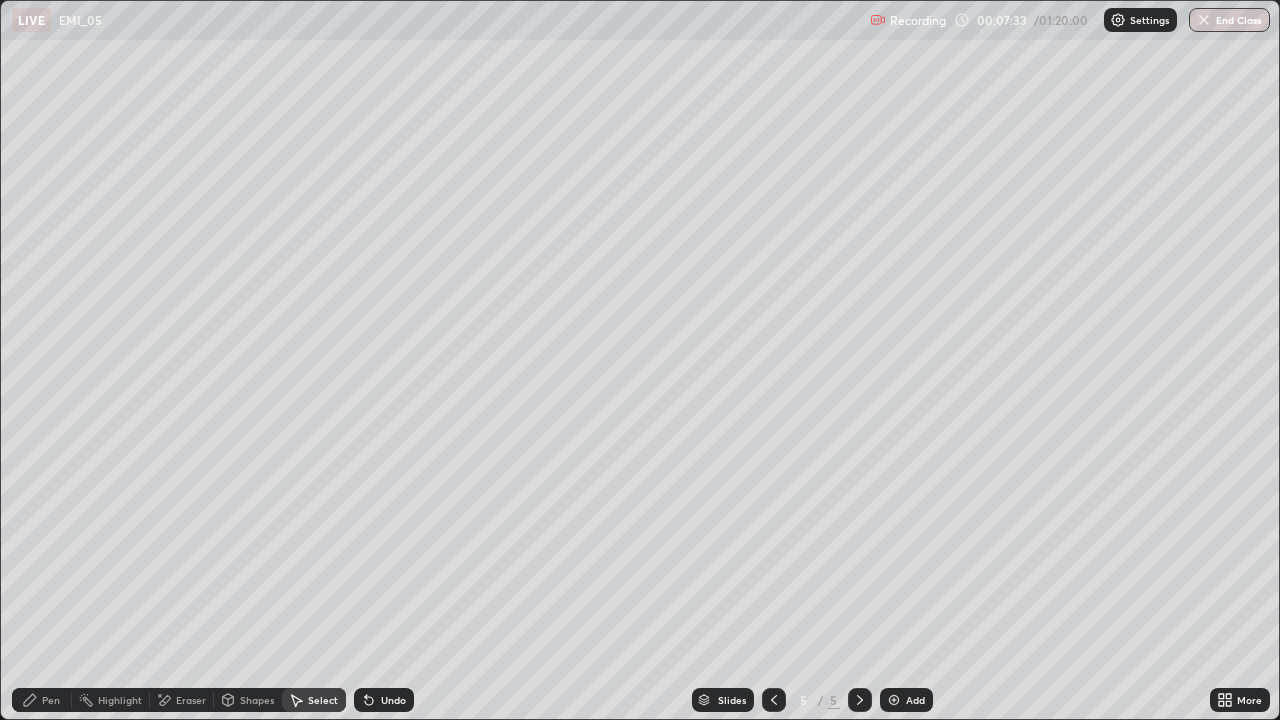 click on "Pen" at bounding box center (51, 700) 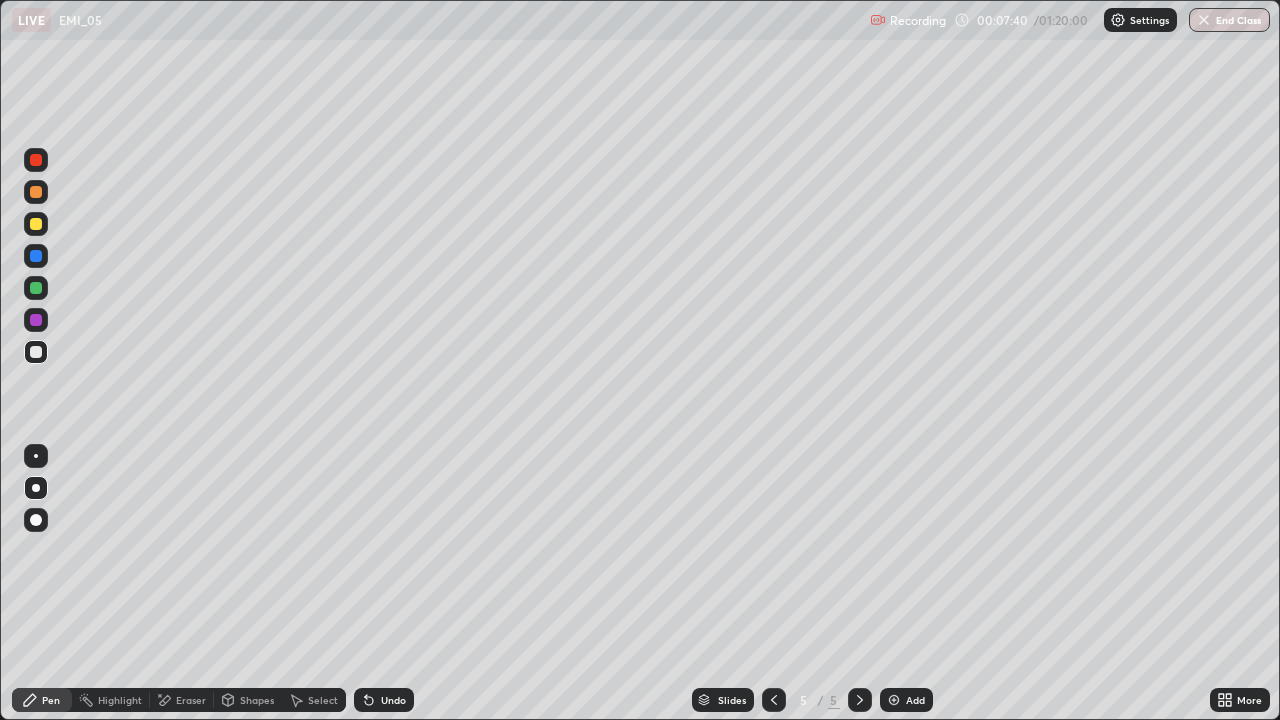 click on "Select" at bounding box center (323, 700) 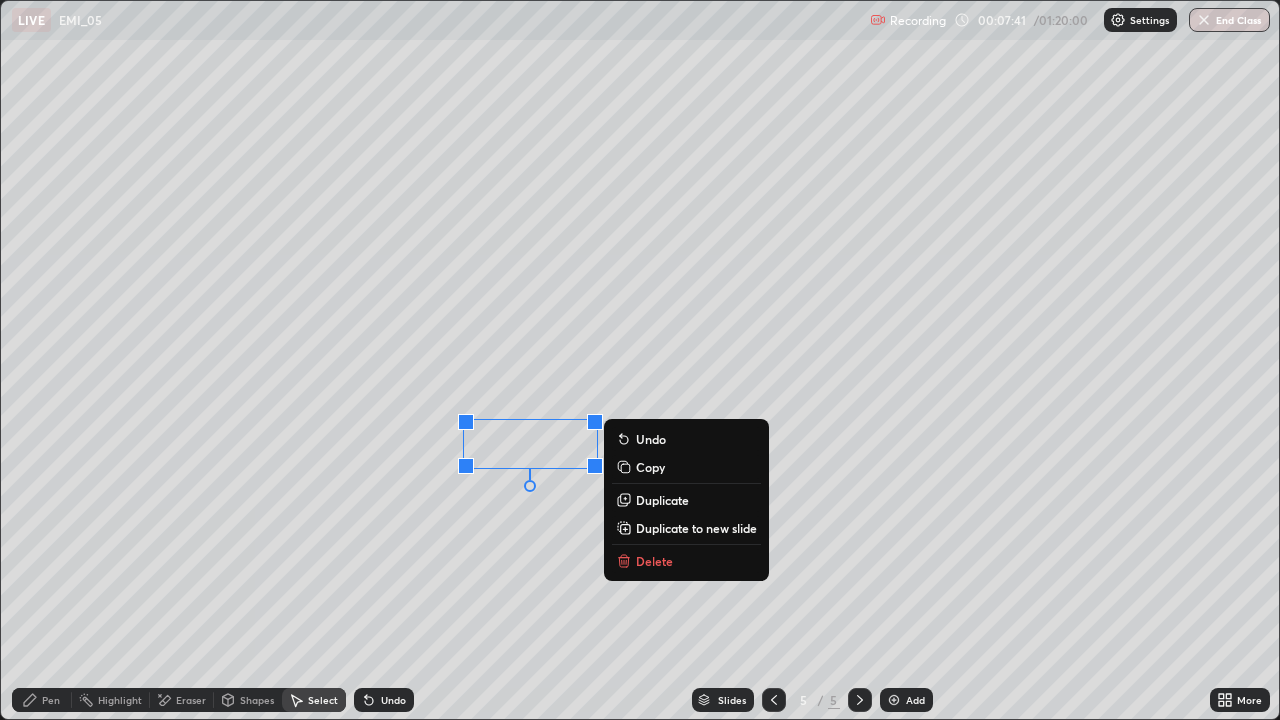 click on "Delete" at bounding box center (654, 561) 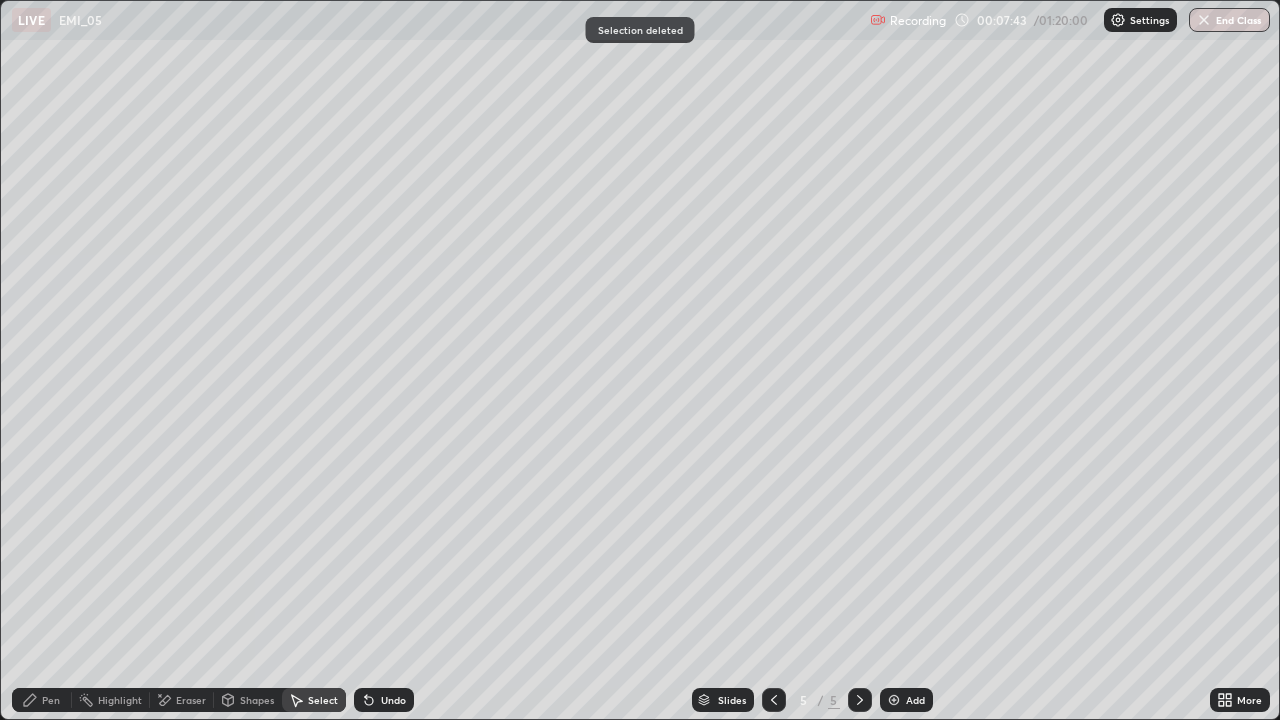 click 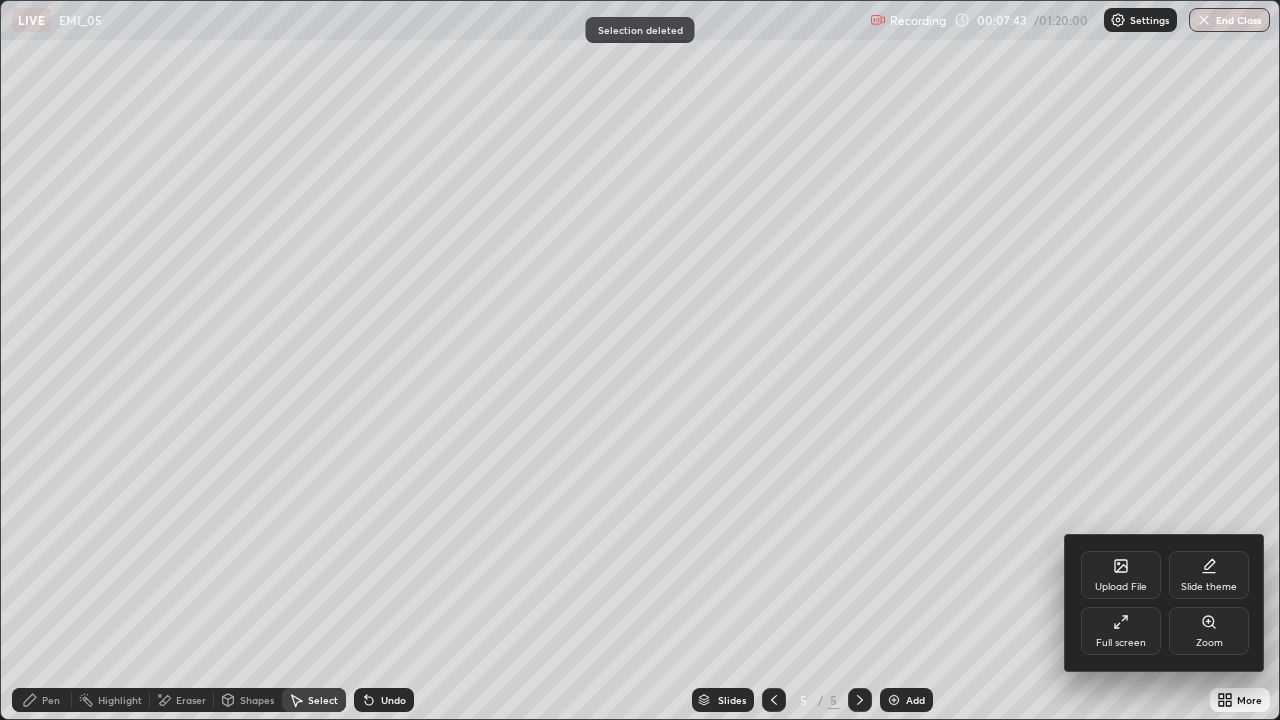 click on "Full screen" at bounding box center (1121, 631) 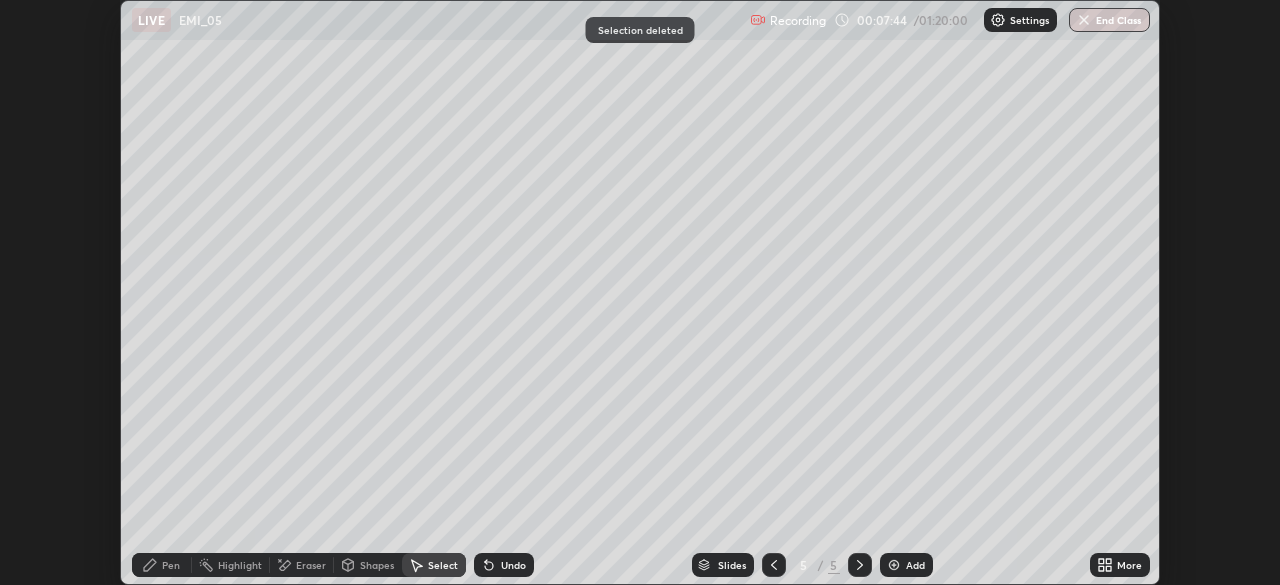 scroll, scrollTop: 585, scrollLeft: 1280, axis: both 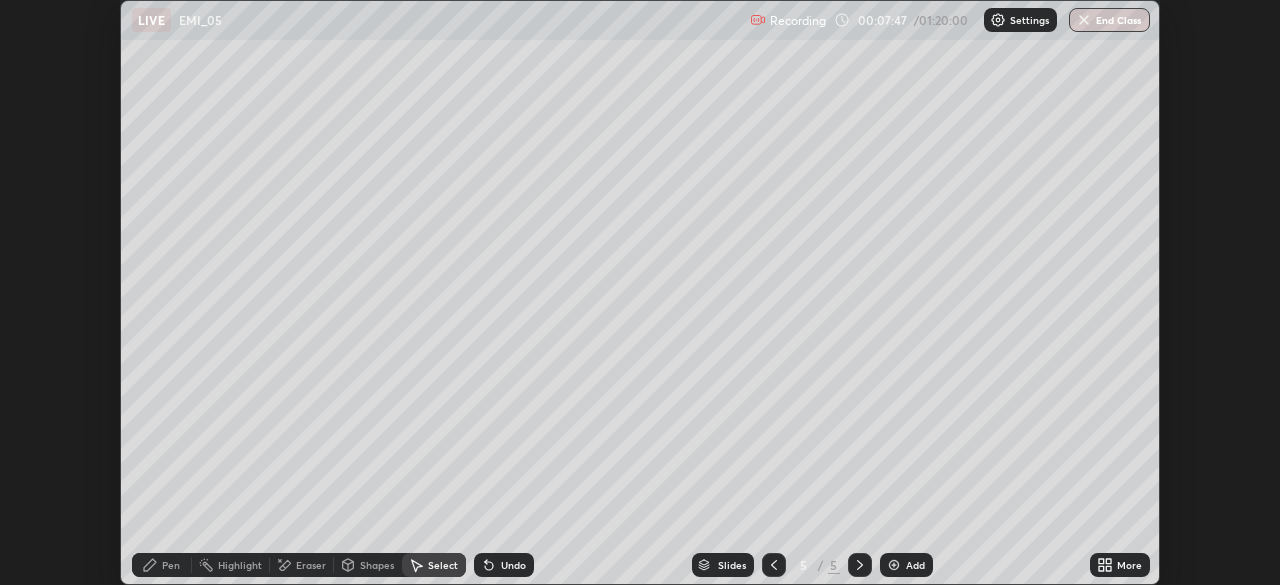 click on "Eraser" at bounding box center [302, 565] 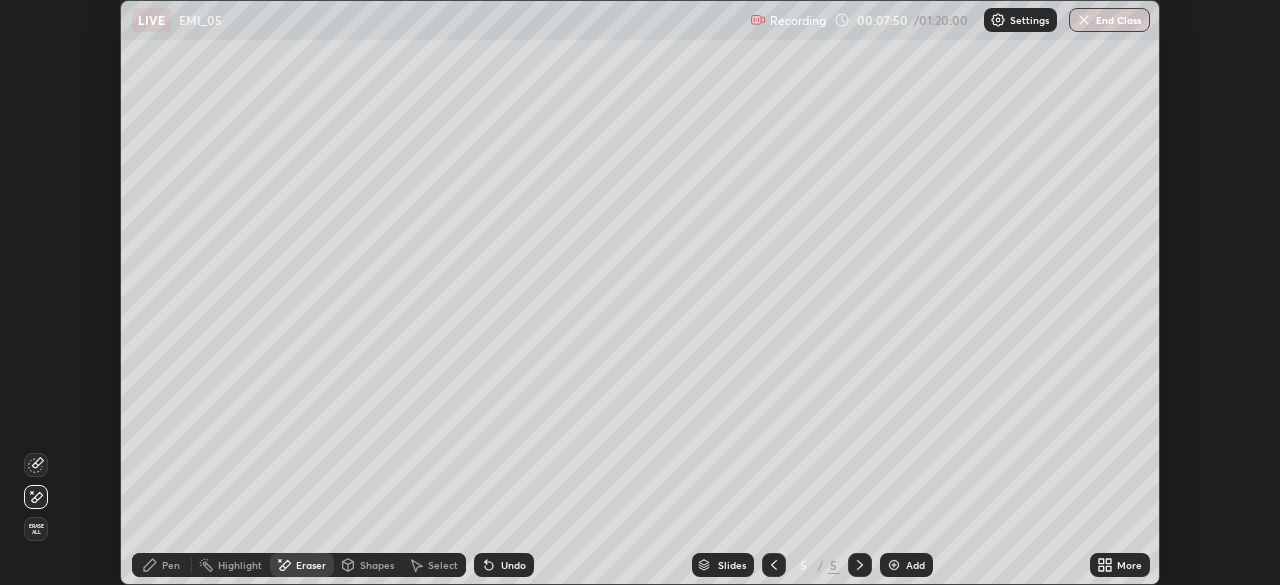 click on "Pen" at bounding box center [171, 565] 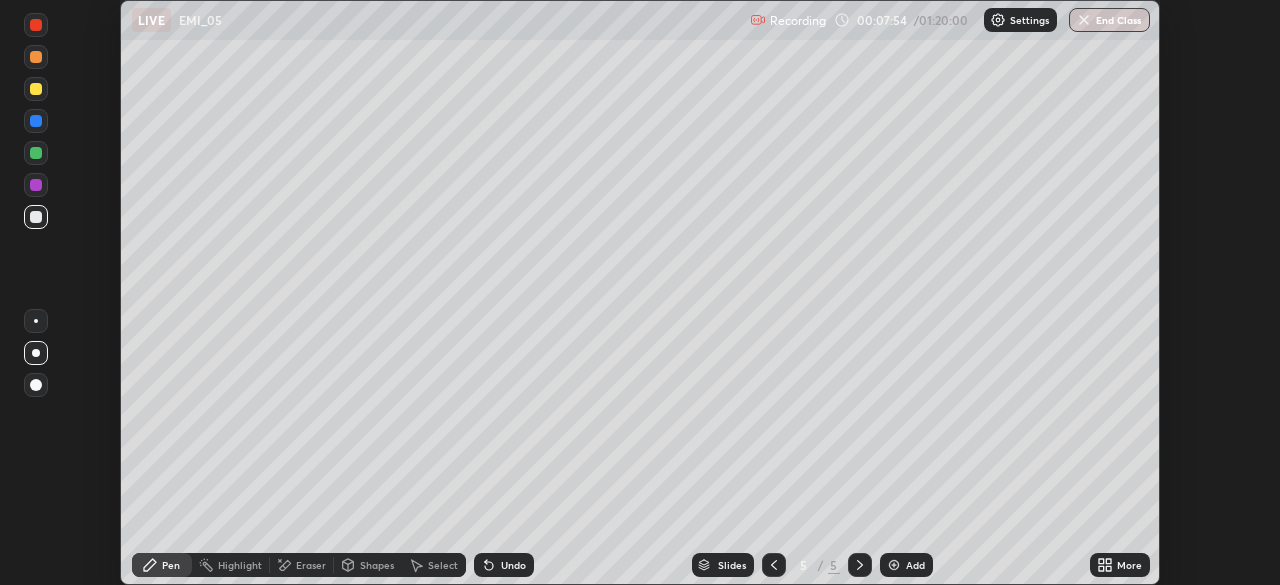 click at bounding box center (36, 57) 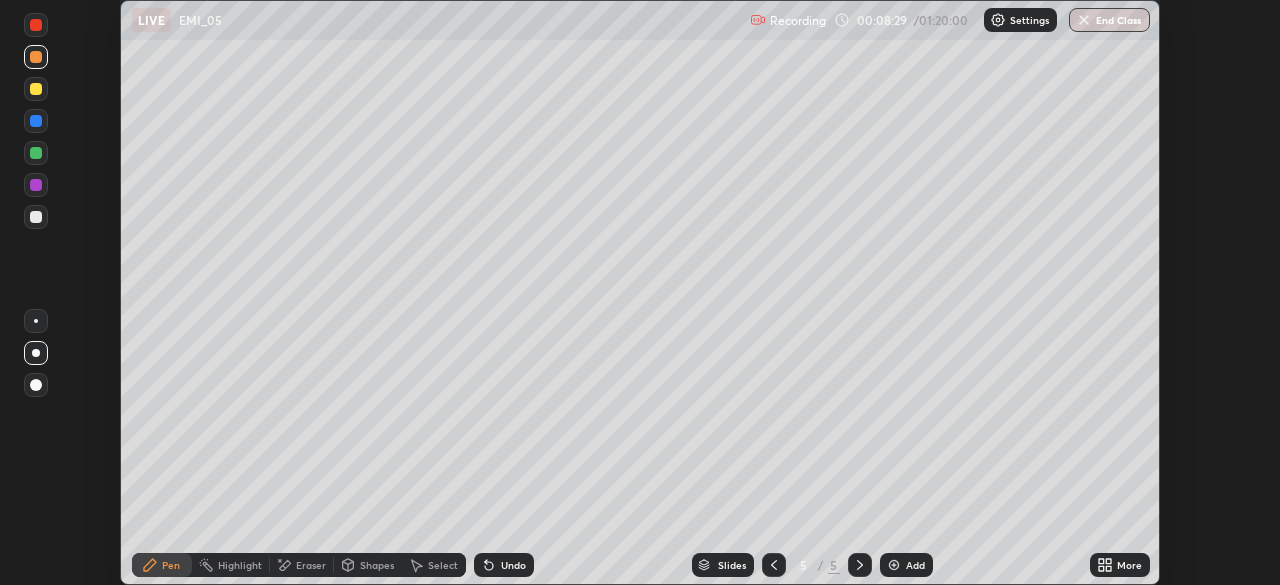 click on "More" at bounding box center (1120, 565) 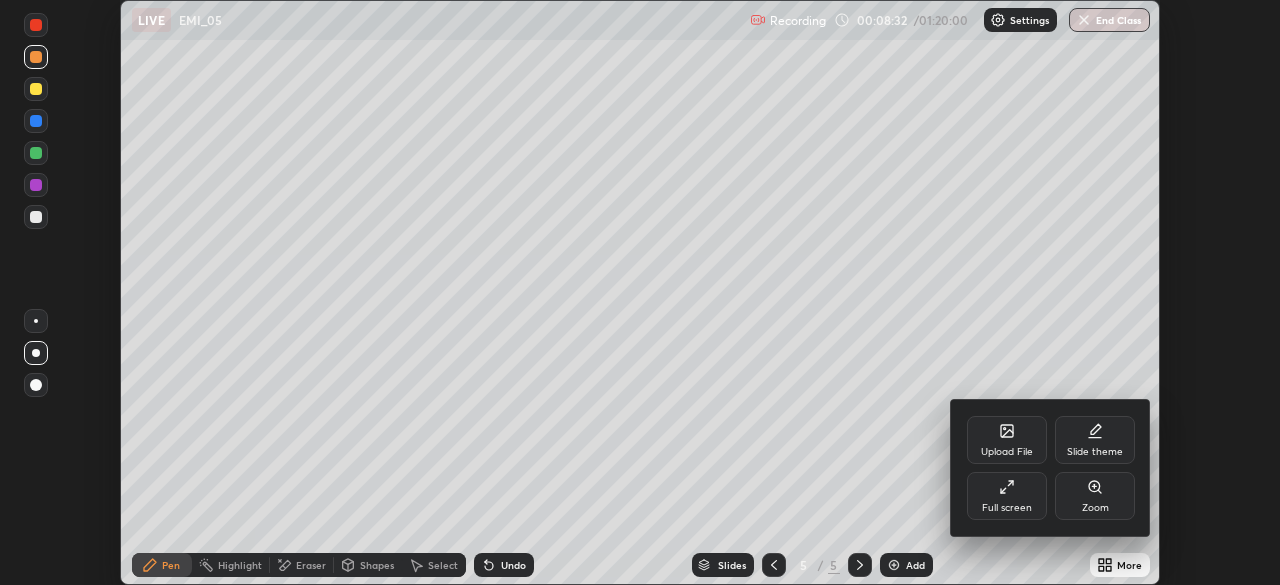 click on "Full screen" at bounding box center (1007, 496) 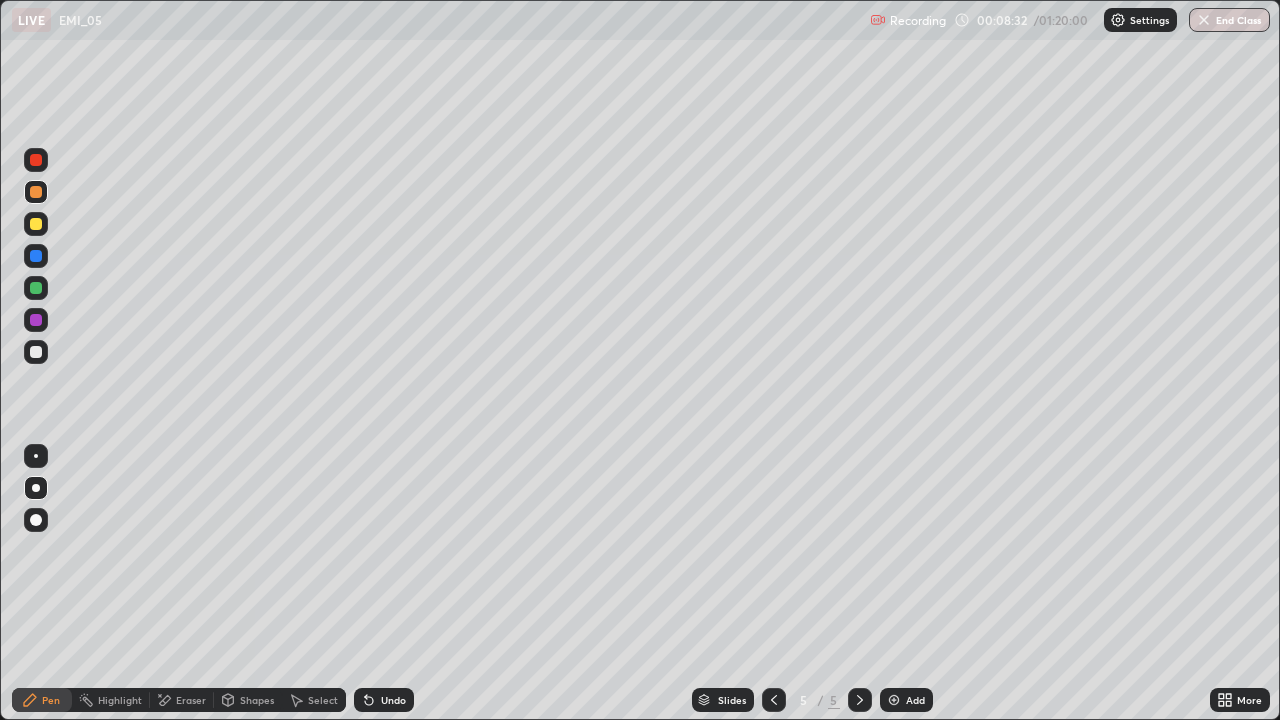 scroll, scrollTop: 99280, scrollLeft: 98720, axis: both 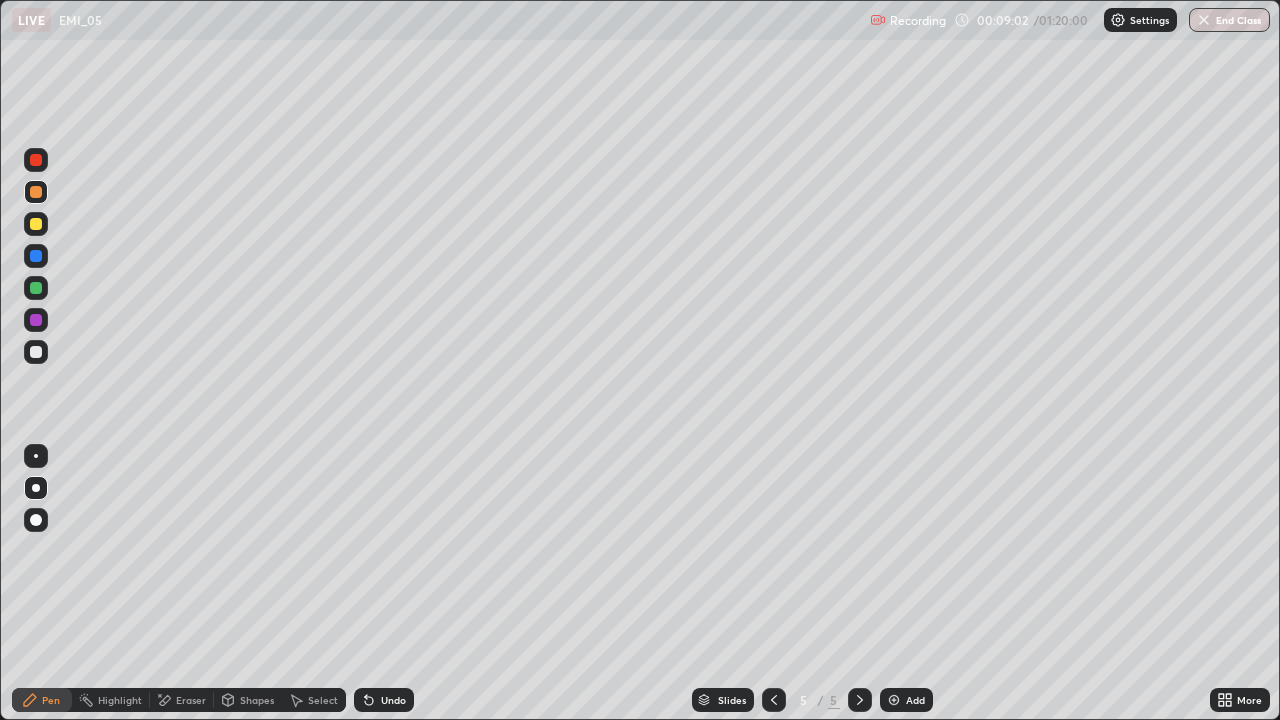 click on "Undo" at bounding box center [384, 700] 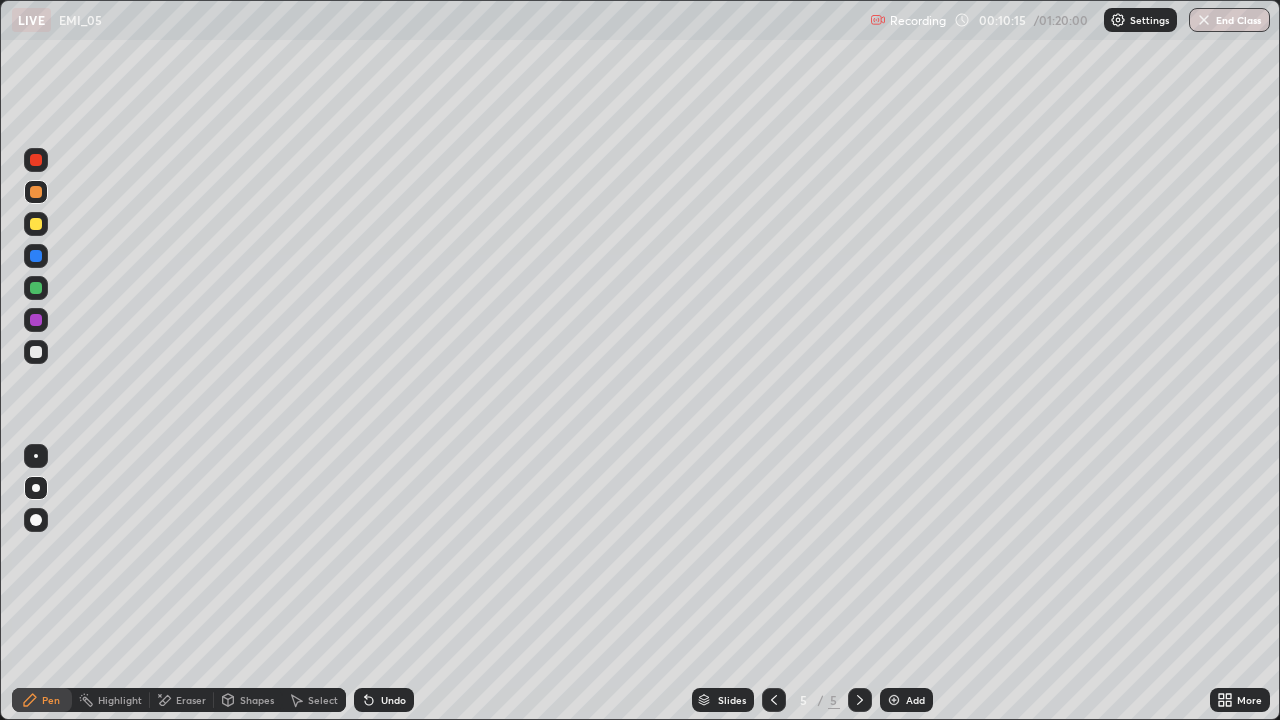 click on "Select" at bounding box center (323, 700) 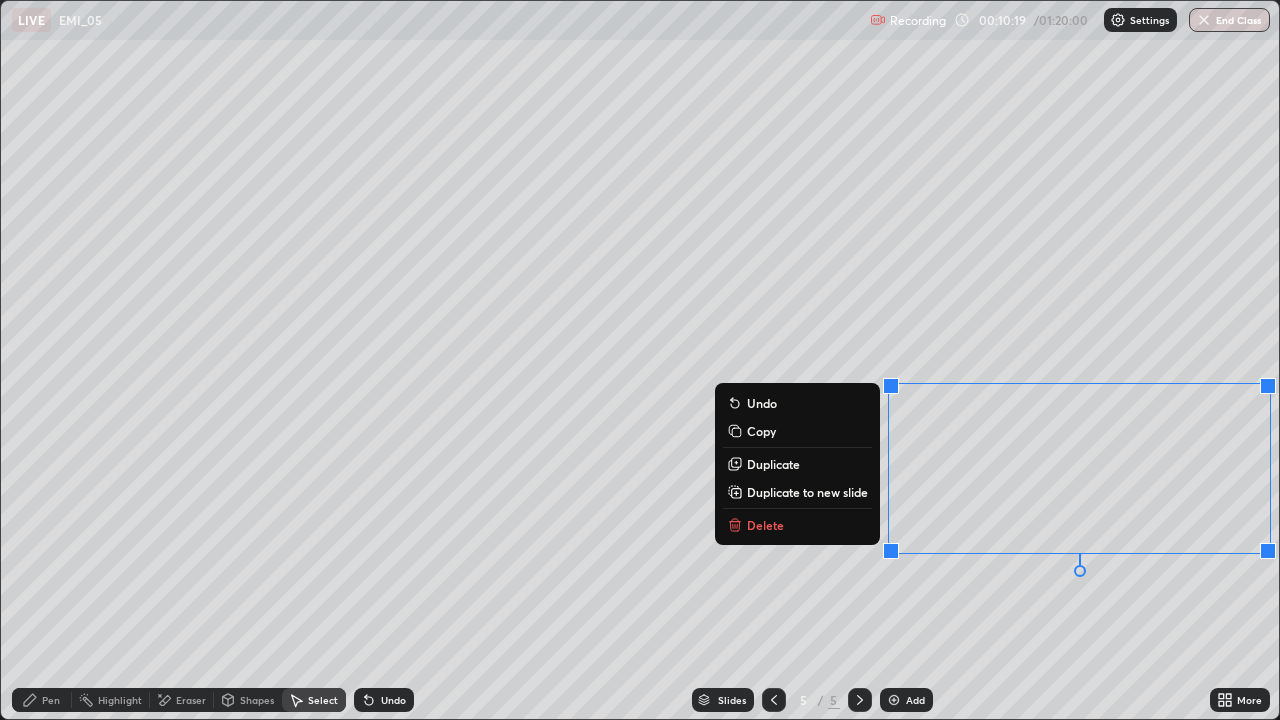 click on "Delete" at bounding box center [797, 525] 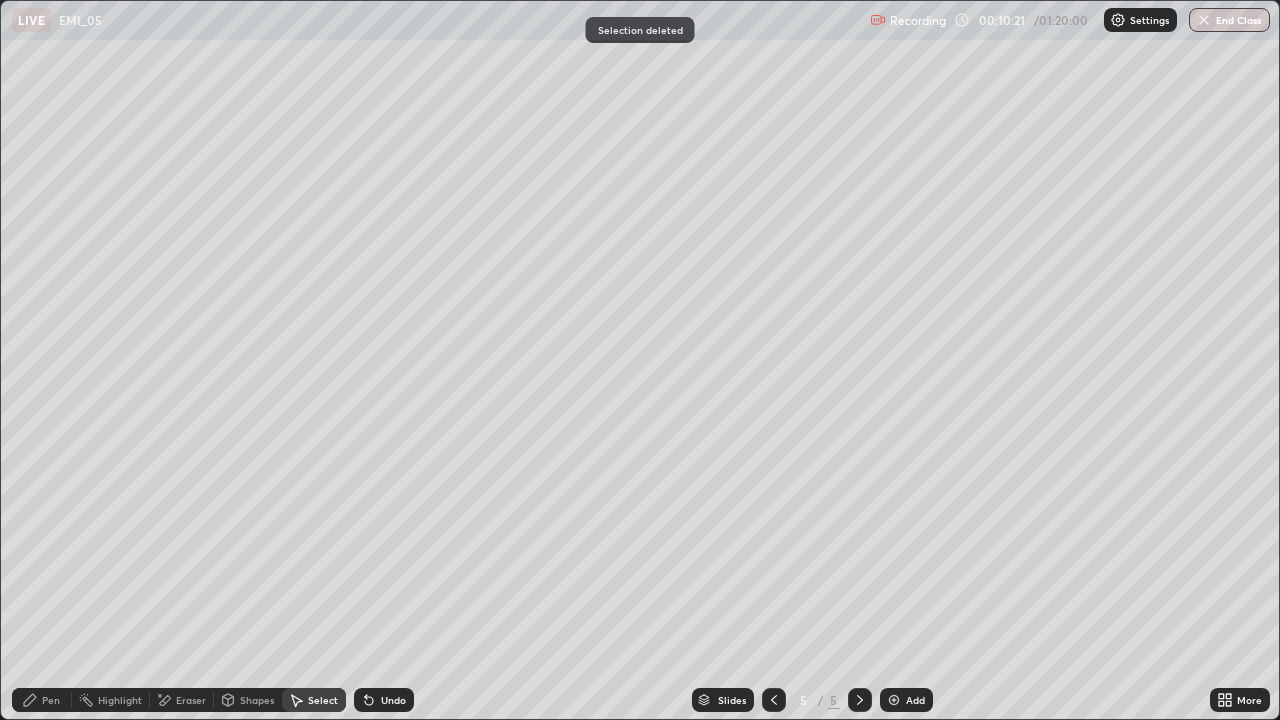 click on "Pen" at bounding box center (51, 700) 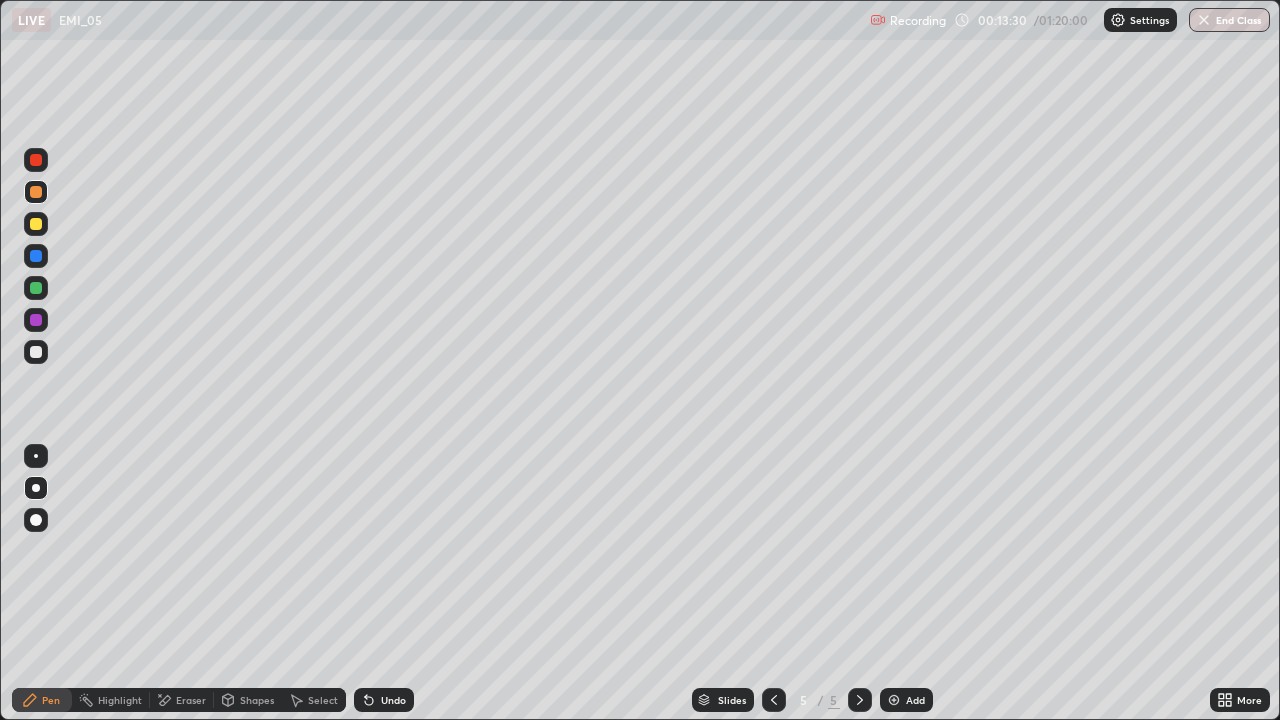 click on "Select" at bounding box center (314, 700) 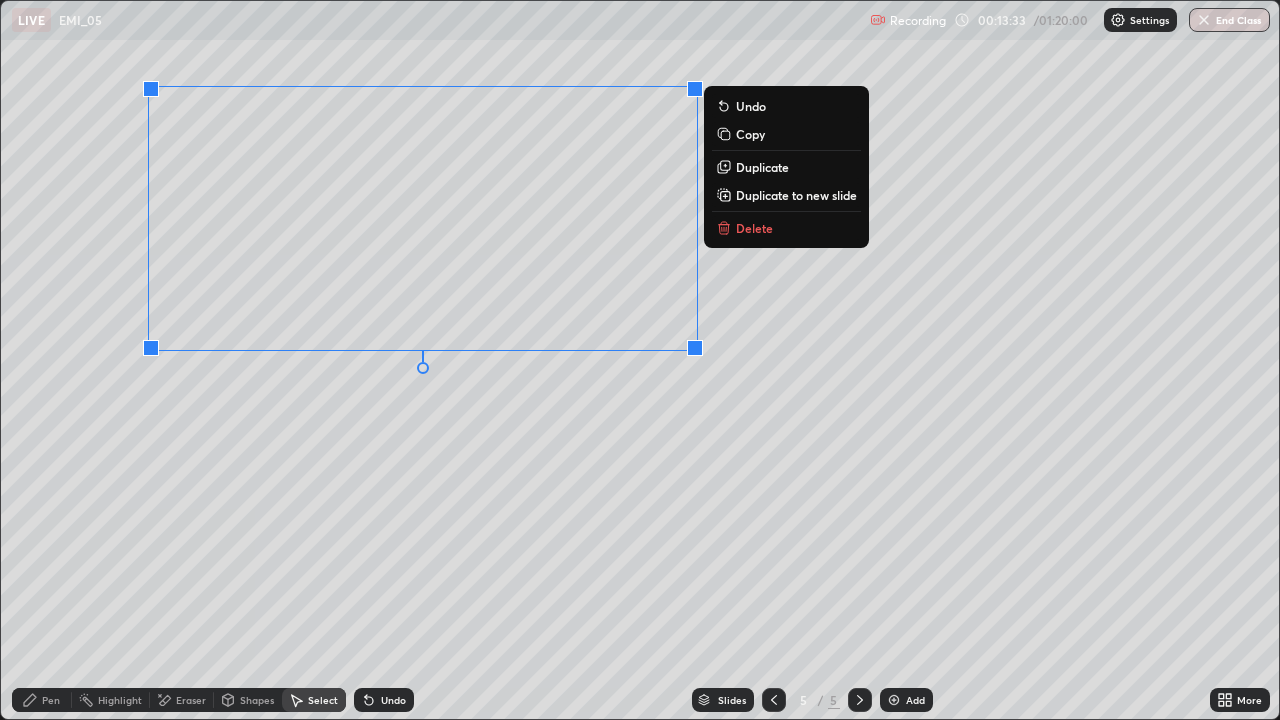 click on "Duplicate to new slide" at bounding box center [796, 195] 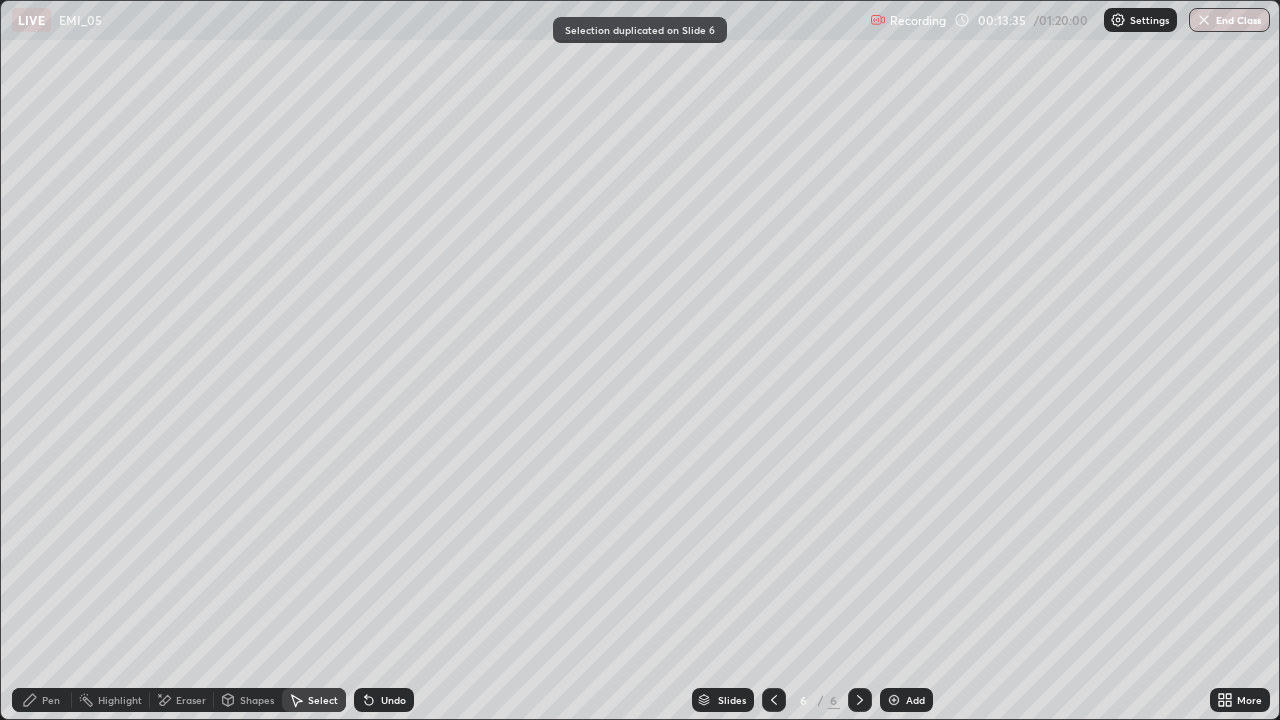 click on "Pen" at bounding box center [51, 700] 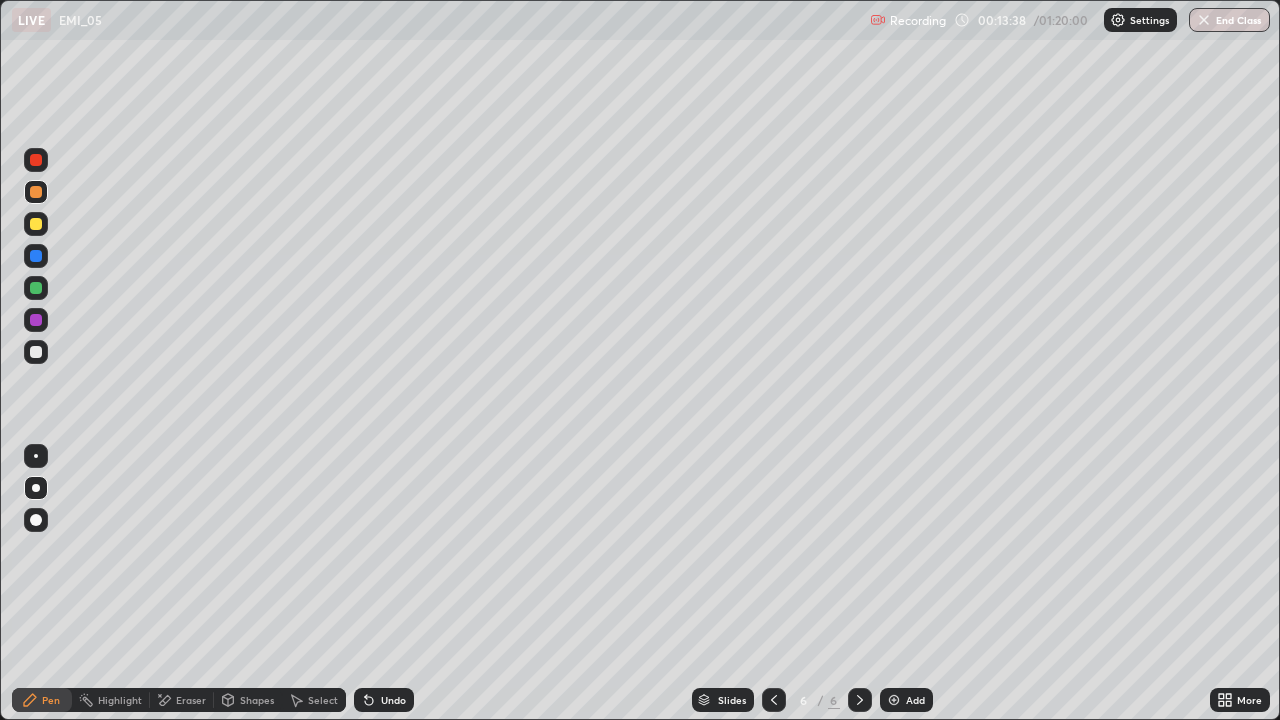 click at bounding box center [36, 288] 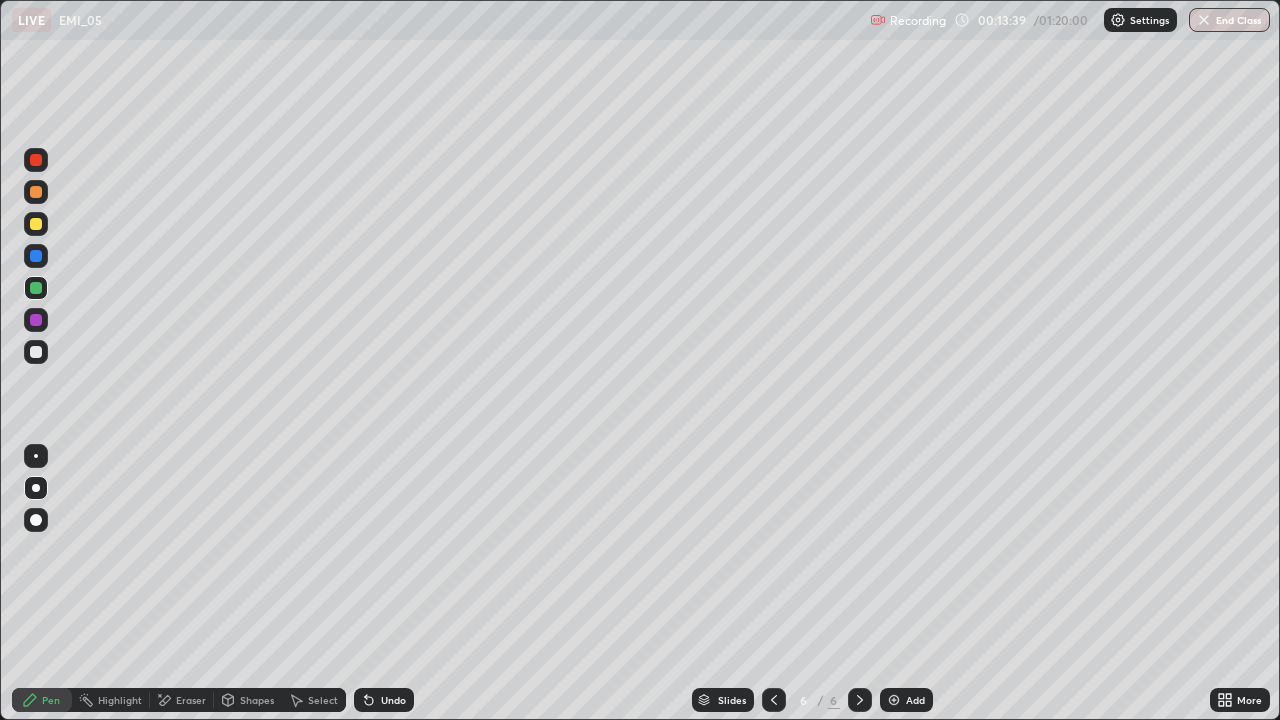 click at bounding box center (36, 320) 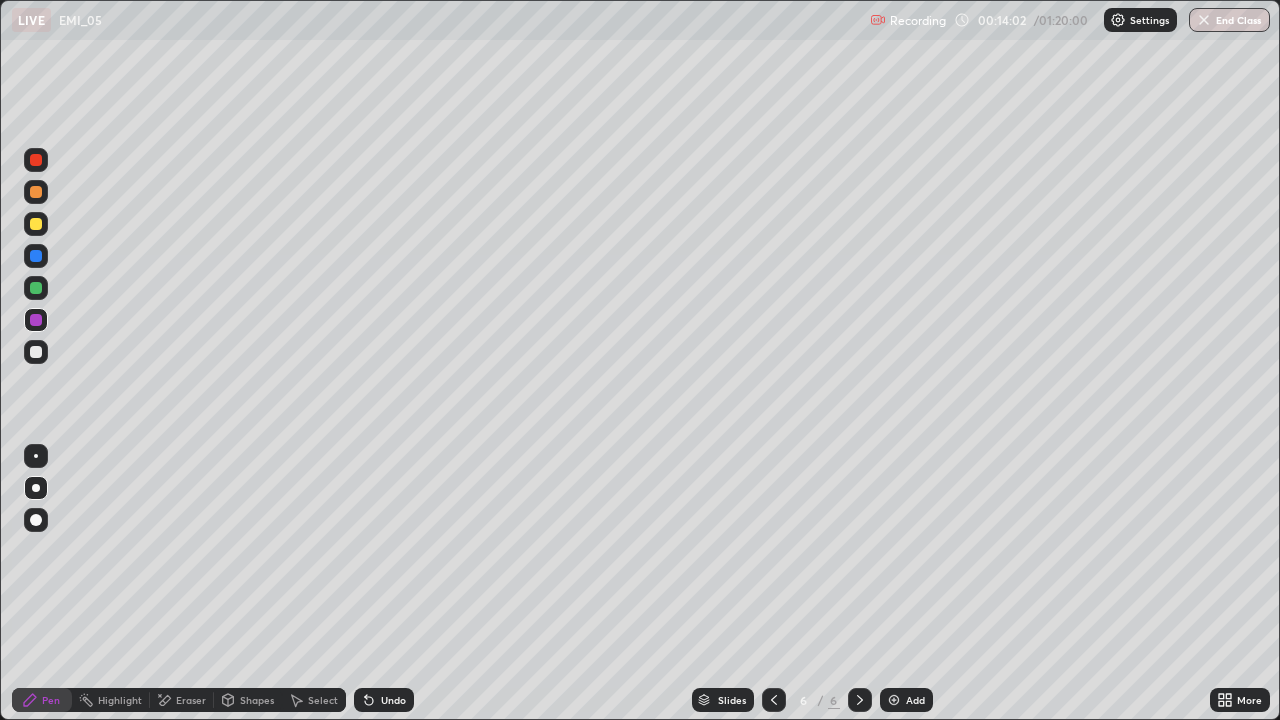 click on "Undo" at bounding box center (384, 700) 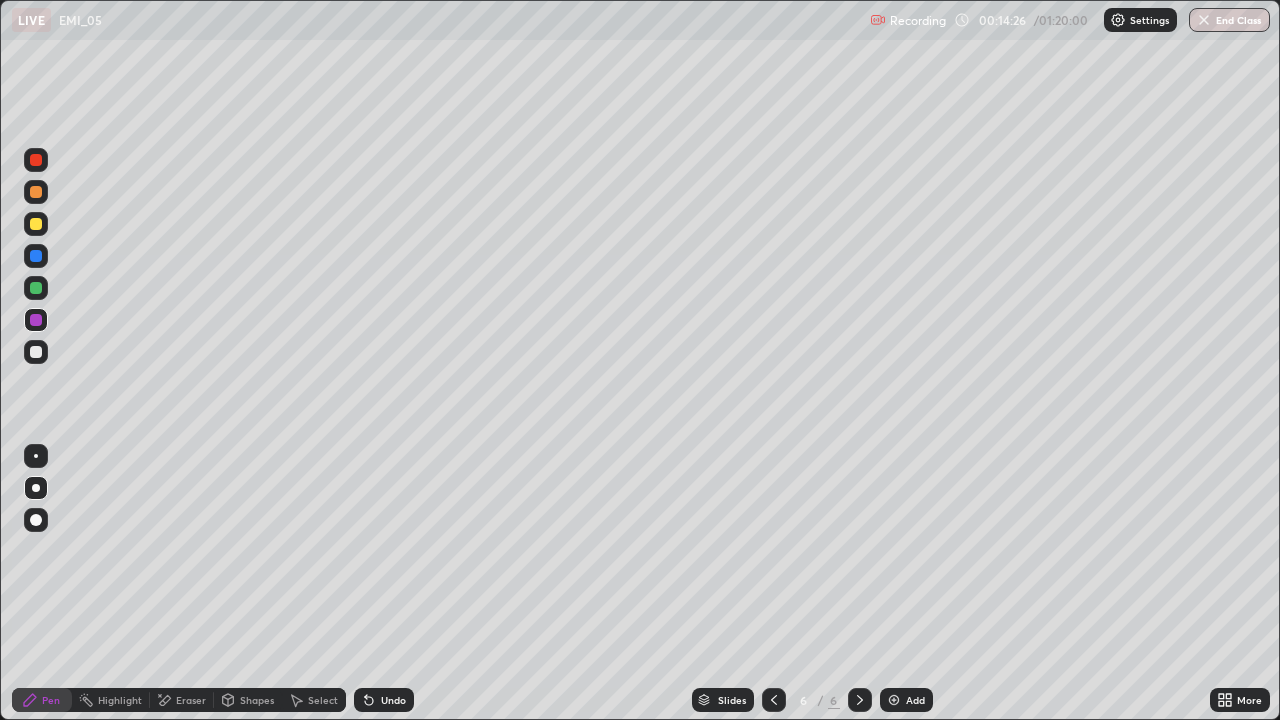 click on "Undo" at bounding box center [393, 700] 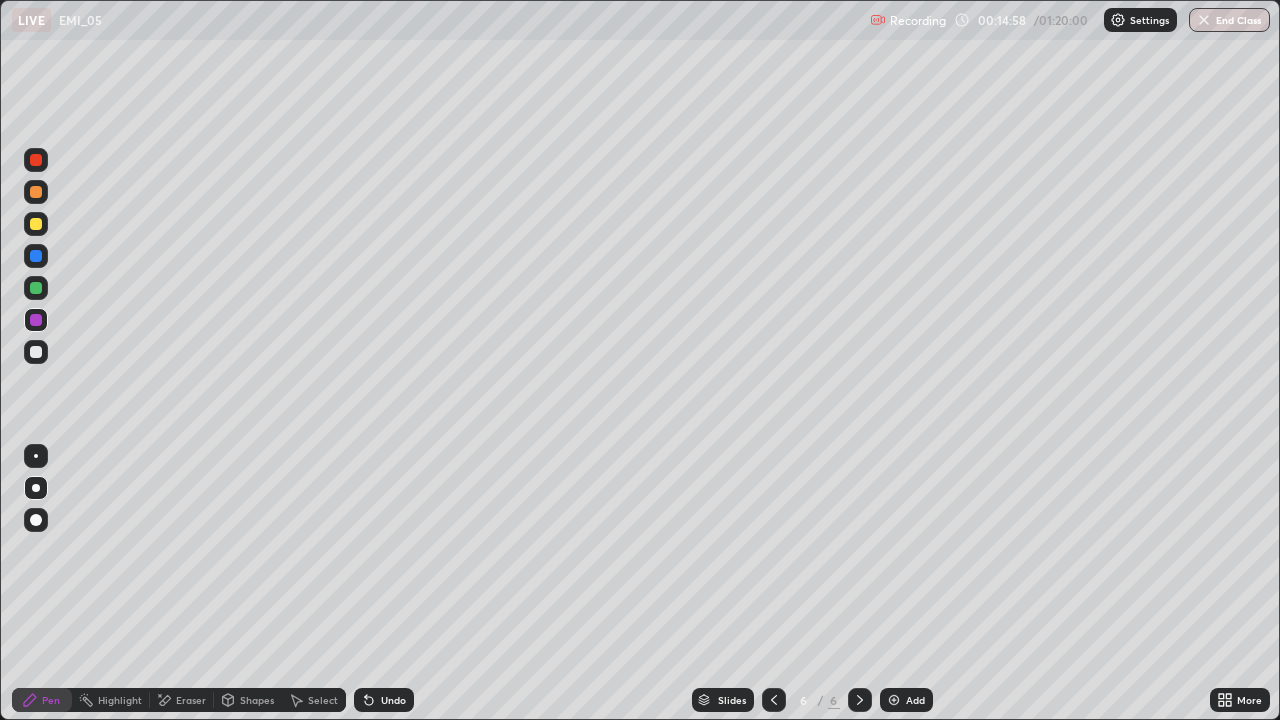 click on "Undo" at bounding box center [393, 700] 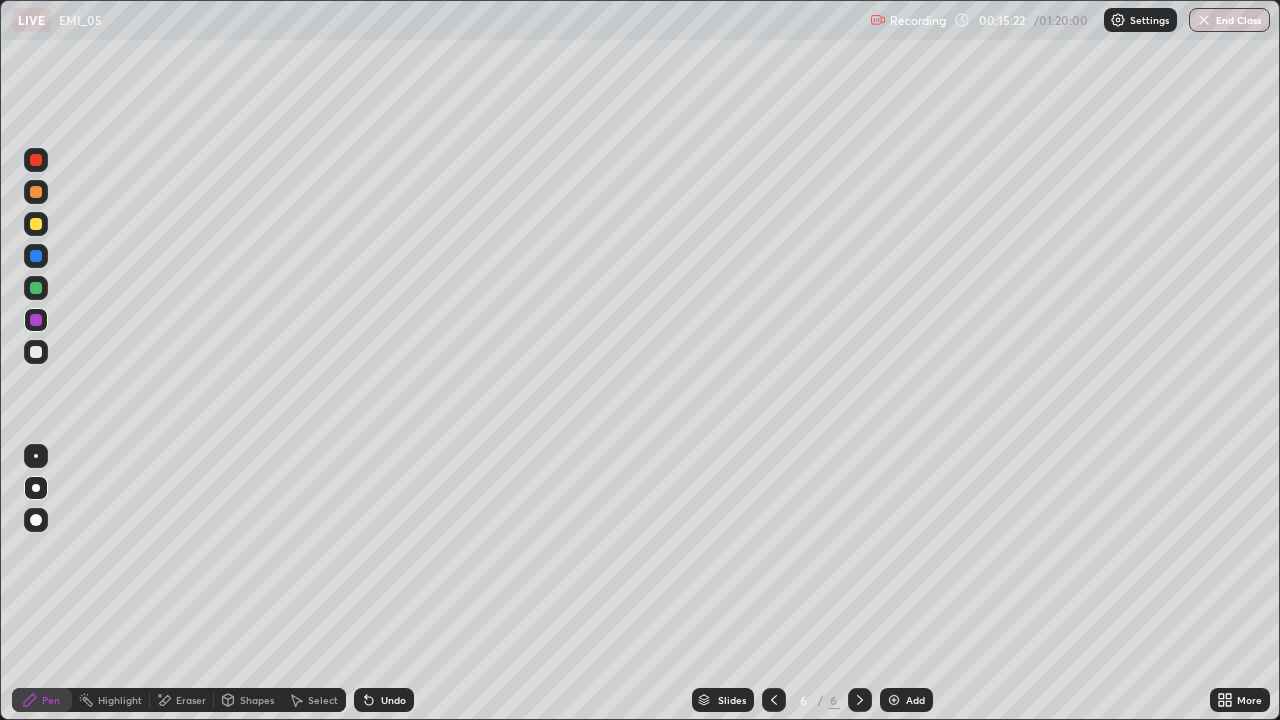 click on "Undo" at bounding box center [393, 700] 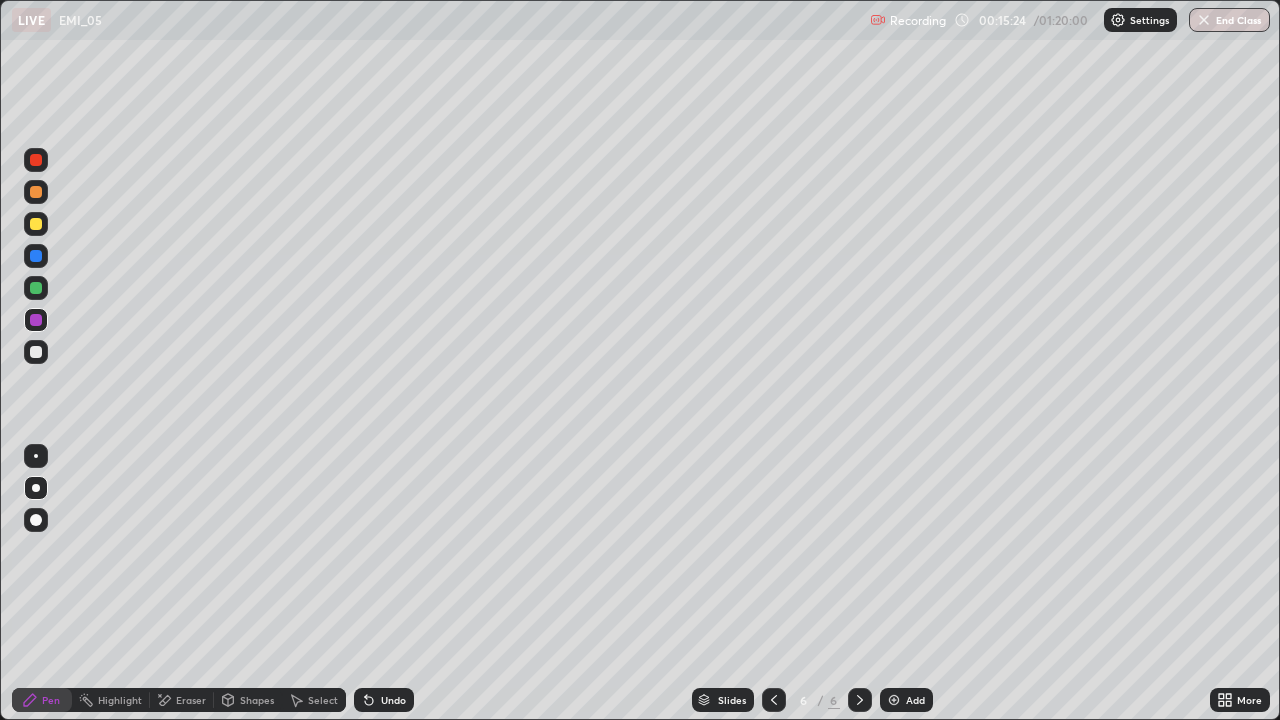 click on "Undo" at bounding box center (384, 700) 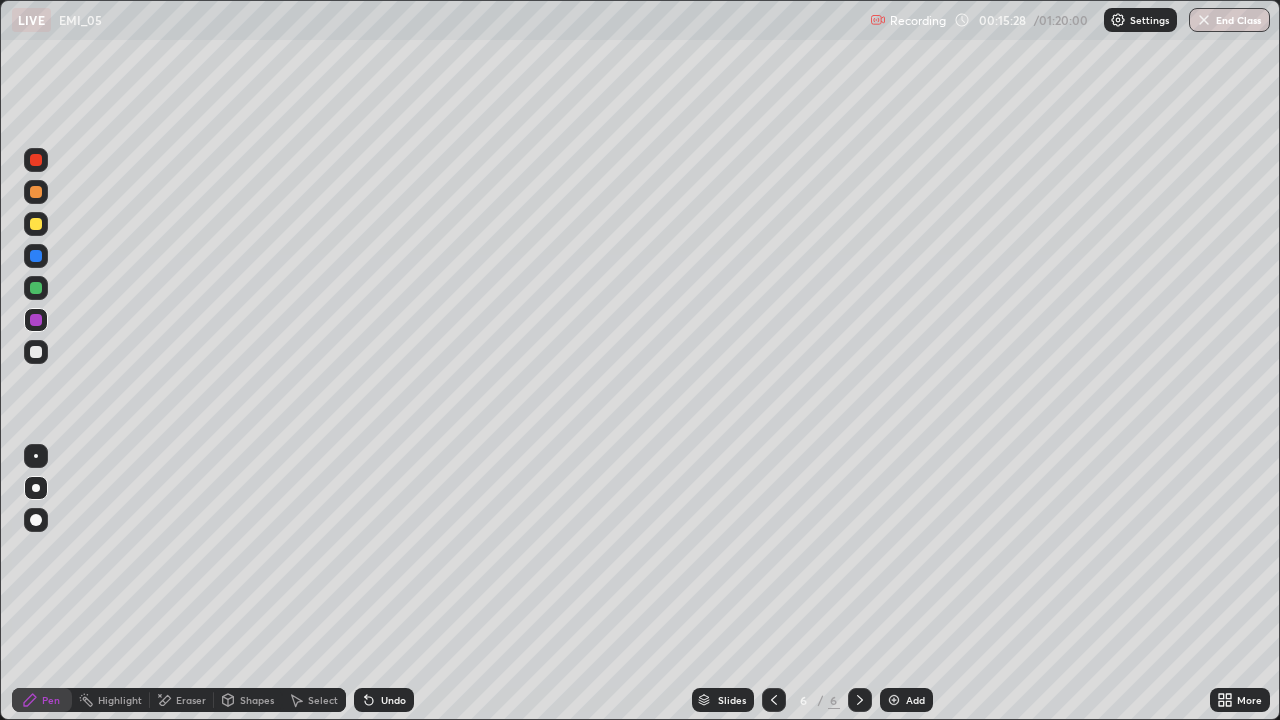 click on "Undo" at bounding box center [384, 700] 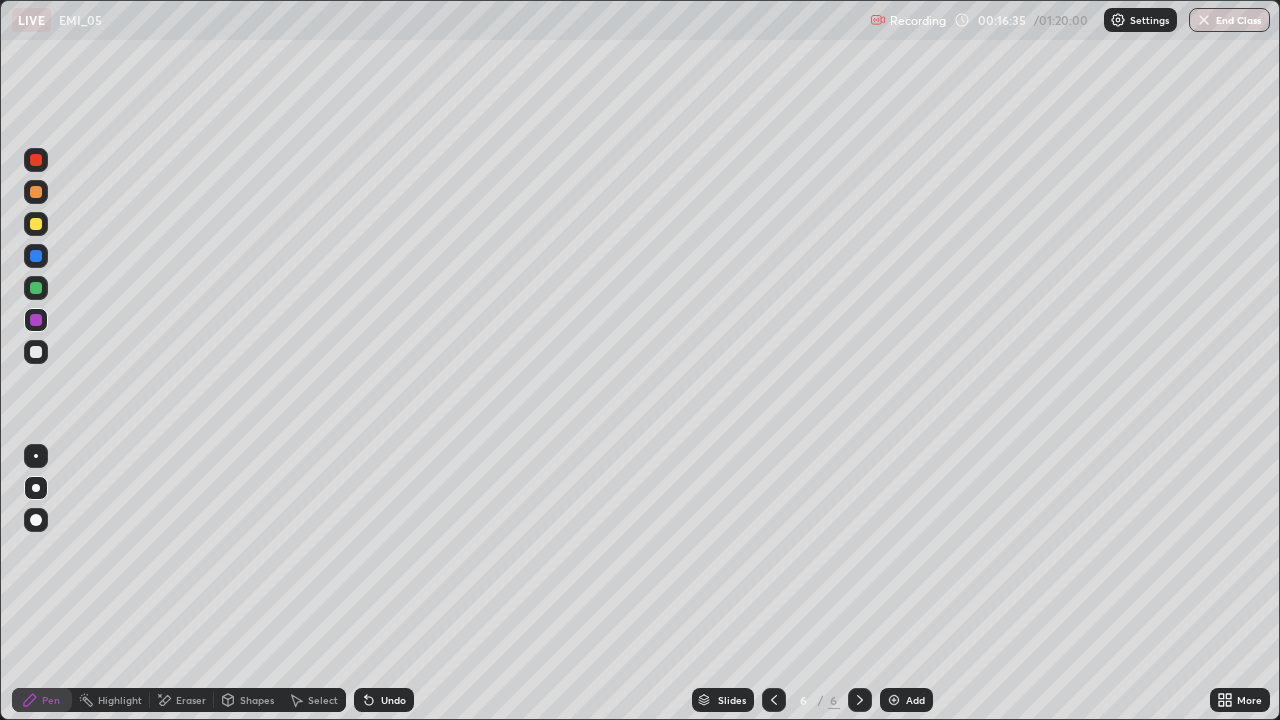 click on "Select" at bounding box center [323, 700] 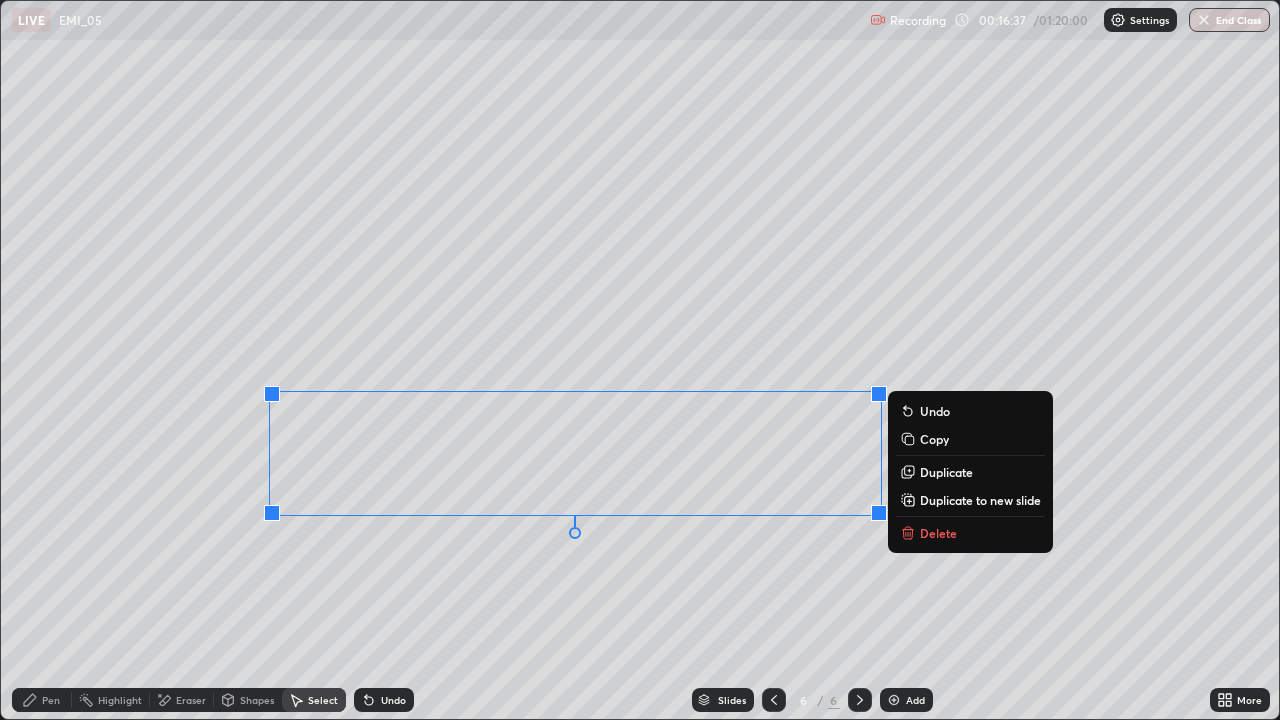 click on "Delete" at bounding box center (970, 533) 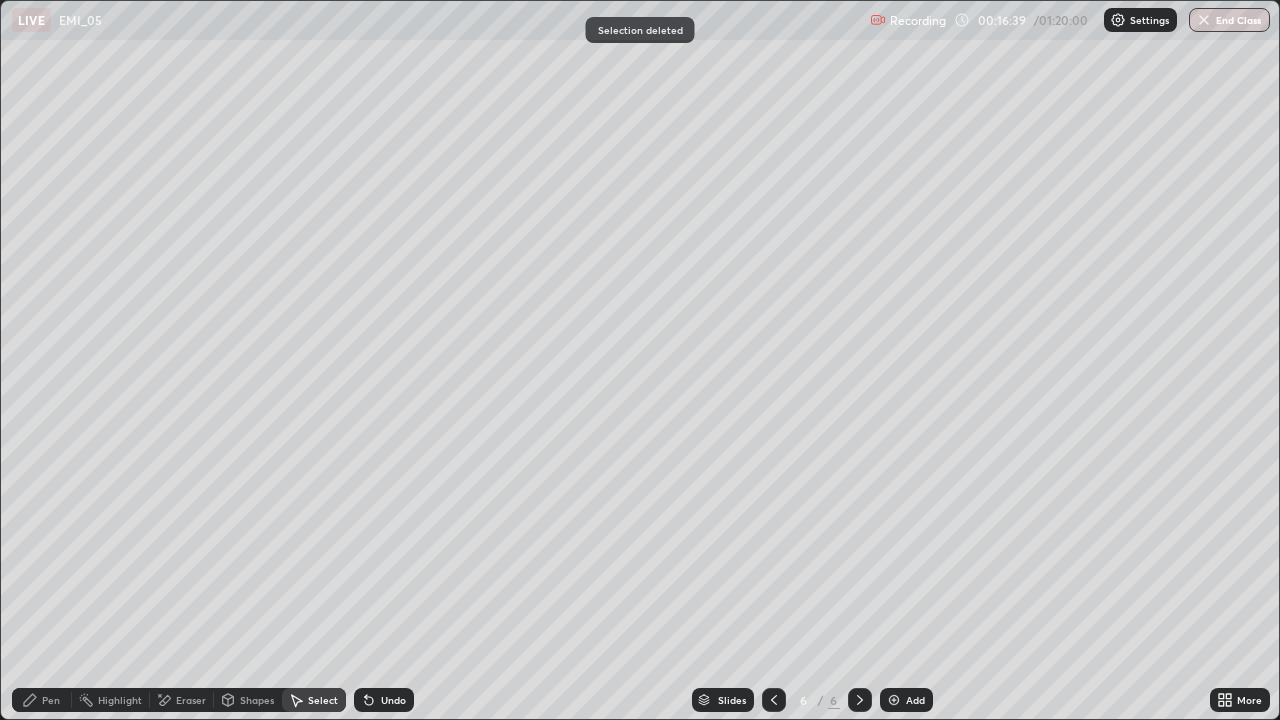 click on "Pen" at bounding box center (51, 700) 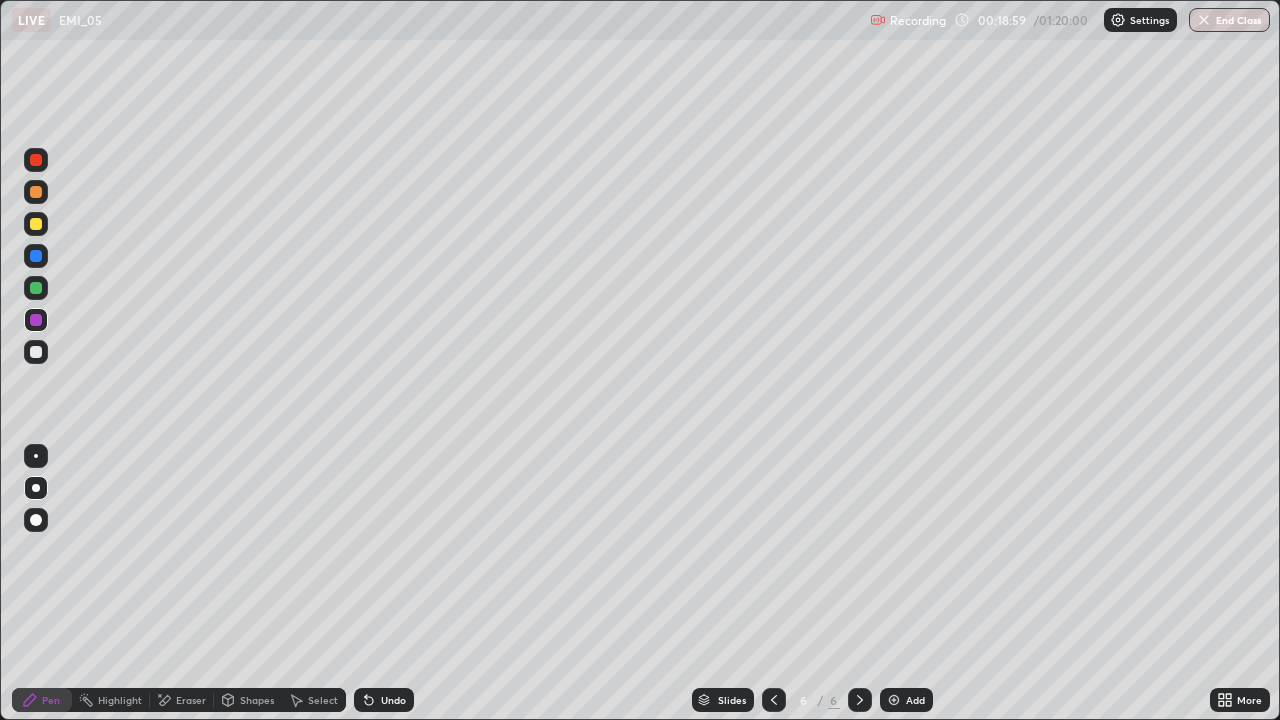 click on "Undo" at bounding box center [393, 700] 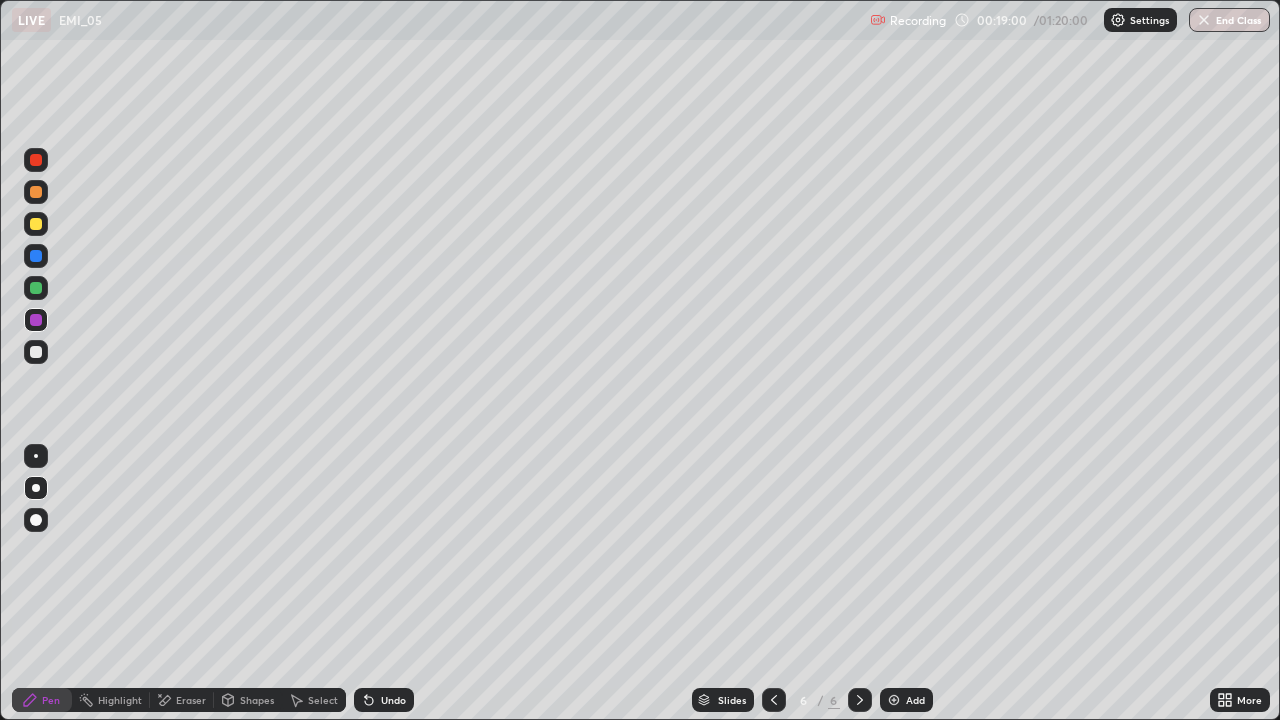 click on "Undo" at bounding box center [393, 700] 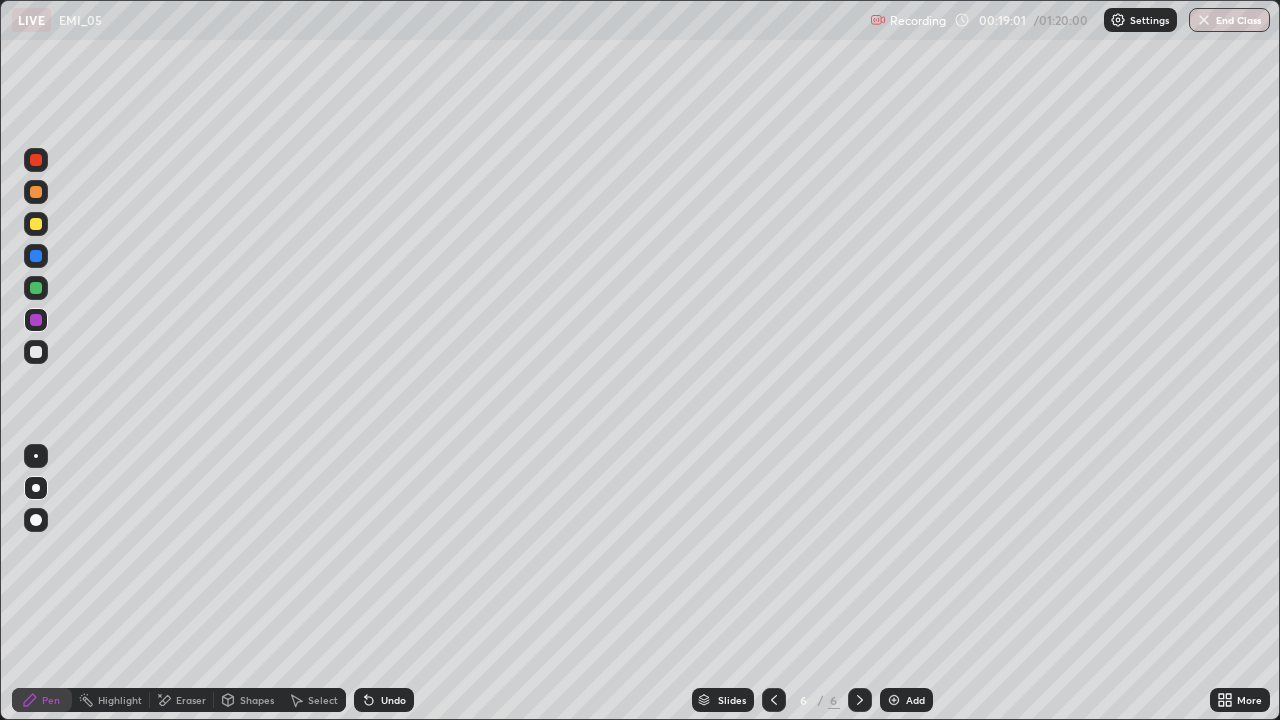 click on "Undo" at bounding box center (393, 700) 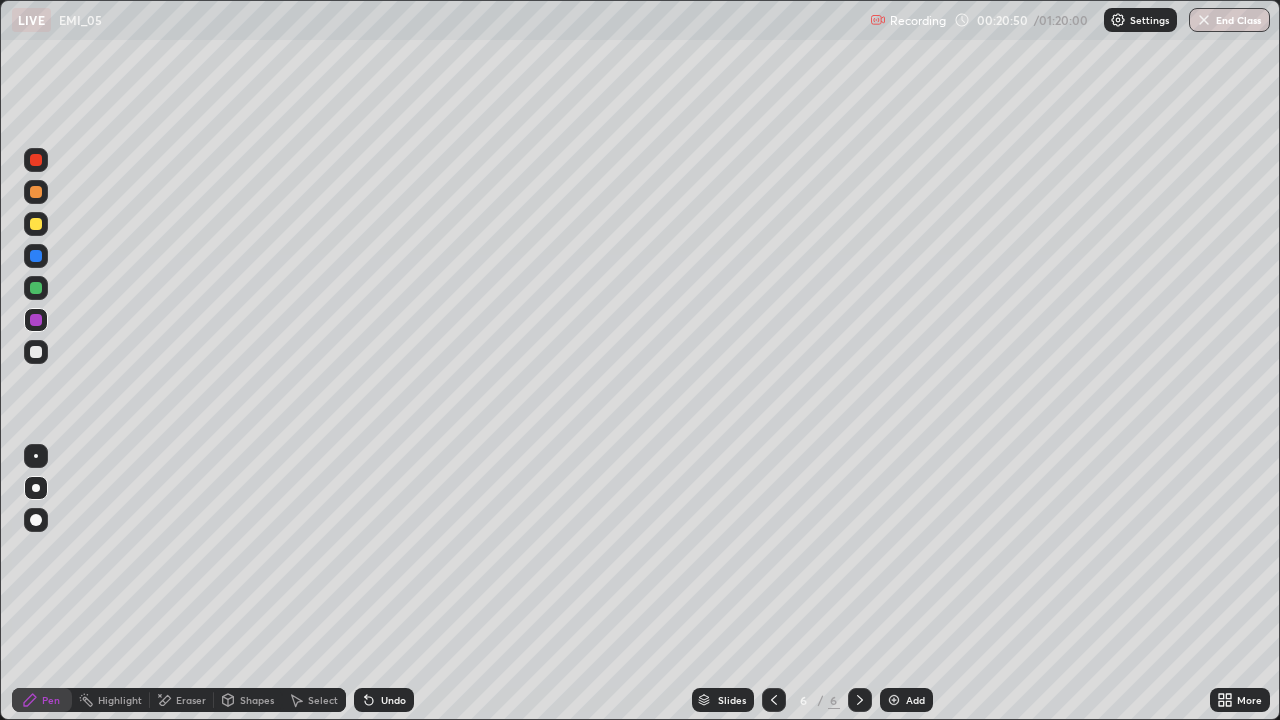 click 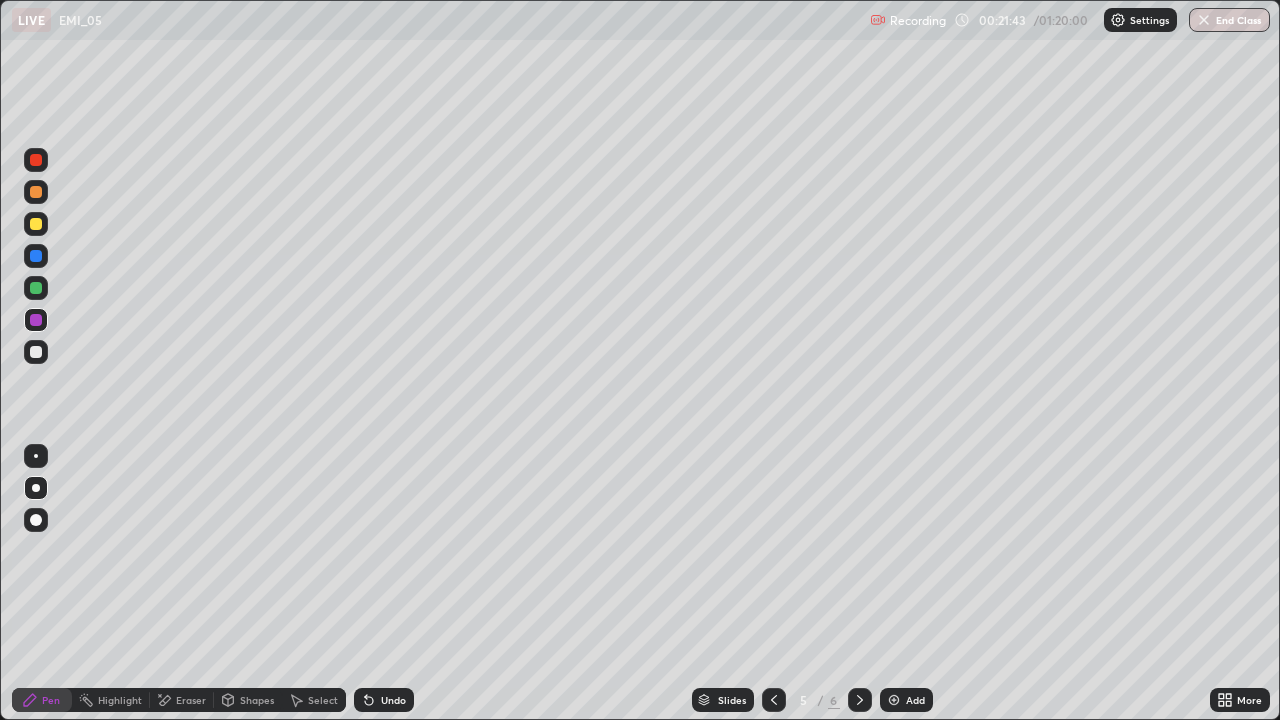 click 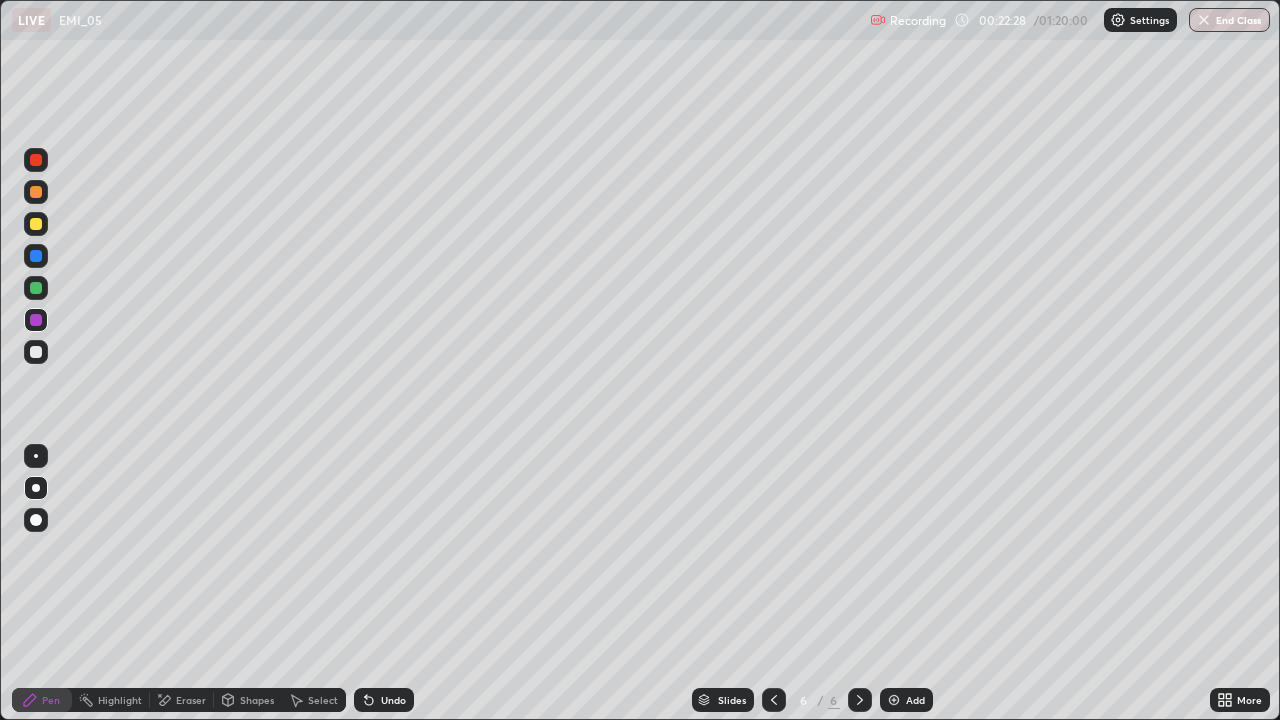 click 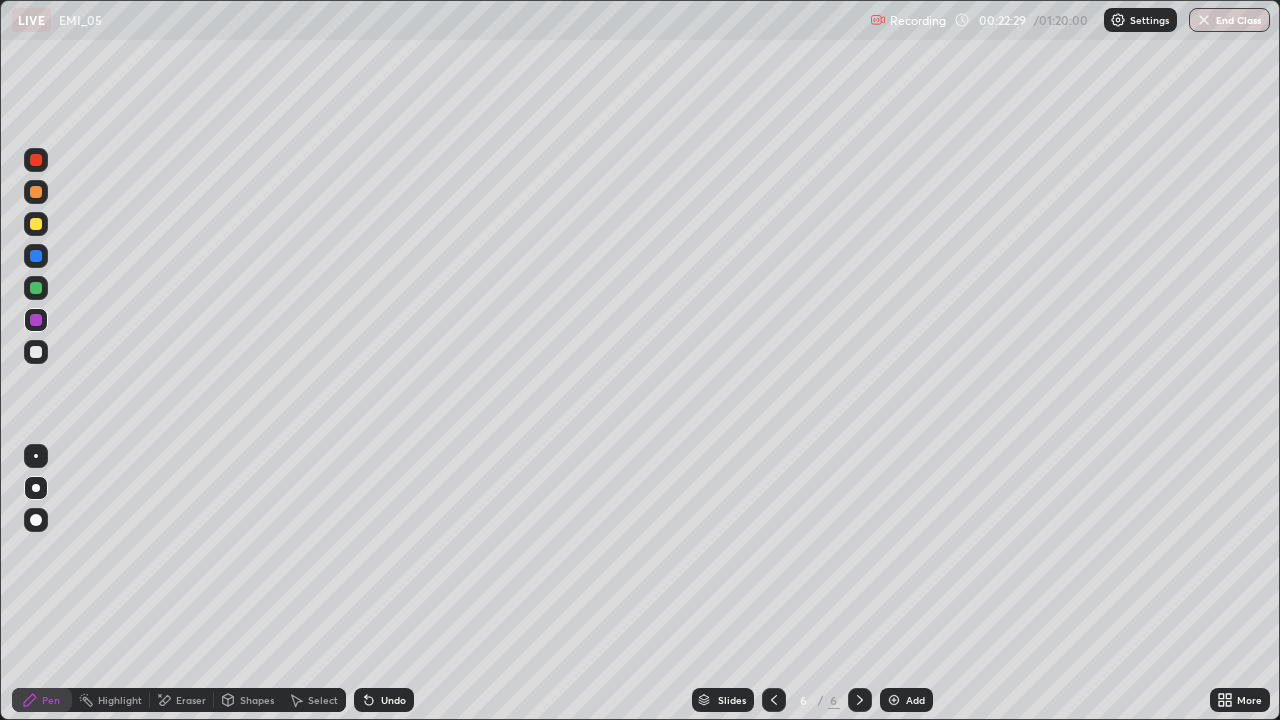 click 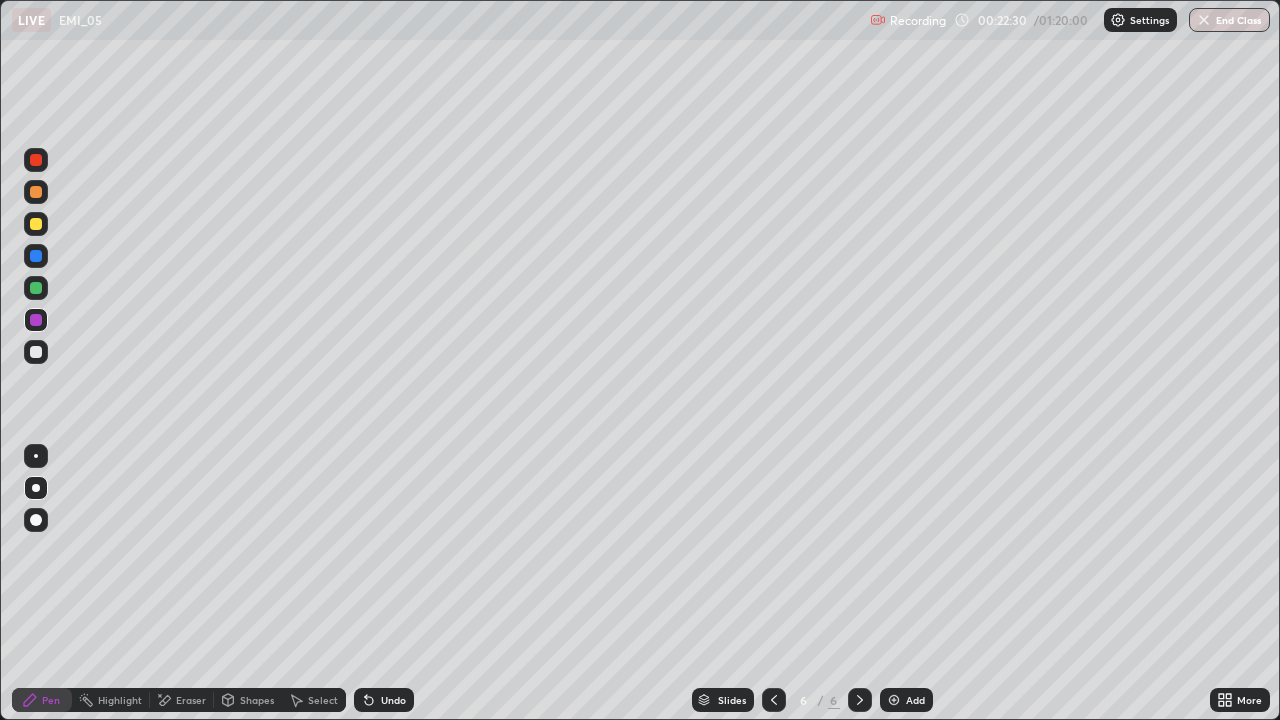 click at bounding box center (36, 224) 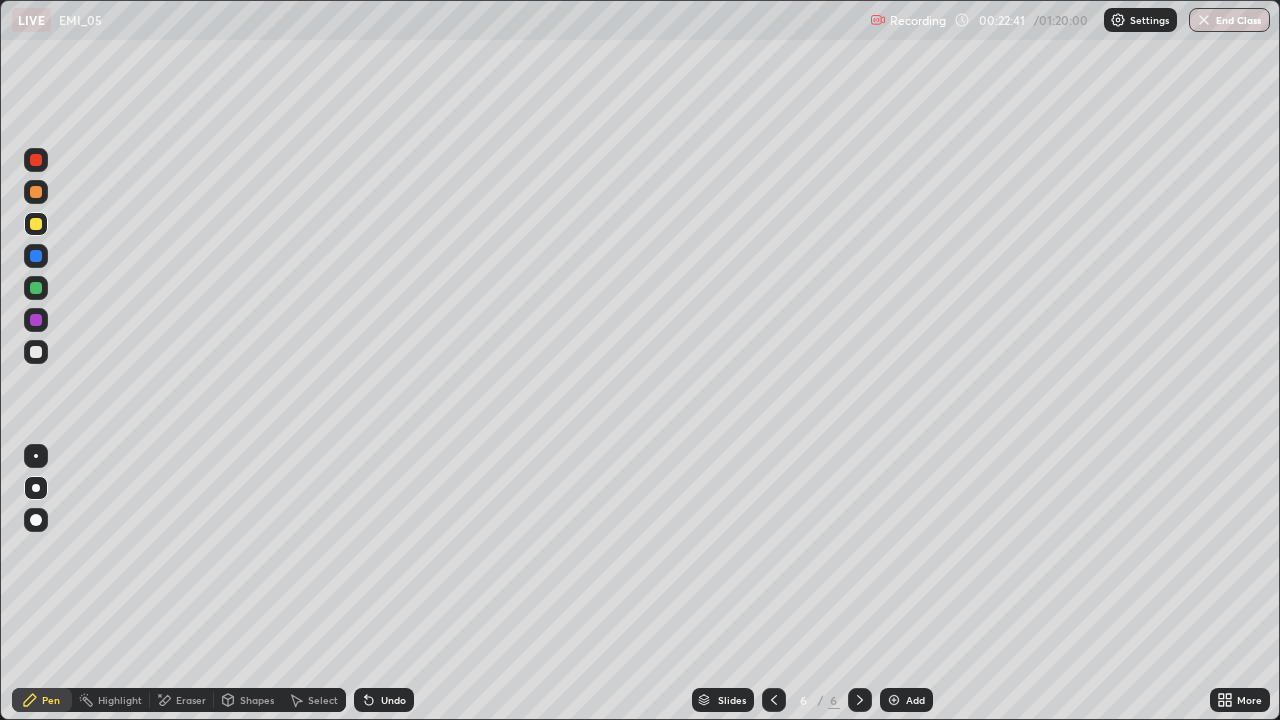 click on "Undo" at bounding box center (384, 700) 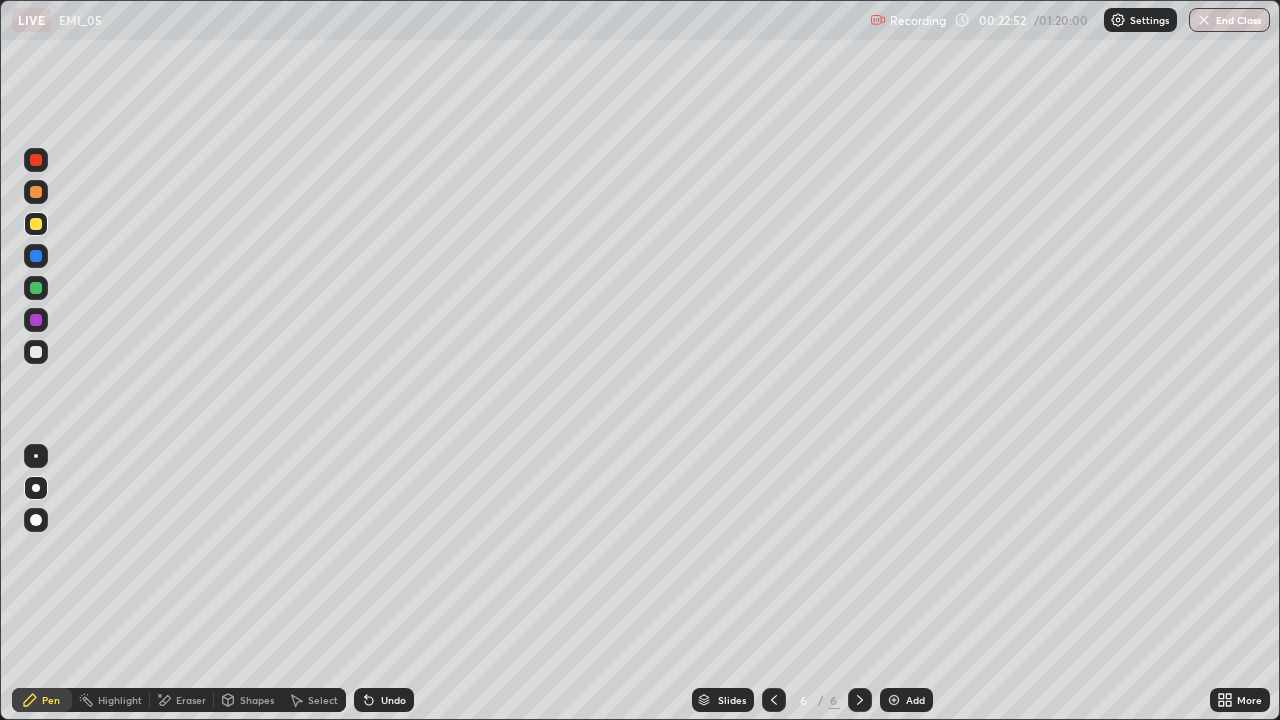 click on "Select" at bounding box center (323, 700) 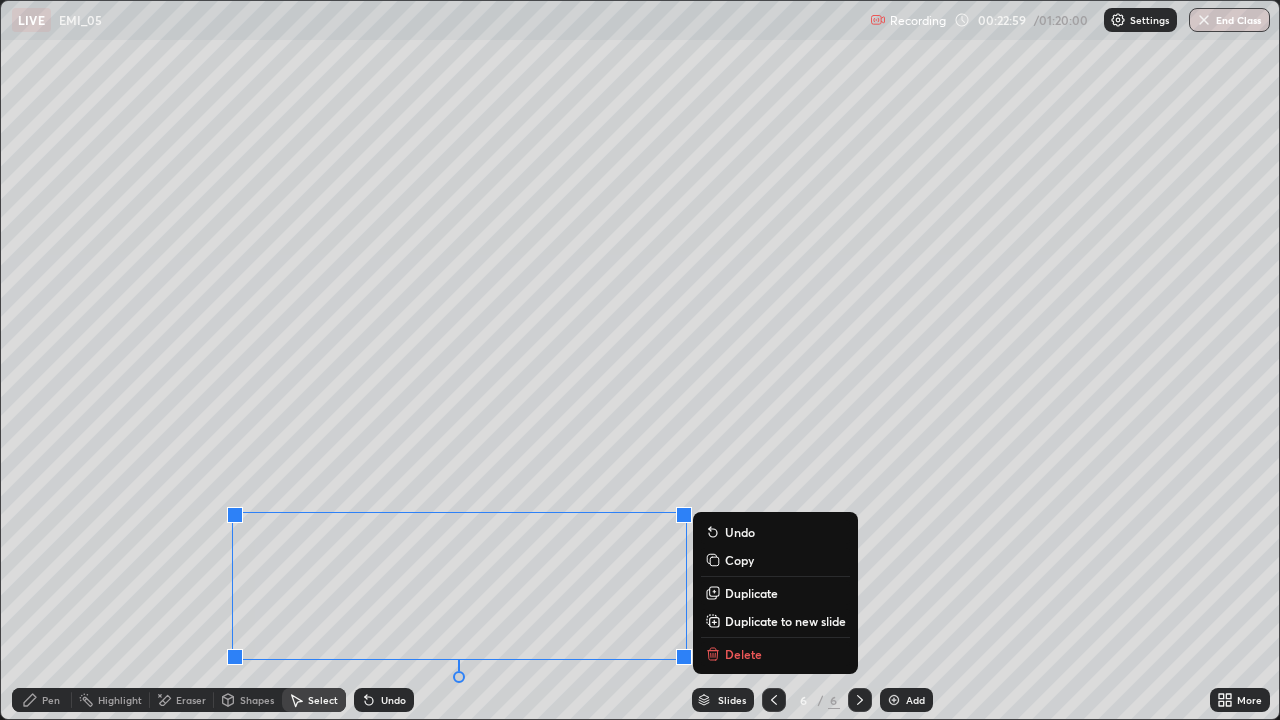 click on "Pen" at bounding box center [51, 700] 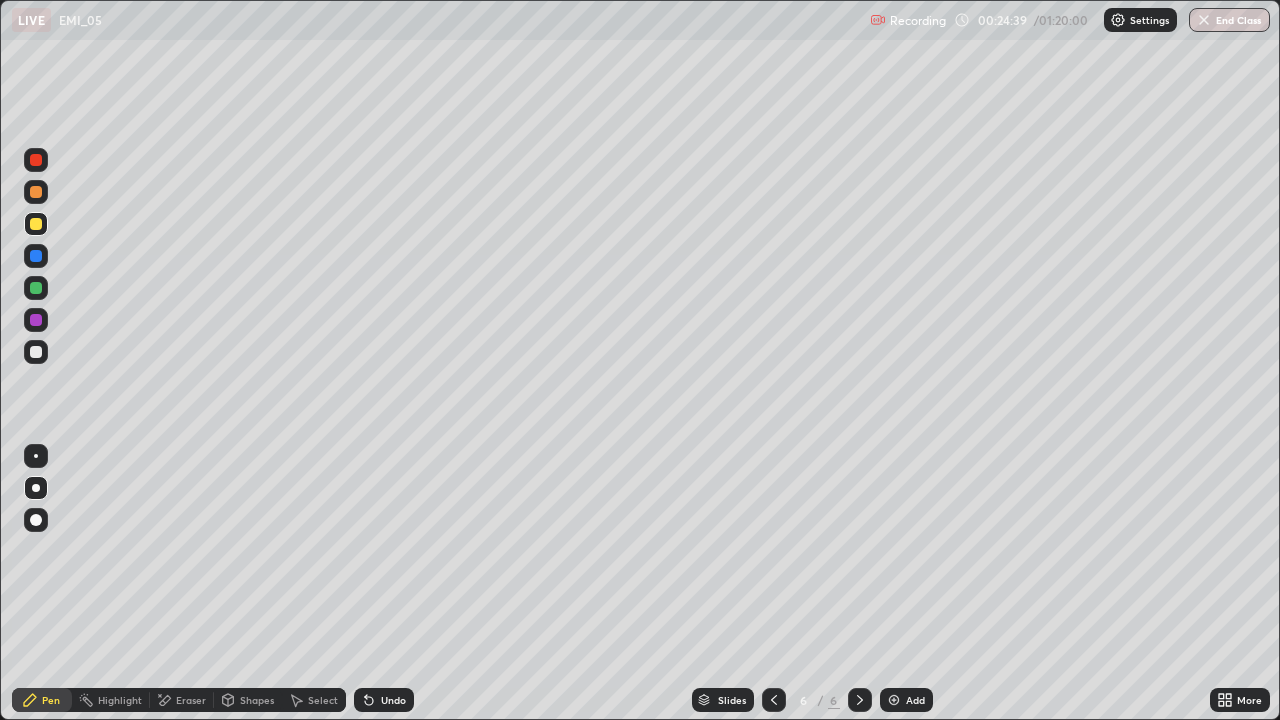click 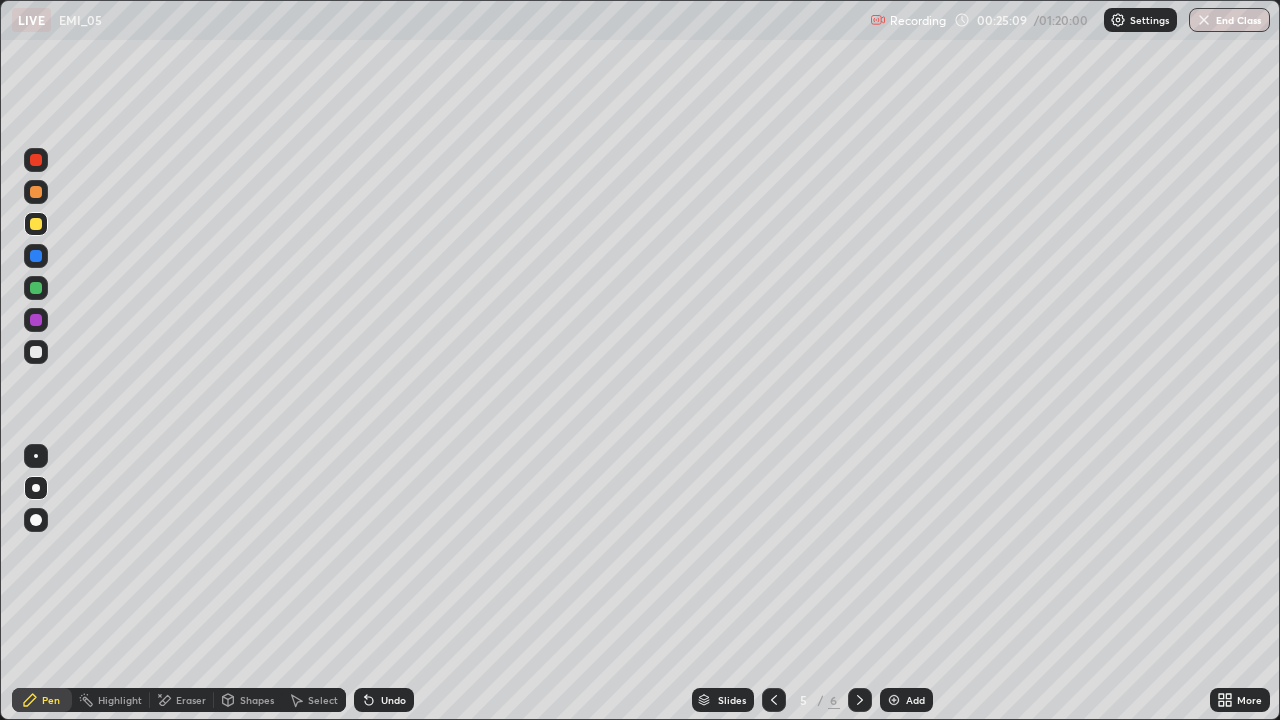 click 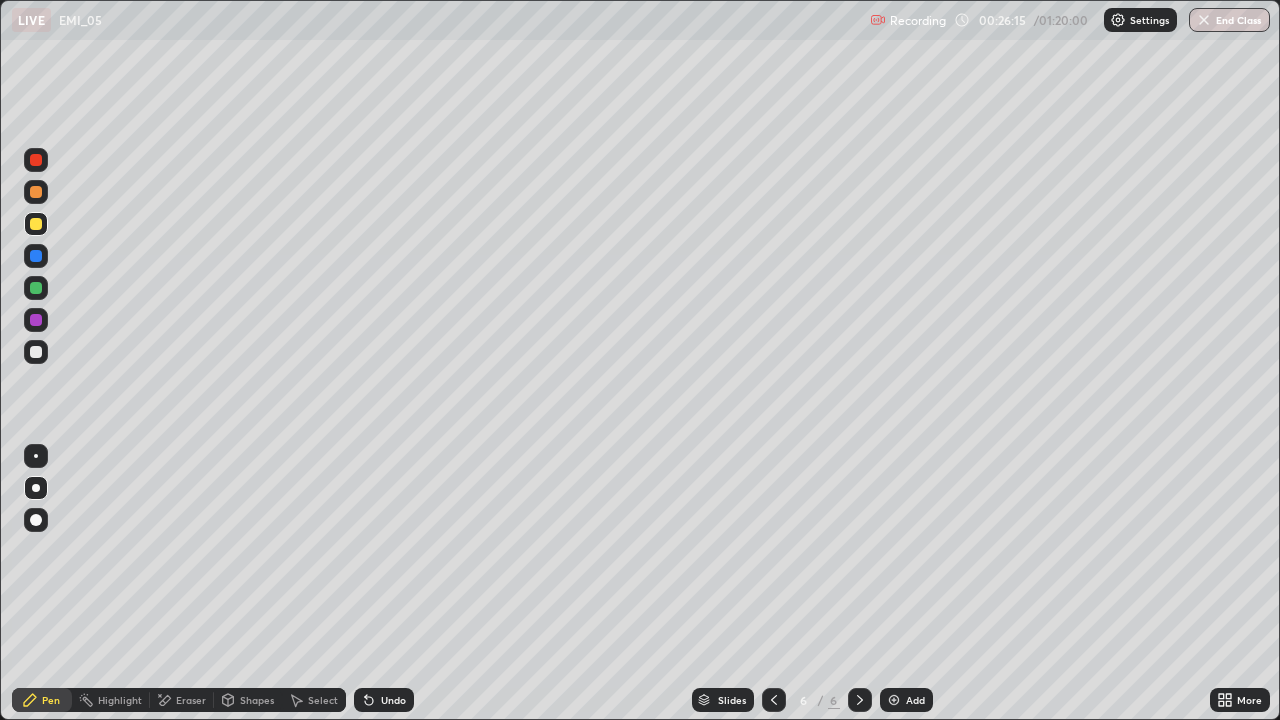 click on "Select" at bounding box center [323, 700] 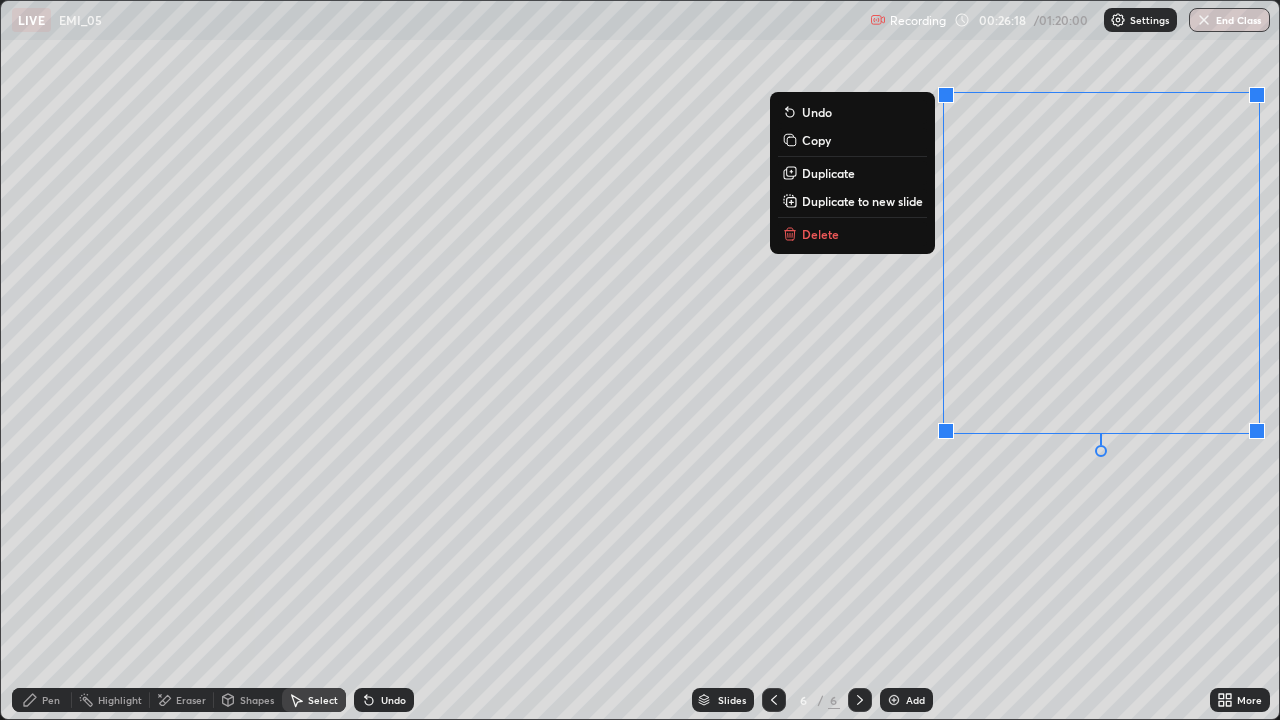 click on "Delete" at bounding box center [852, 234] 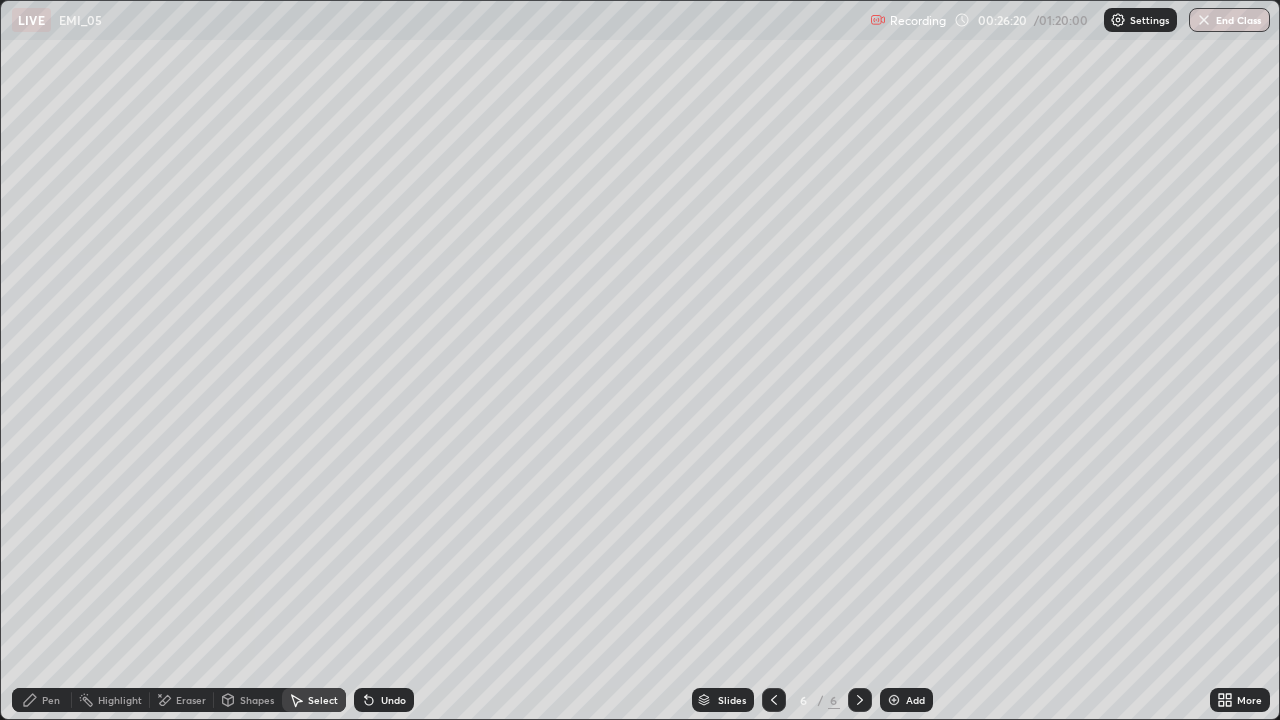 click 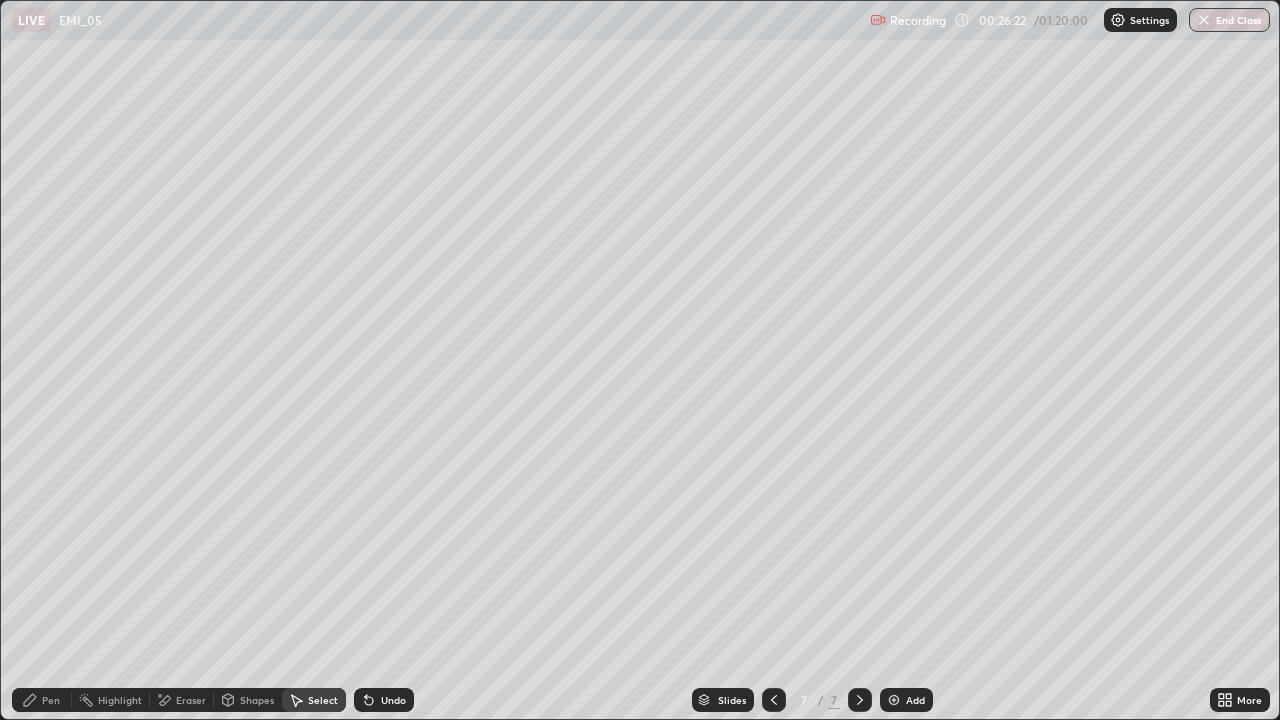click on "Pen" at bounding box center [51, 700] 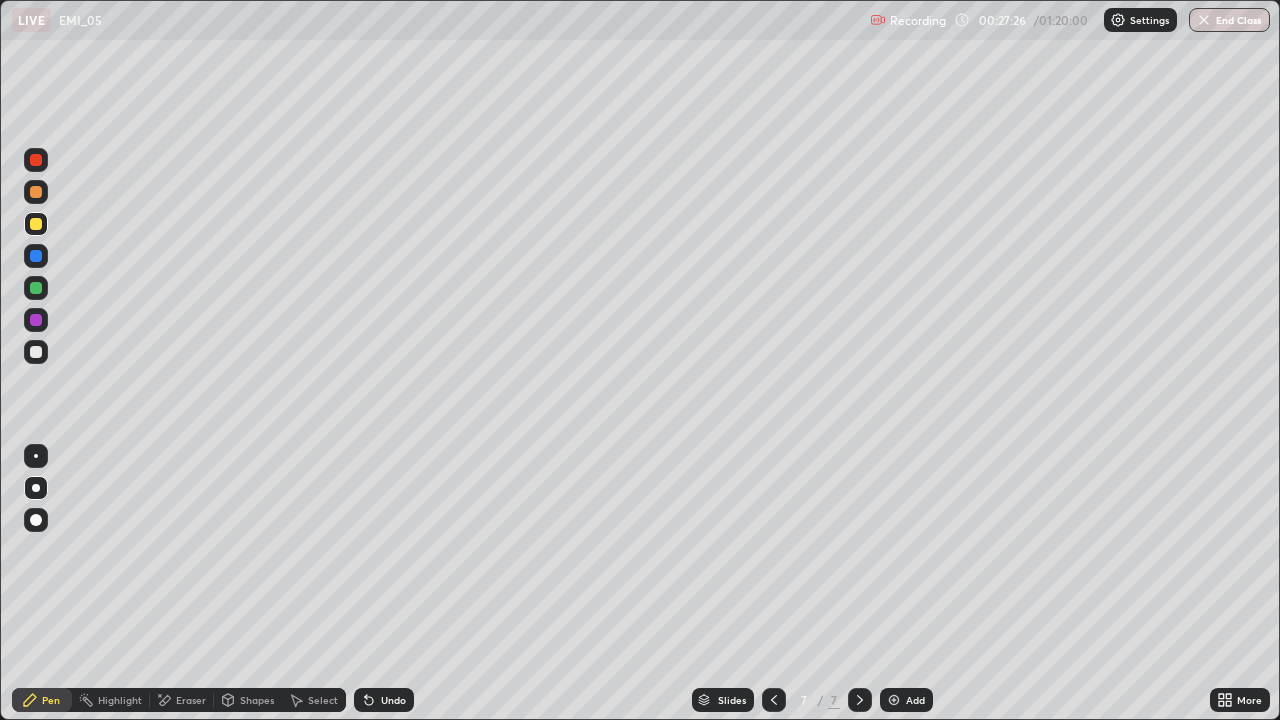 click on "More" at bounding box center (1249, 700) 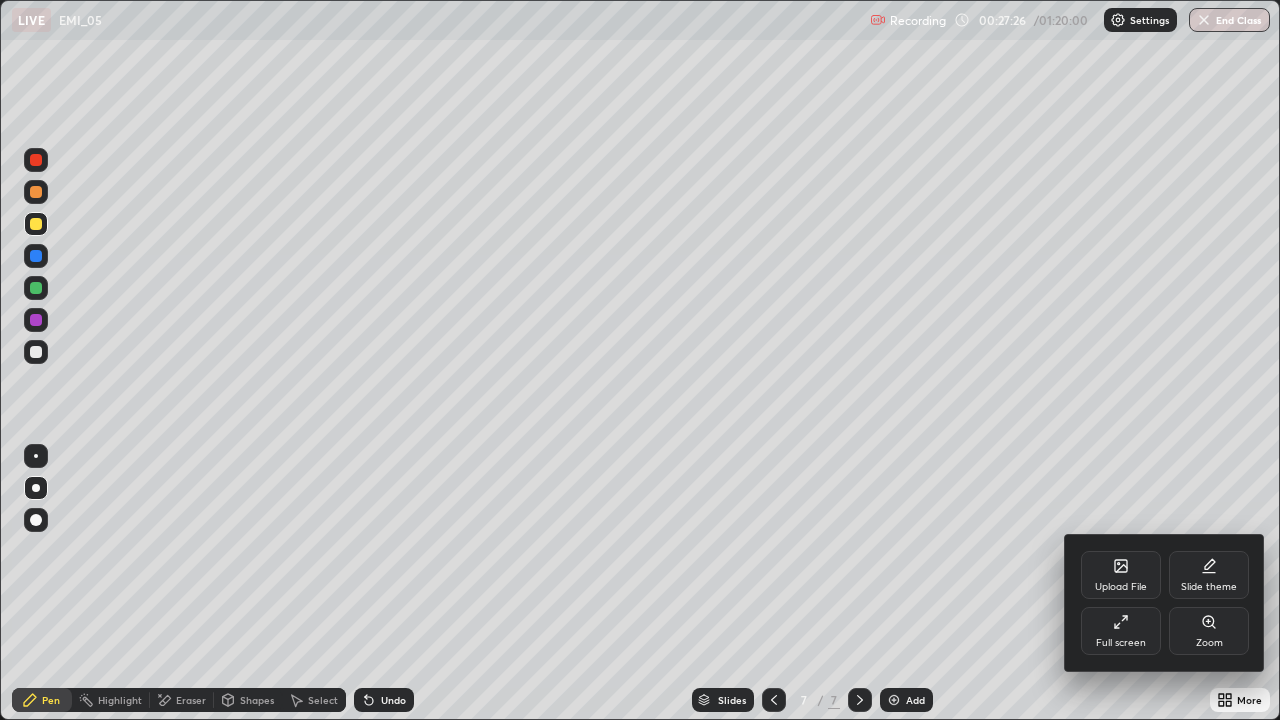 click on "Full screen" at bounding box center [1121, 631] 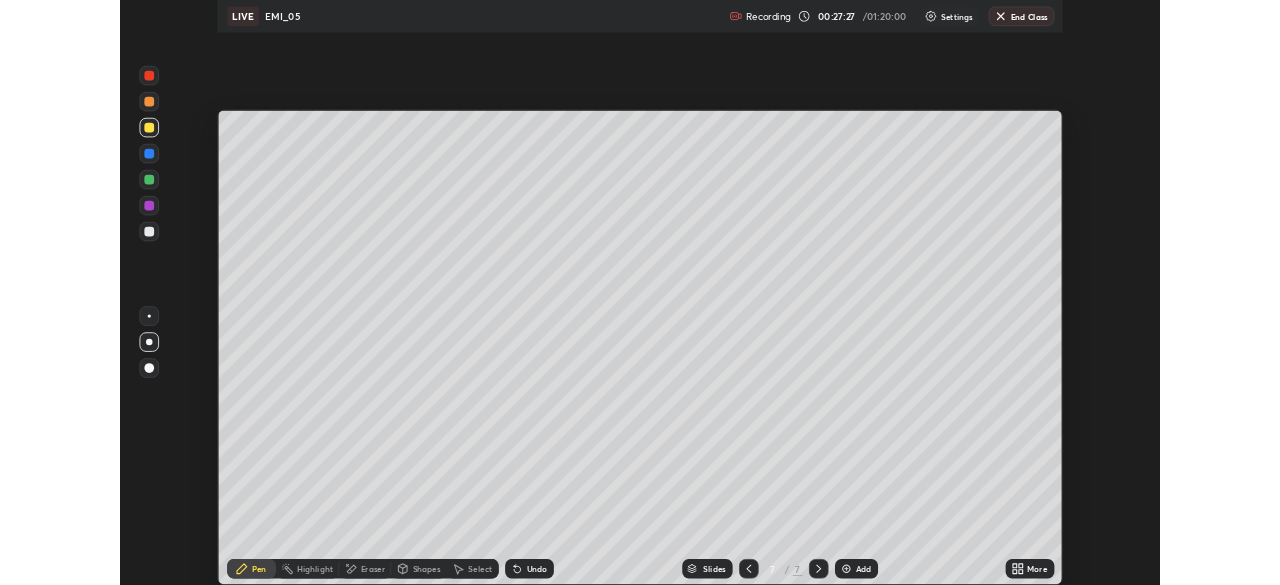 scroll, scrollTop: 585, scrollLeft: 1280, axis: both 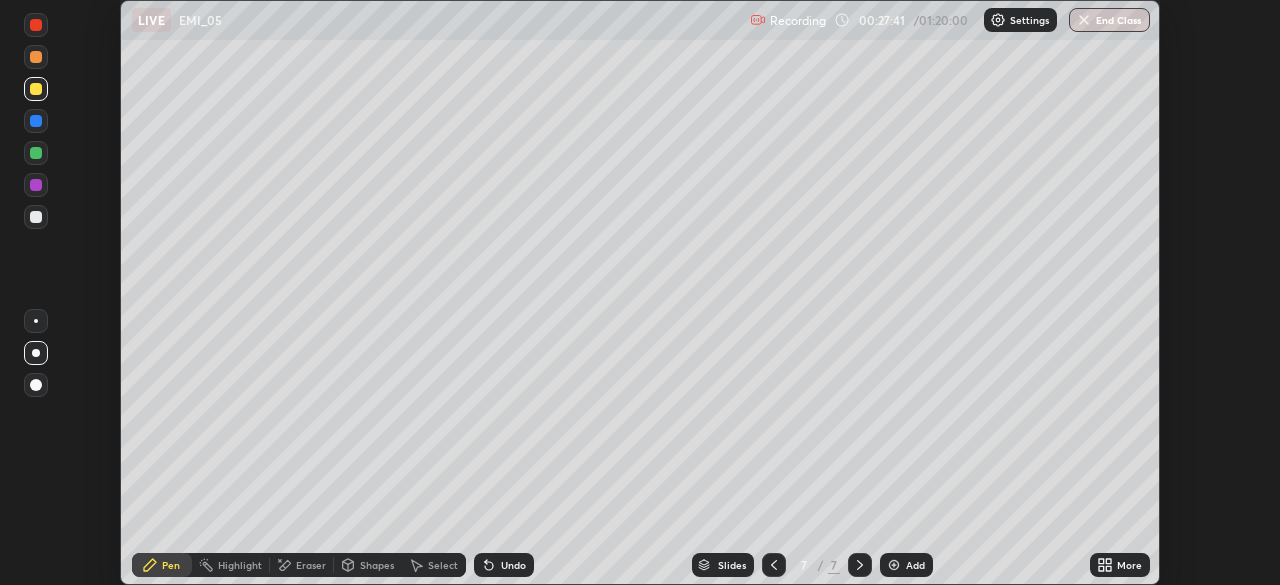 click 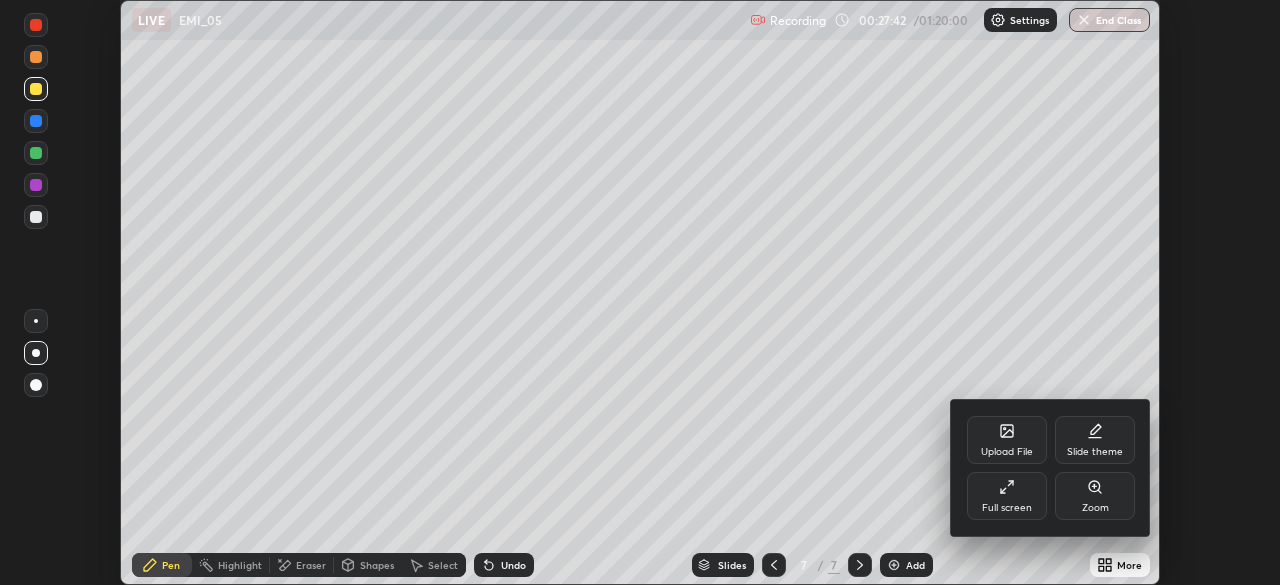 click on "Full screen" at bounding box center (1007, 496) 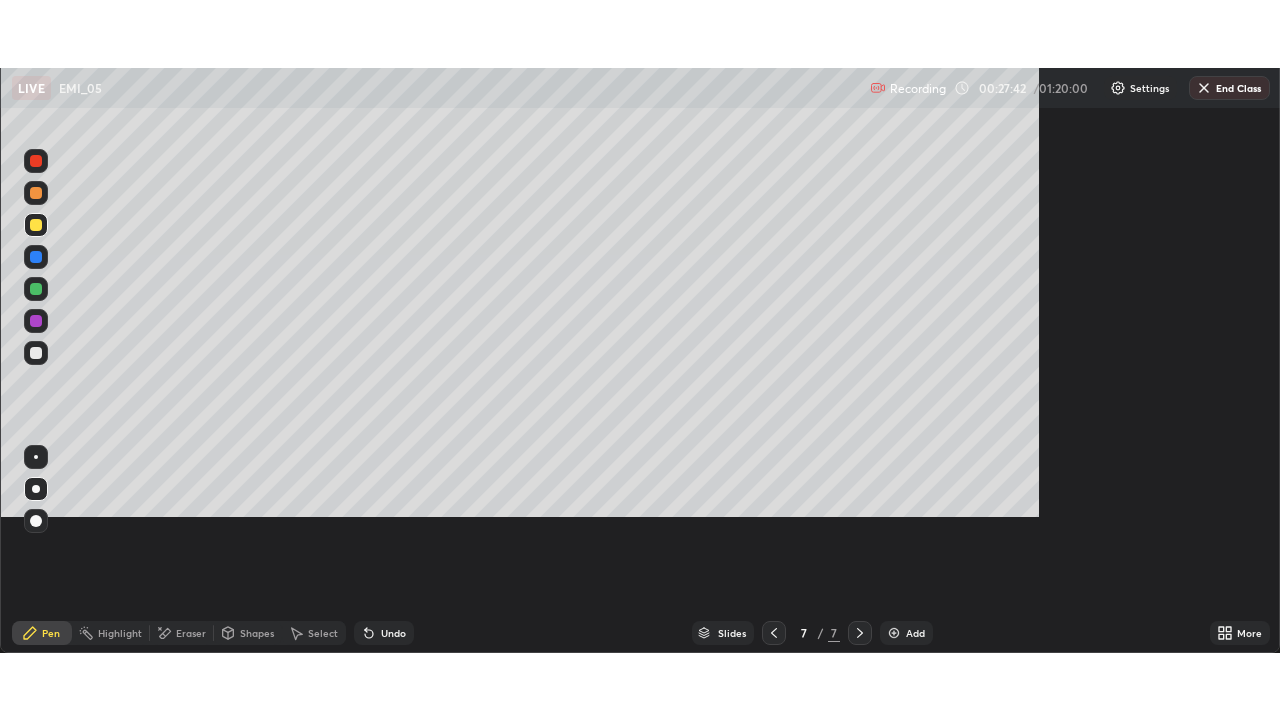 scroll, scrollTop: 99280, scrollLeft: 98720, axis: both 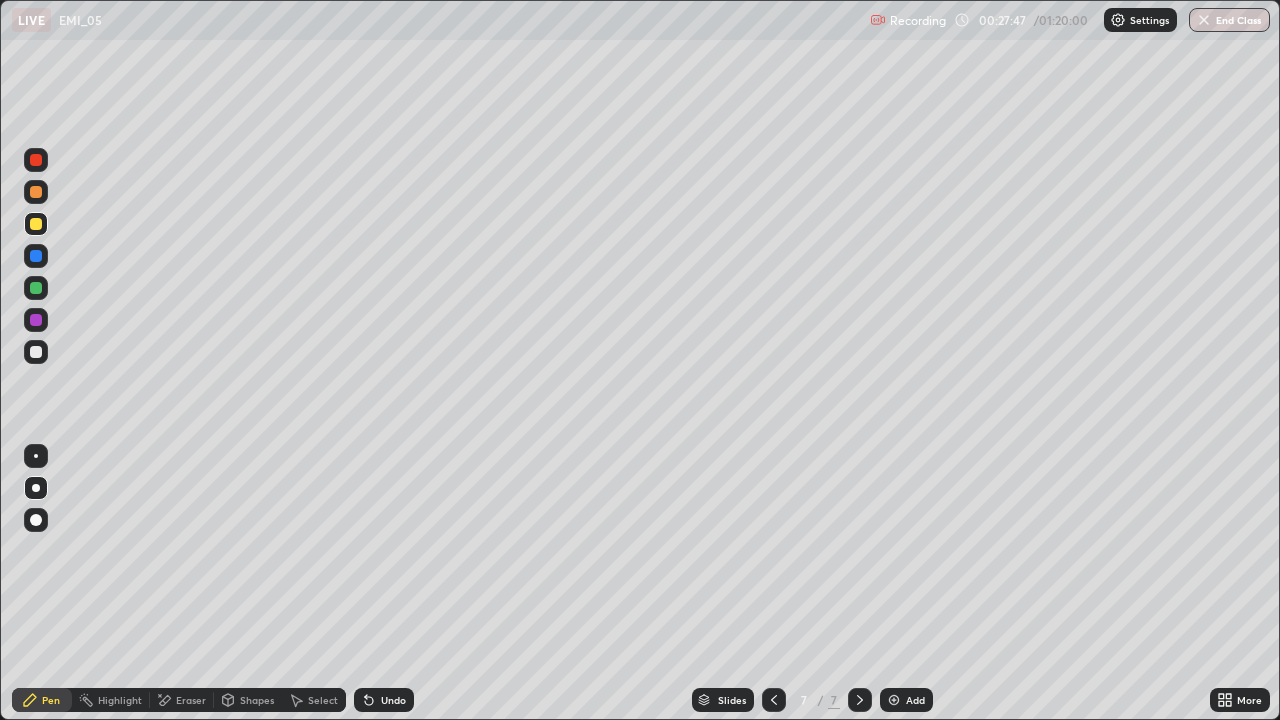 click at bounding box center [36, 352] 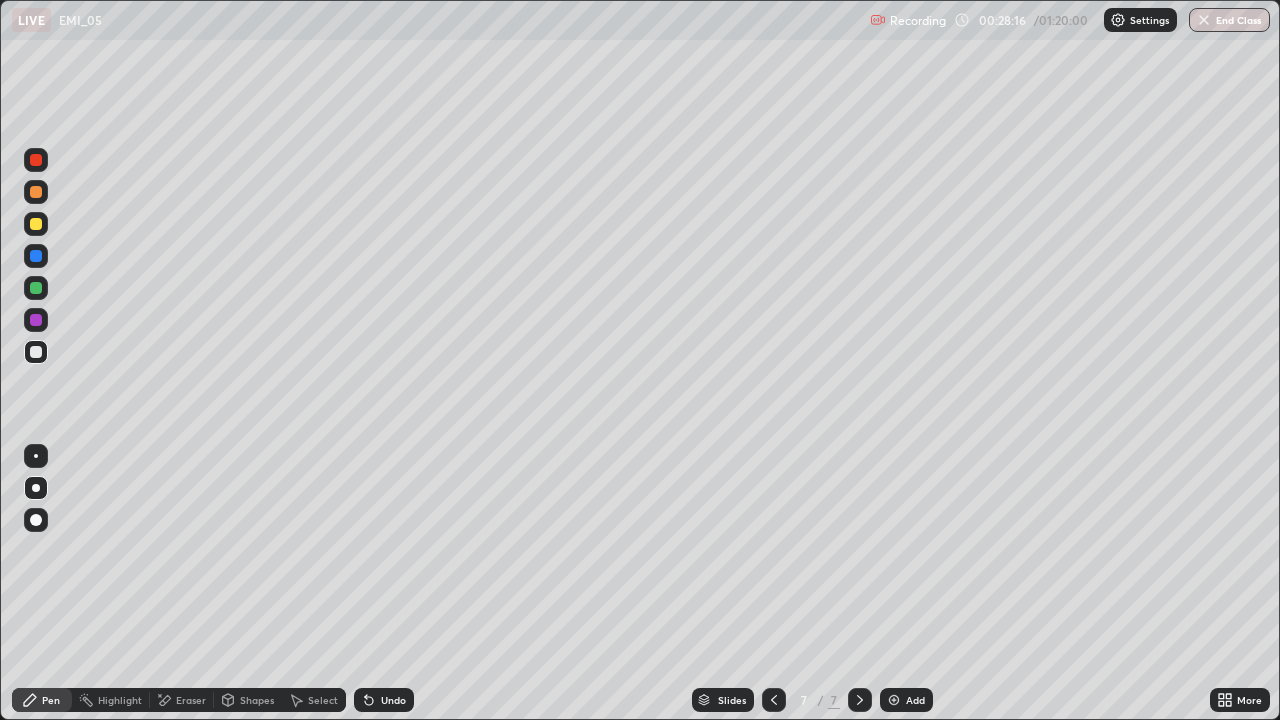 click on "Undo" at bounding box center (393, 700) 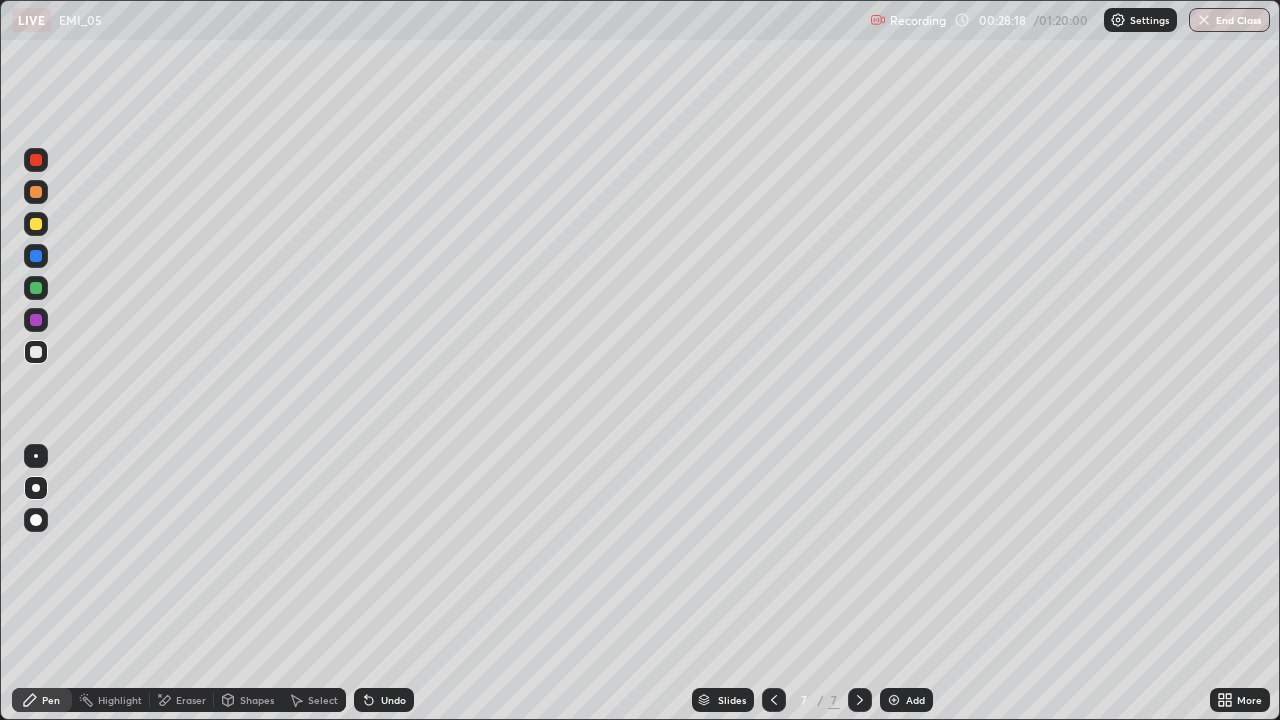 click on "More" at bounding box center (1249, 700) 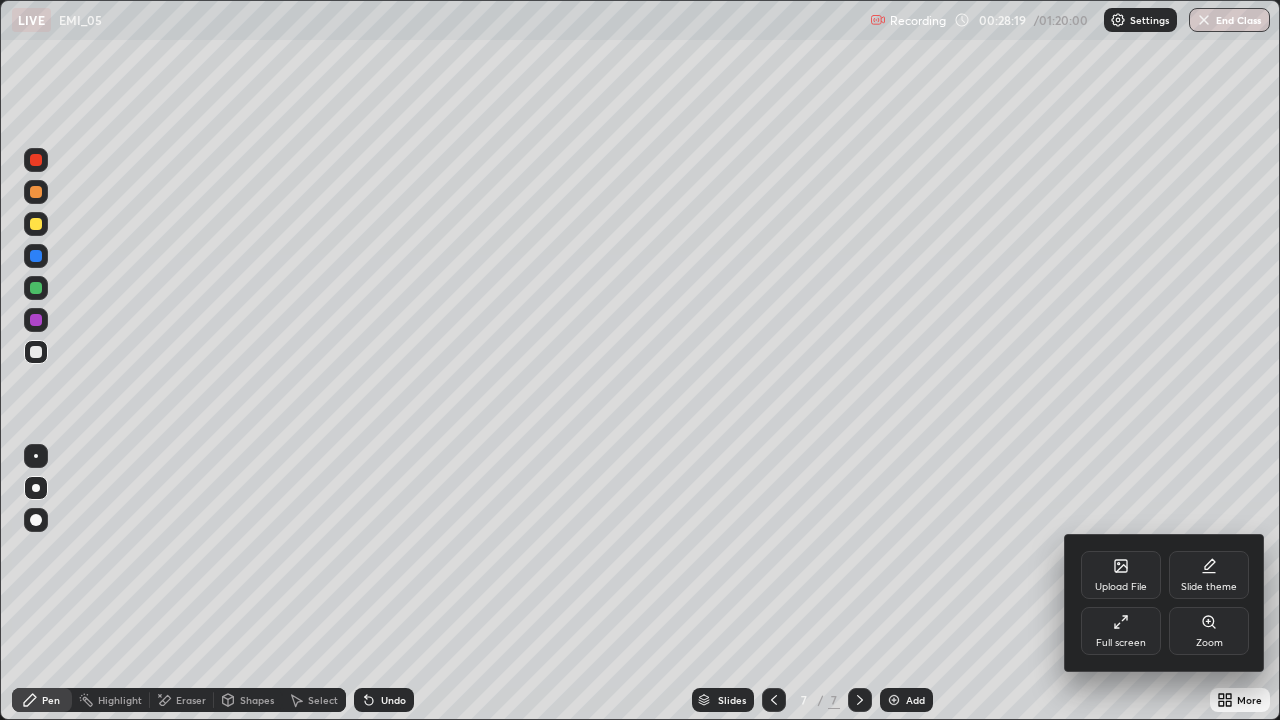 click on "Zoom" at bounding box center [1209, 631] 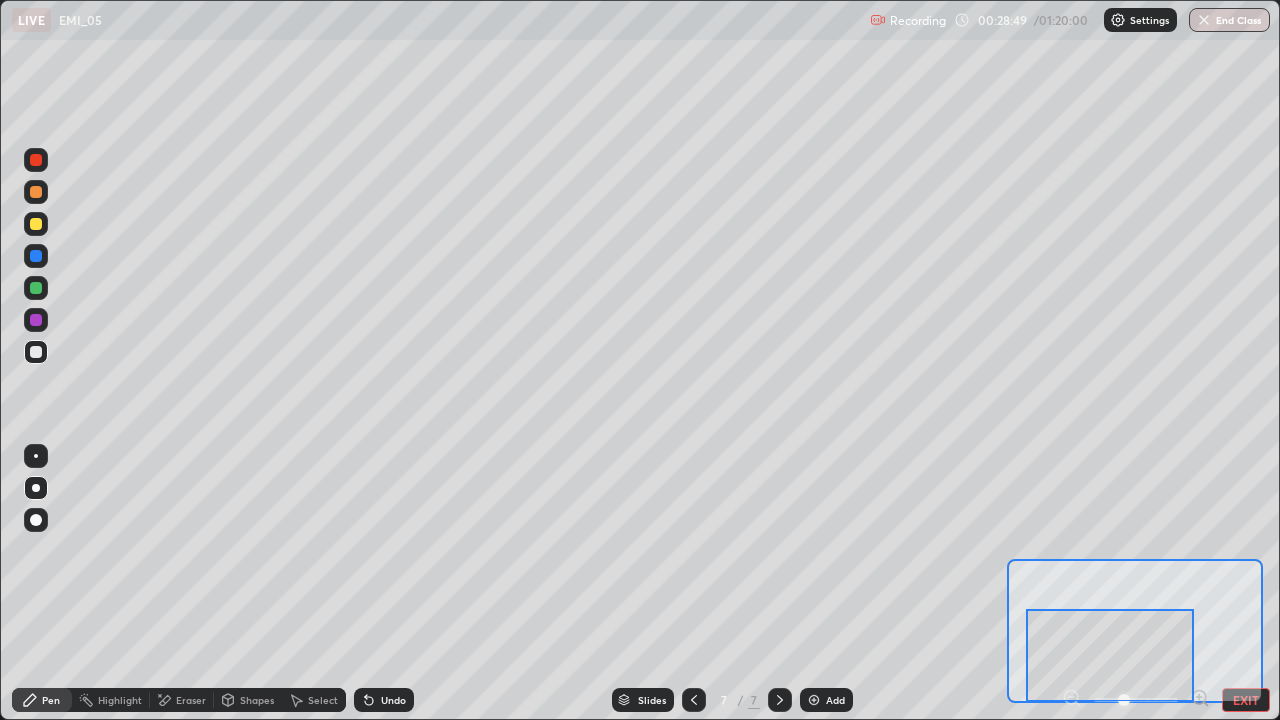 click on "EXIT" at bounding box center [1246, 700] 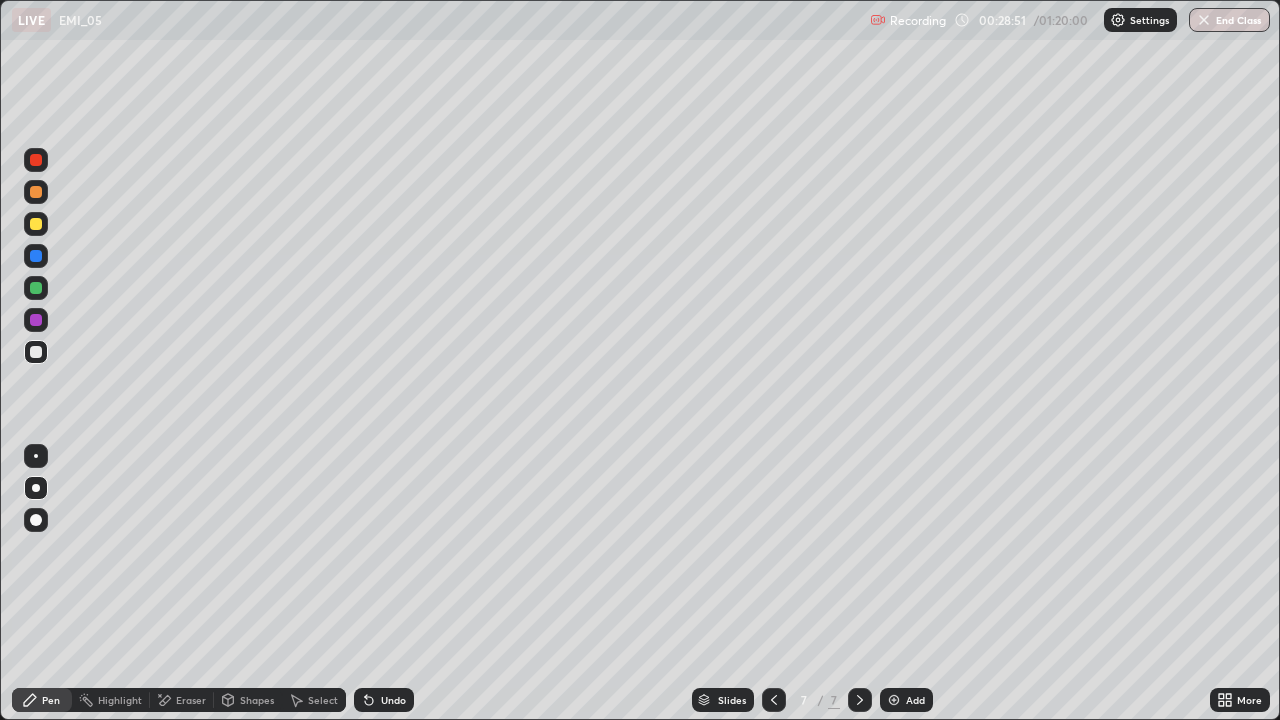 click on "More" at bounding box center [1249, 700] 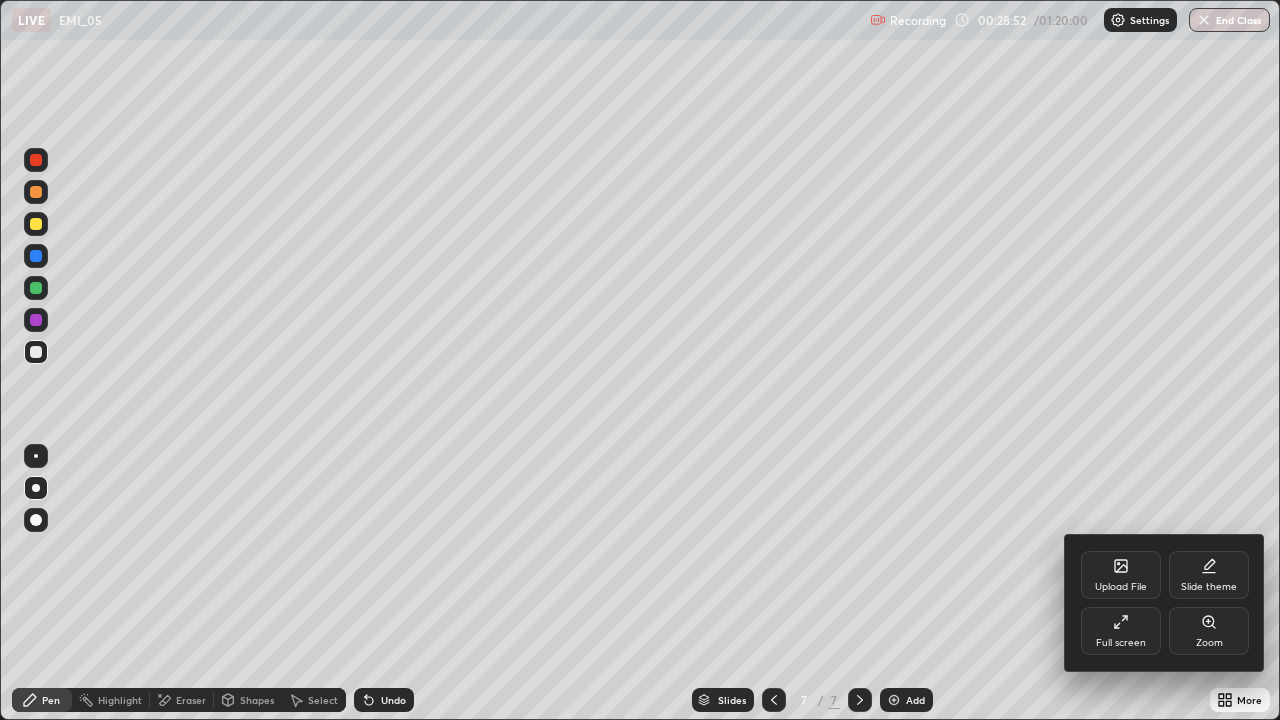 click at bounding box center [640, 360] 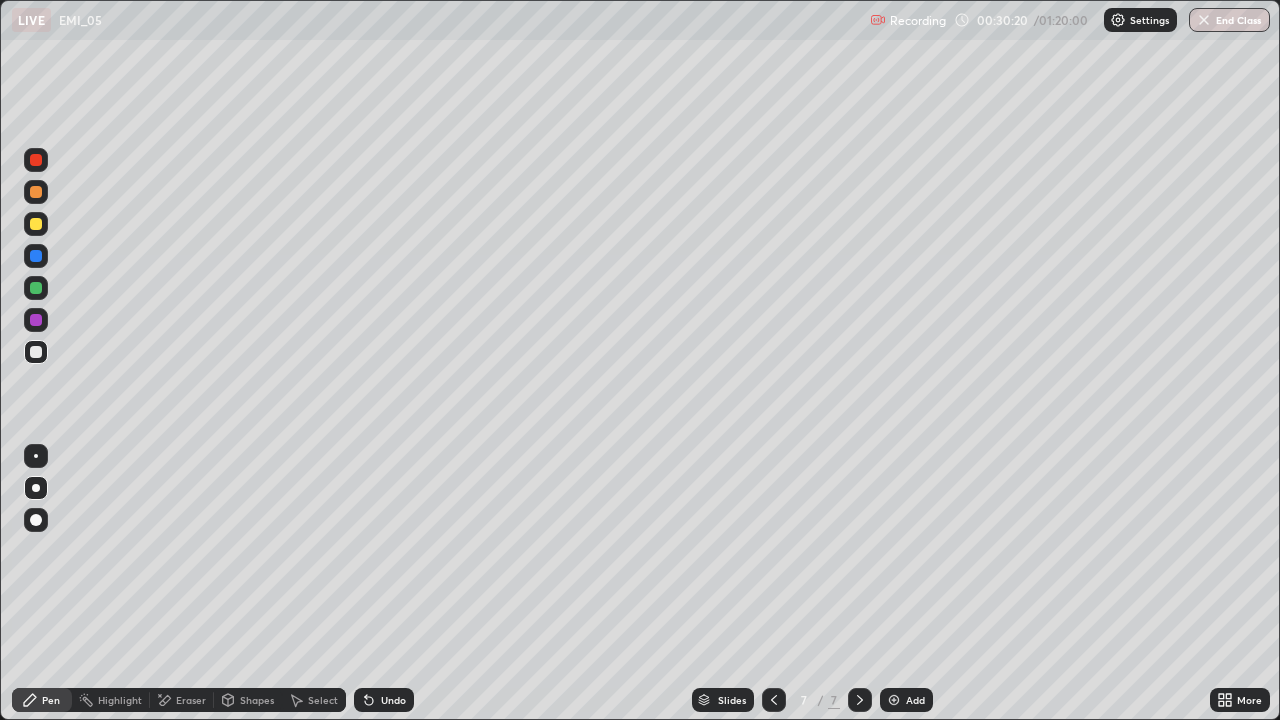 click on "Undo" at bounding box center (393, 700) 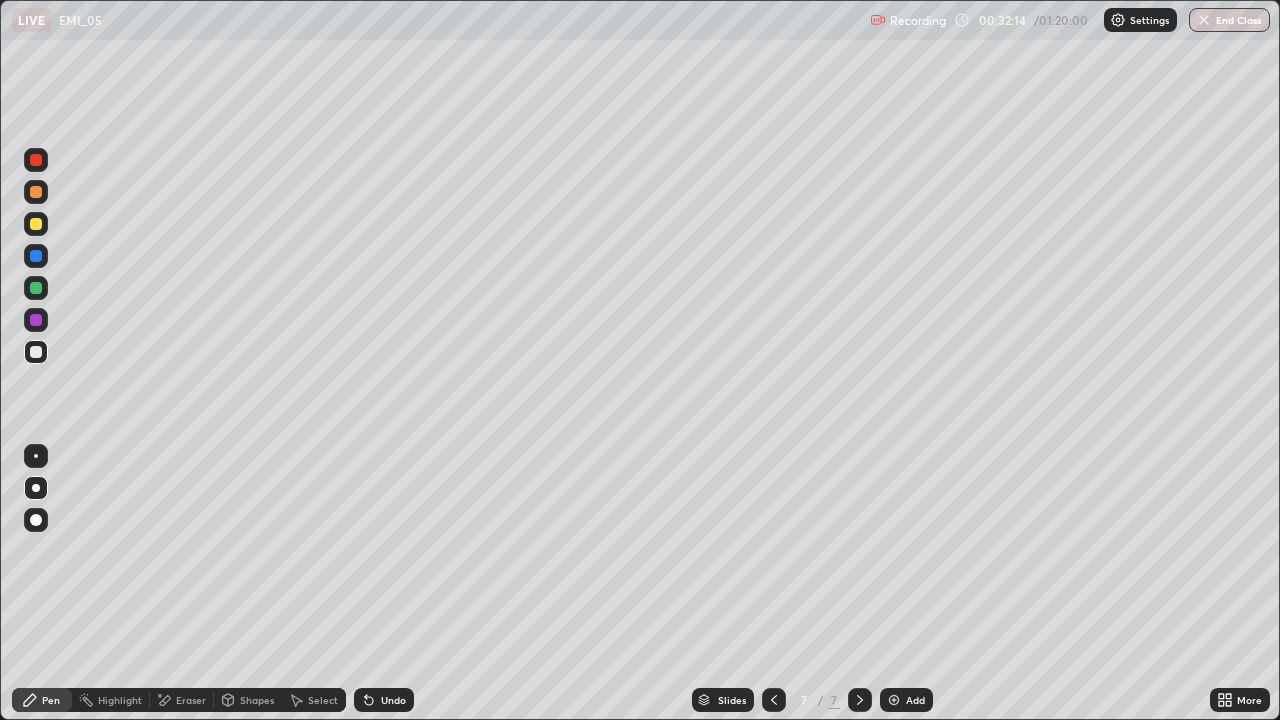 click 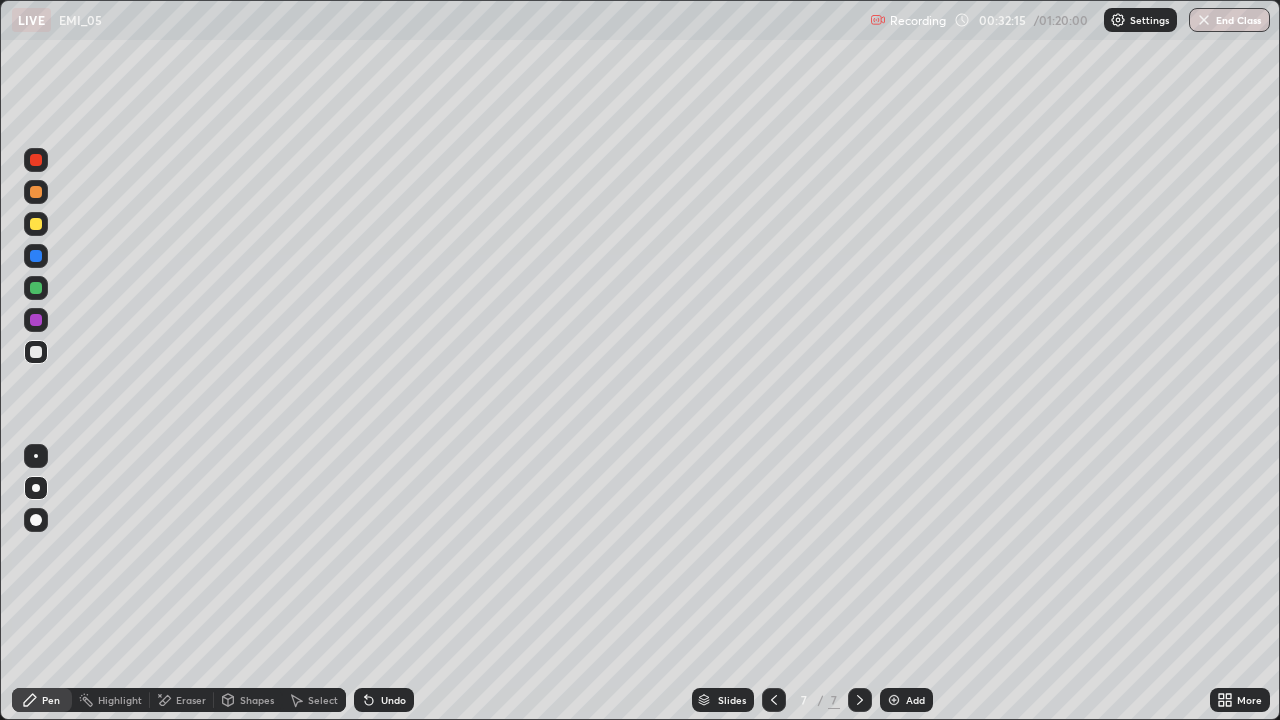 click at bounding box center [894, 700] 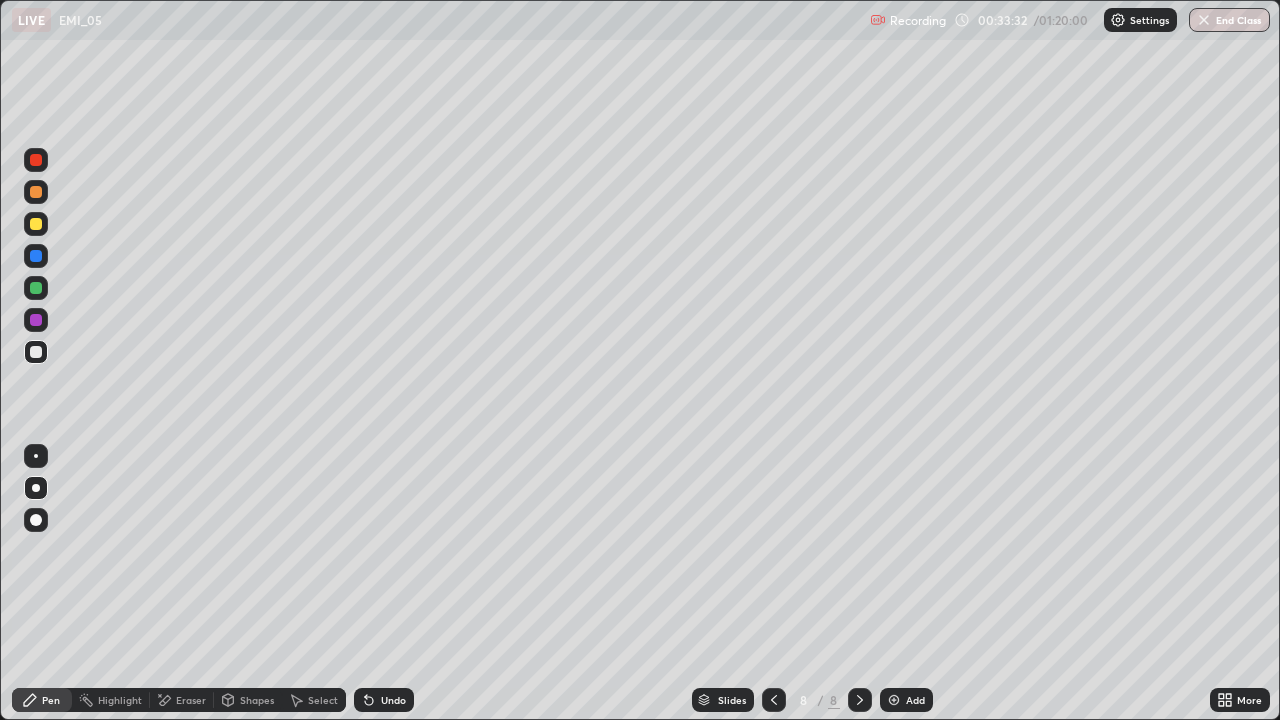 click on "Undo" at bounding box center [384, 700] 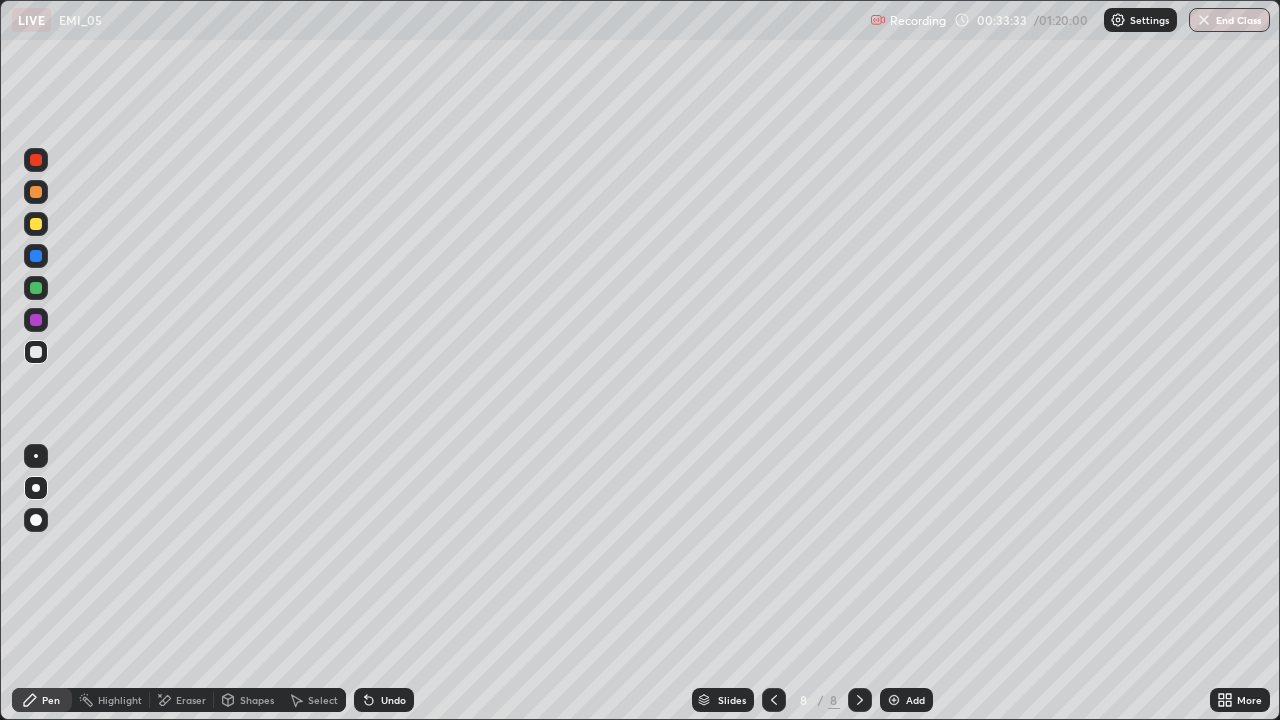 click on "Undo" at bounding box center (393, 700) 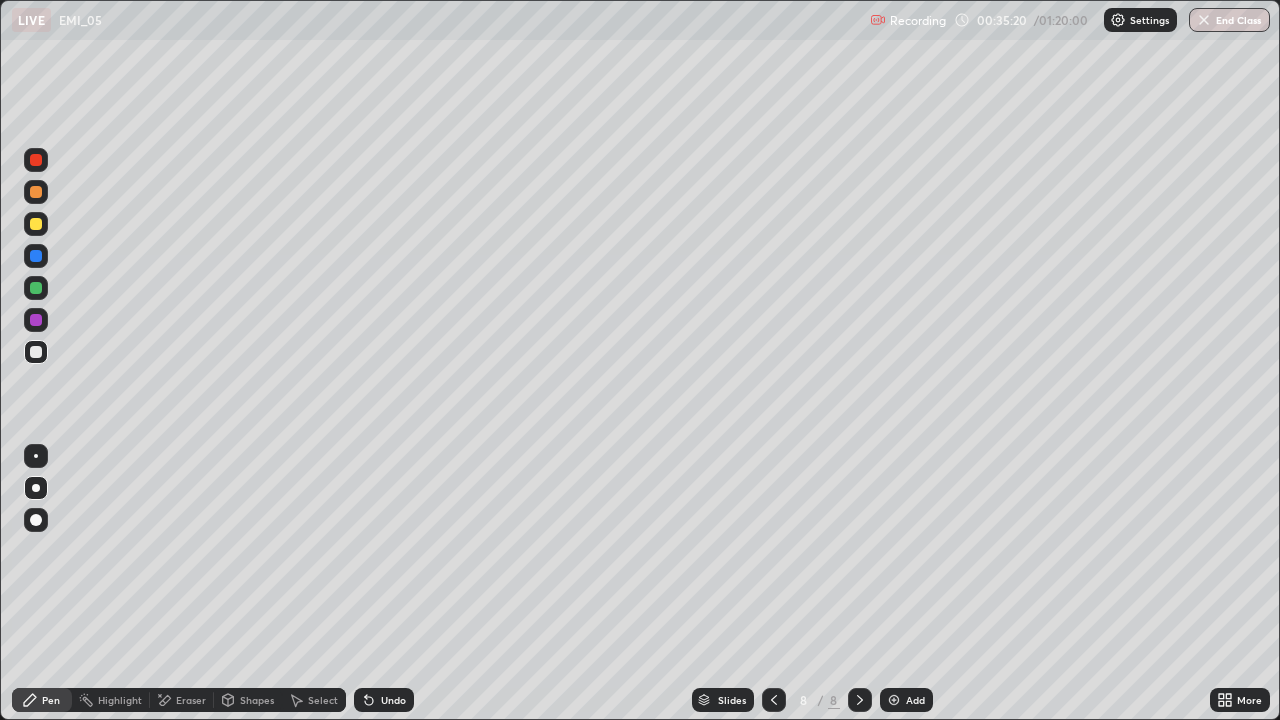 click 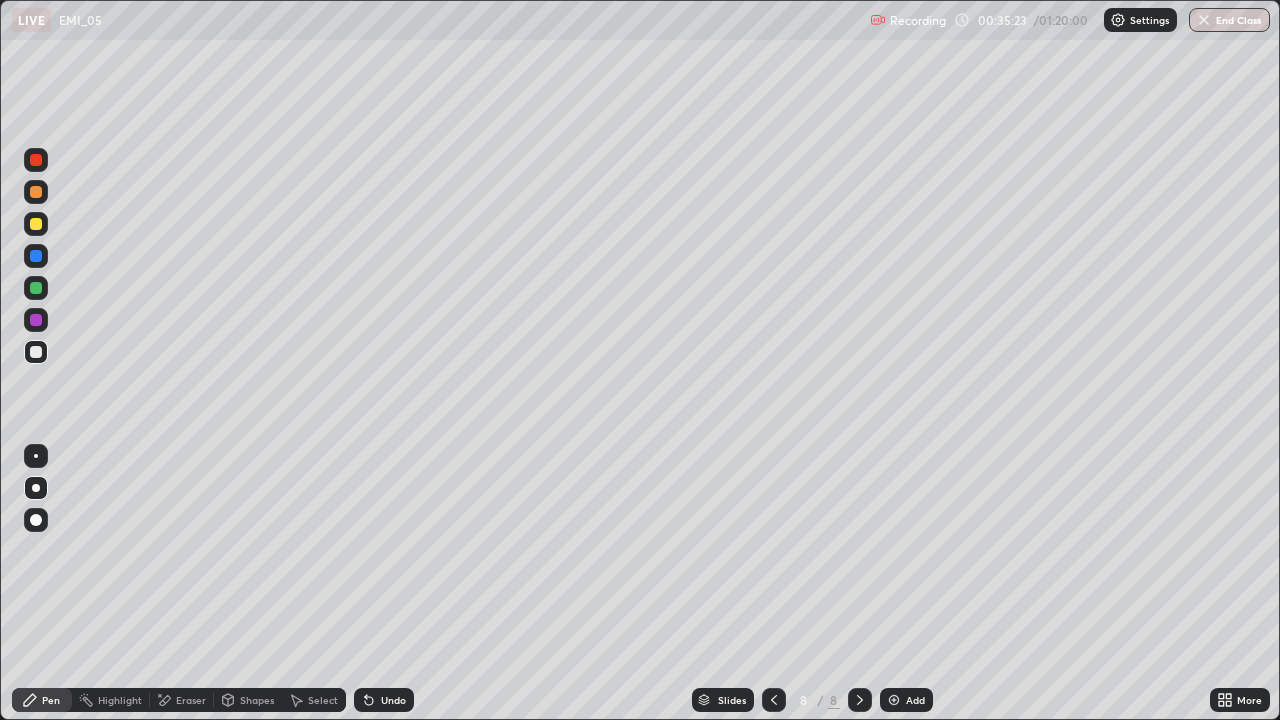 click 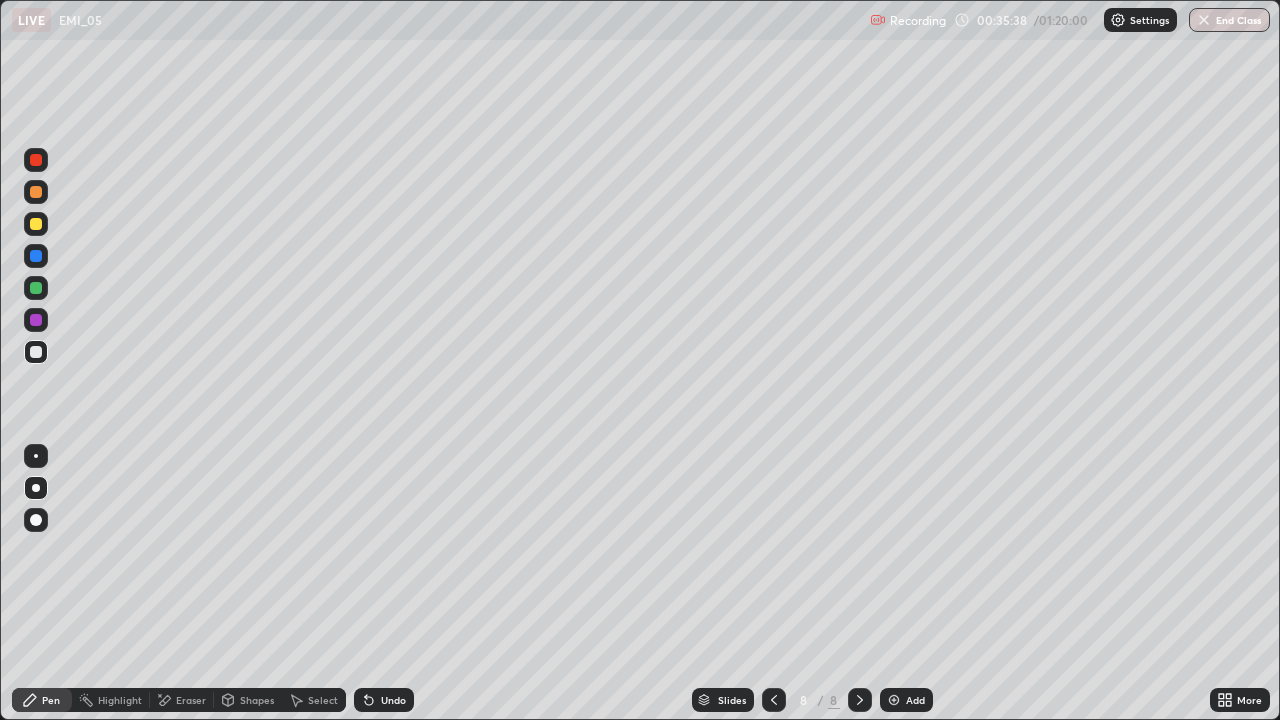 click on "Select" at bounding box center (314, 700) 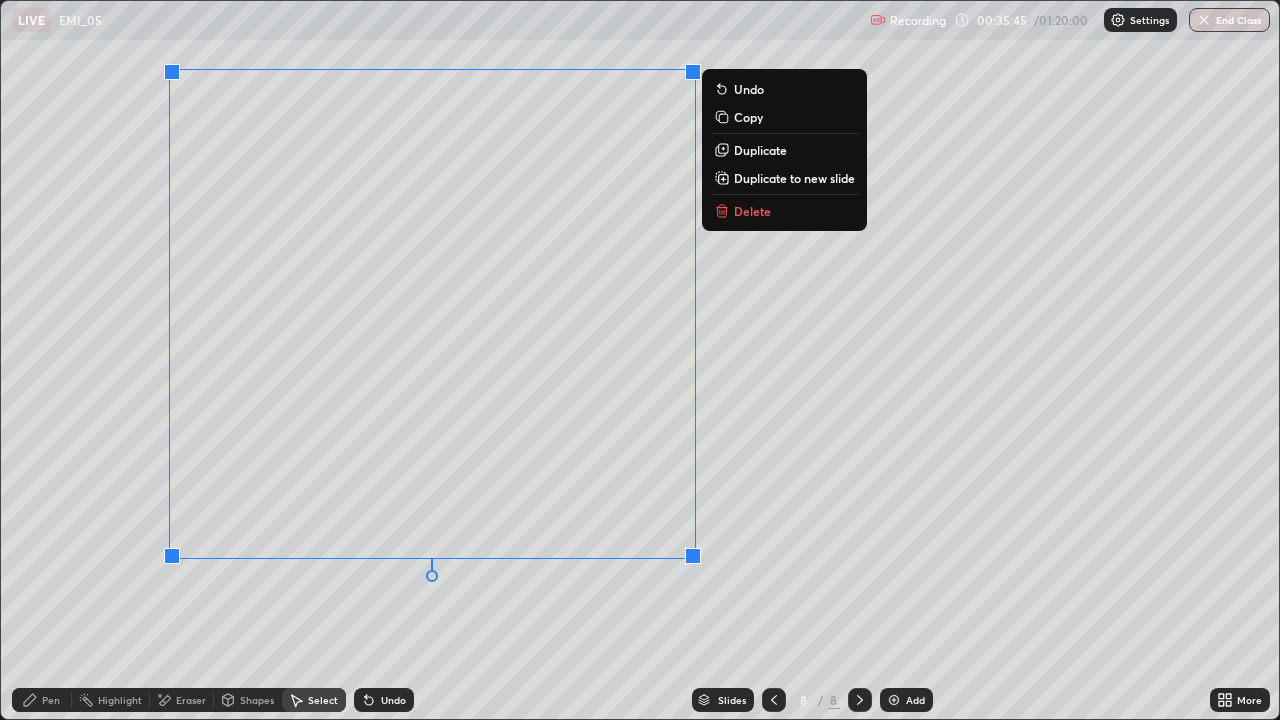 click on "Duplicate to new slide" at bounding box center (794, 178) 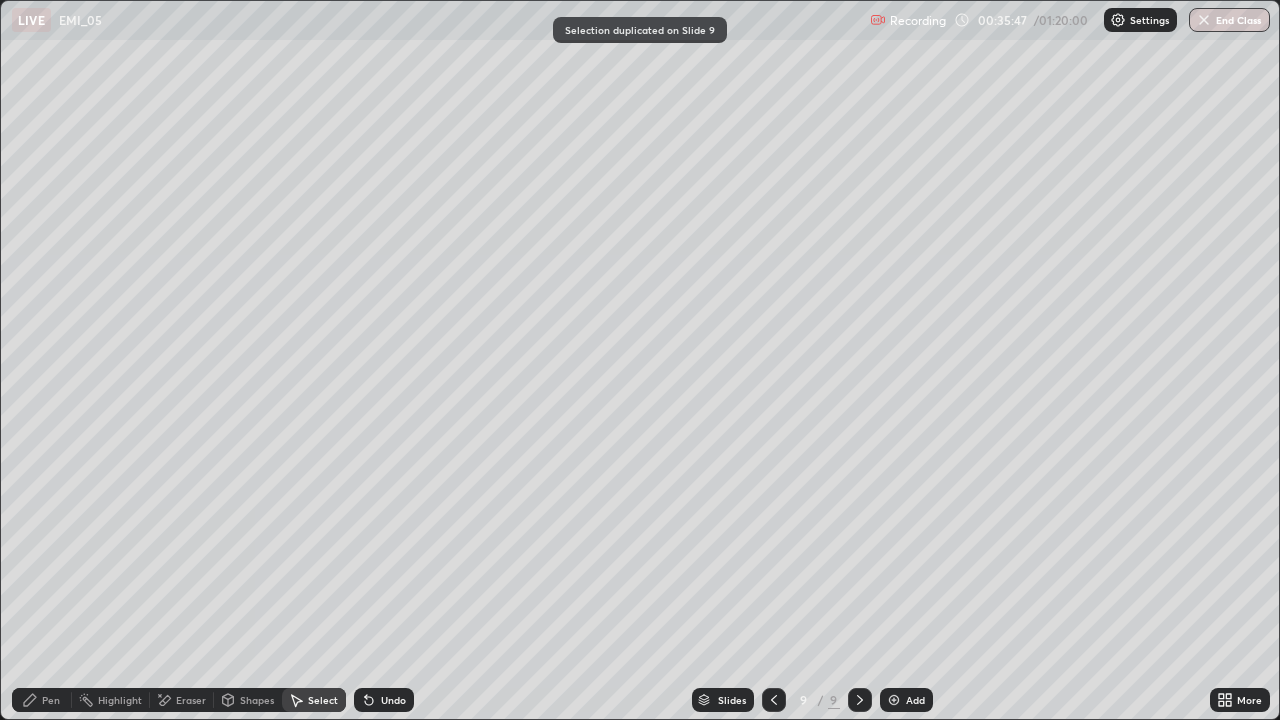 click on "Eraser" at bounding box center (191, 700) 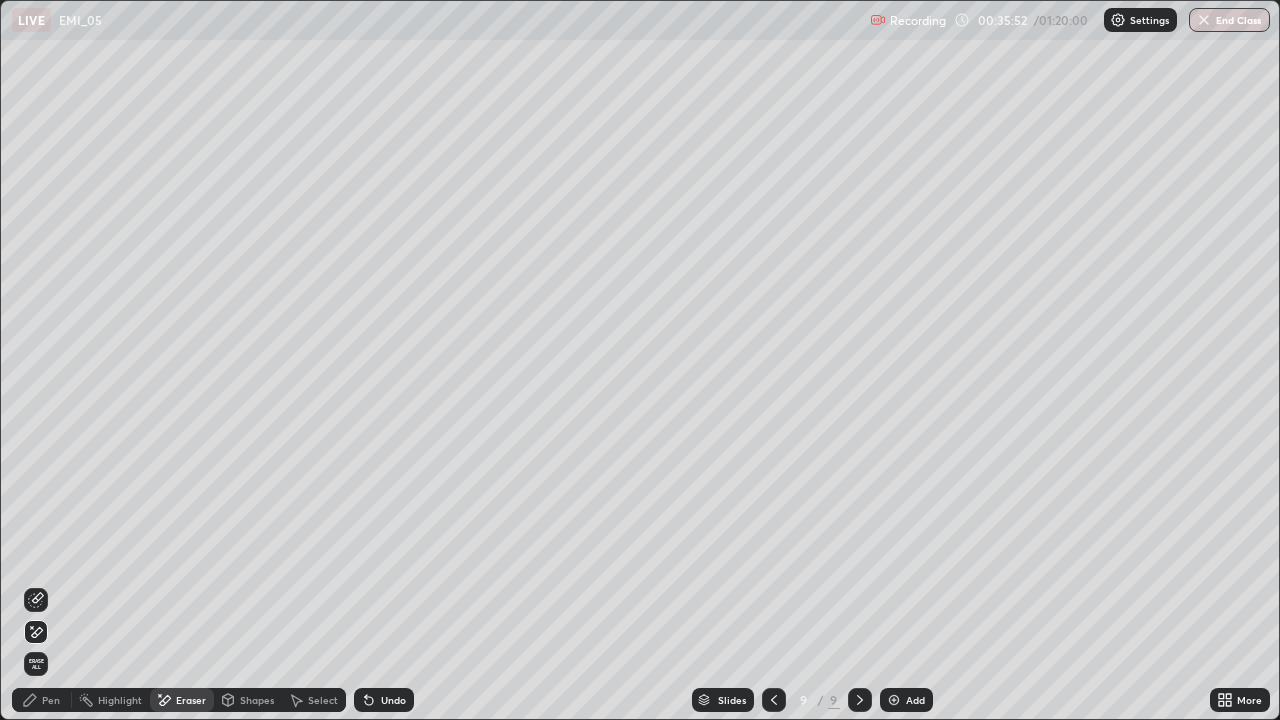 click on "Pen" at bounding box center (51, 700) 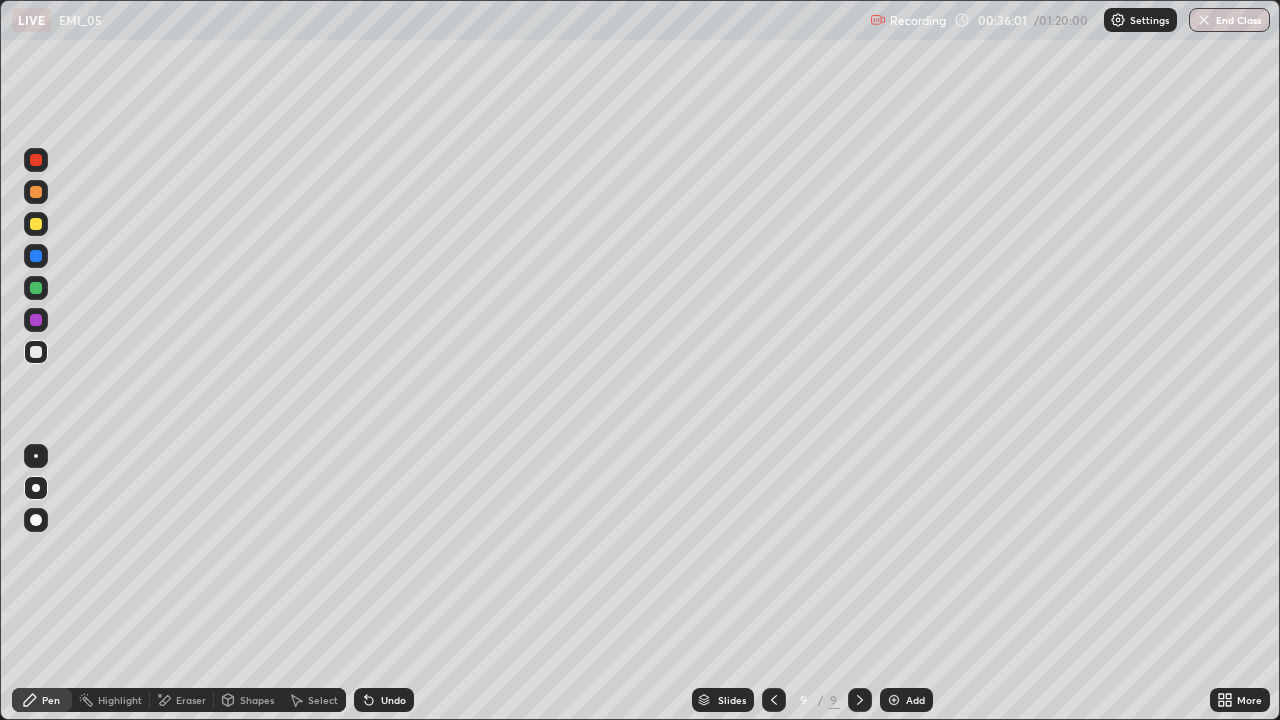 click on "Eraser" at bounding box center (182, 700) 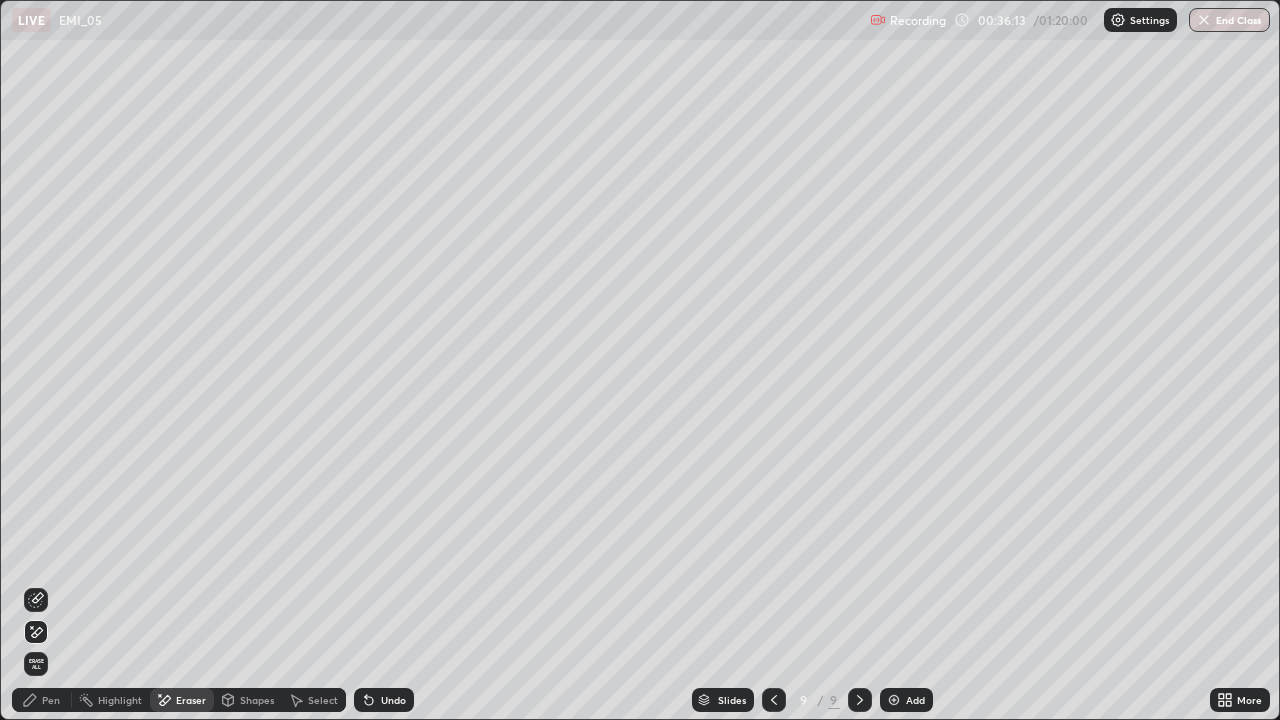 click on "Undo" at bounding box center [384, 700] 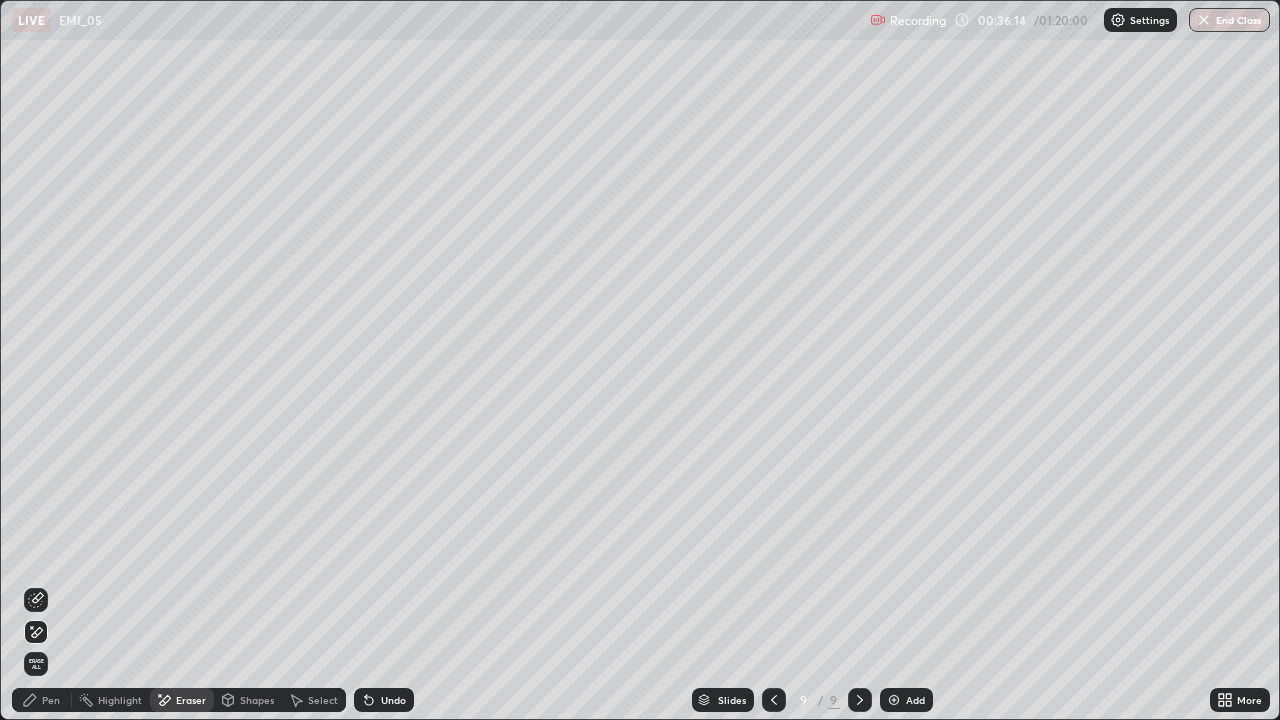 click on "Undo" at bounding box center [384, 700] 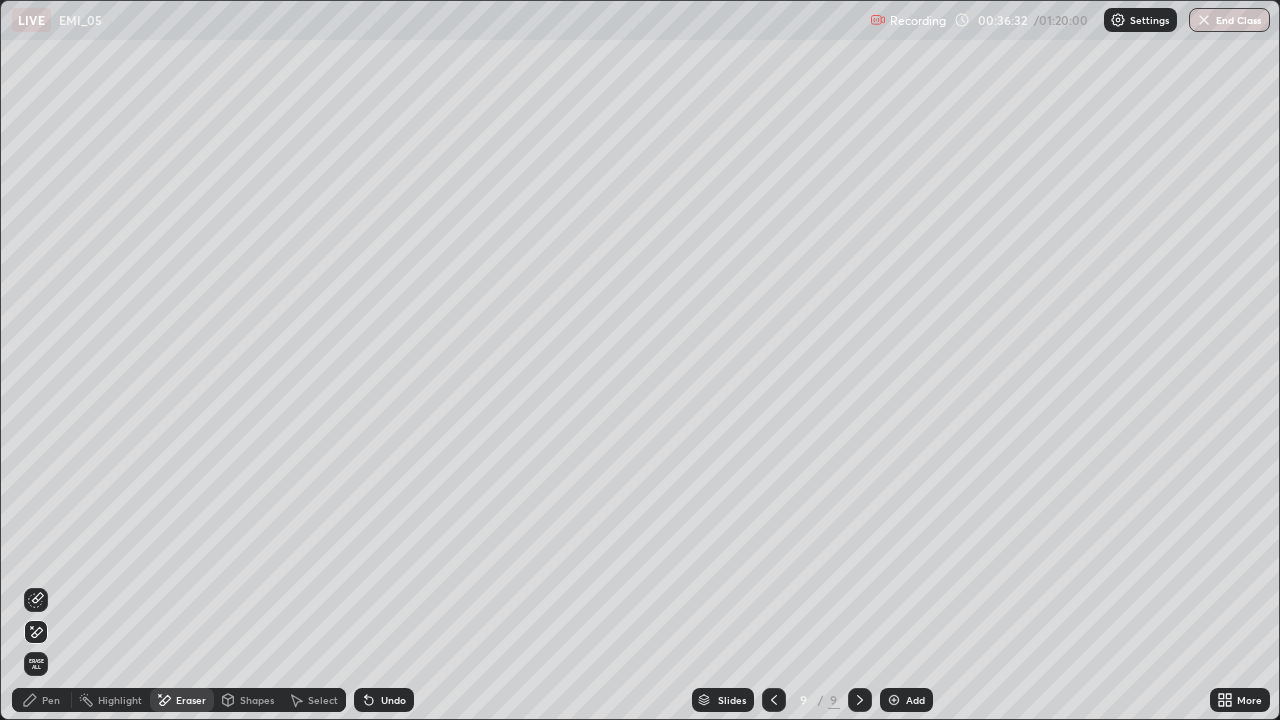 click on "Pen" at bounding box center [51, 700] 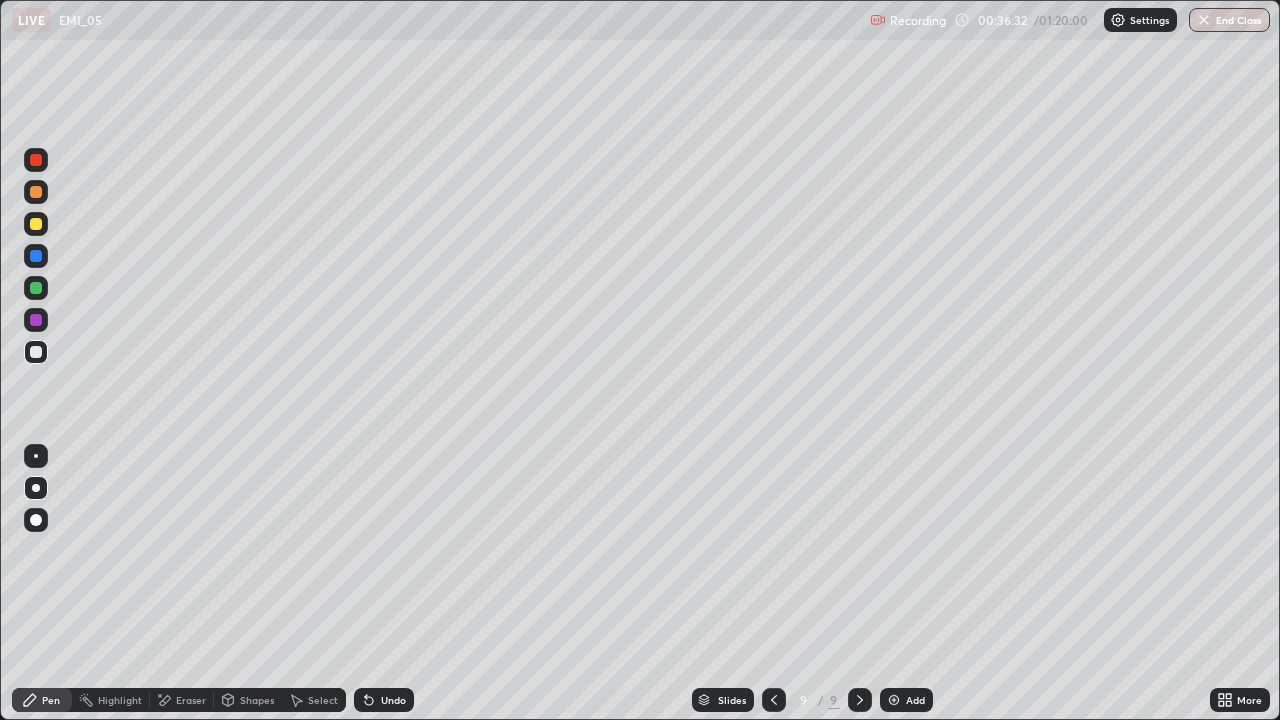 click at bounding box center (36, 224) 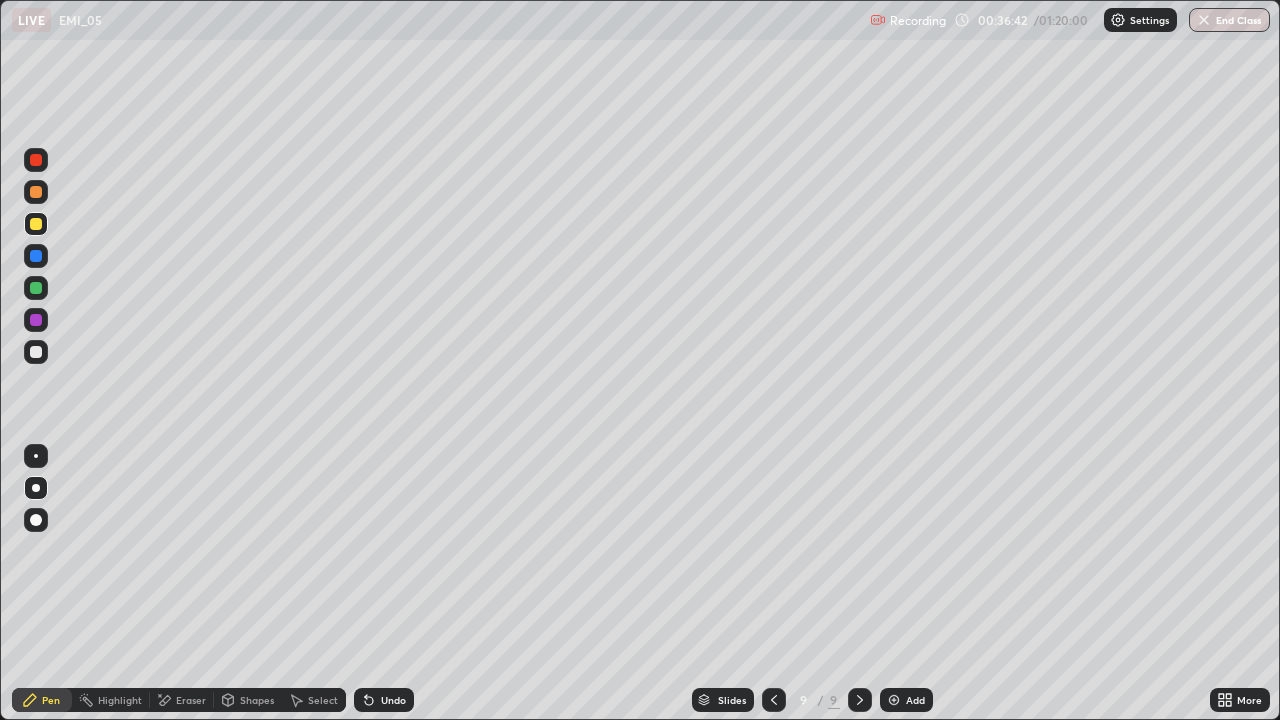 click at bounding box center [36, 352] 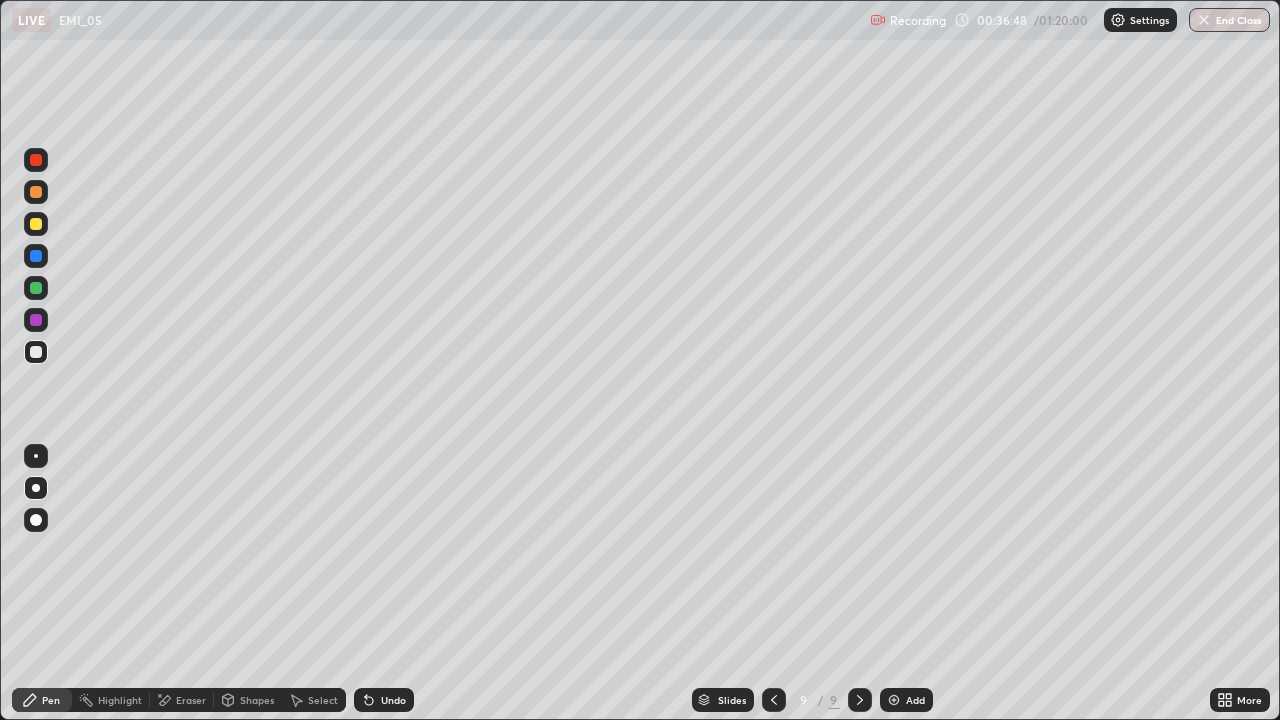 click on "Eraser" at bounding box center (191, 700) 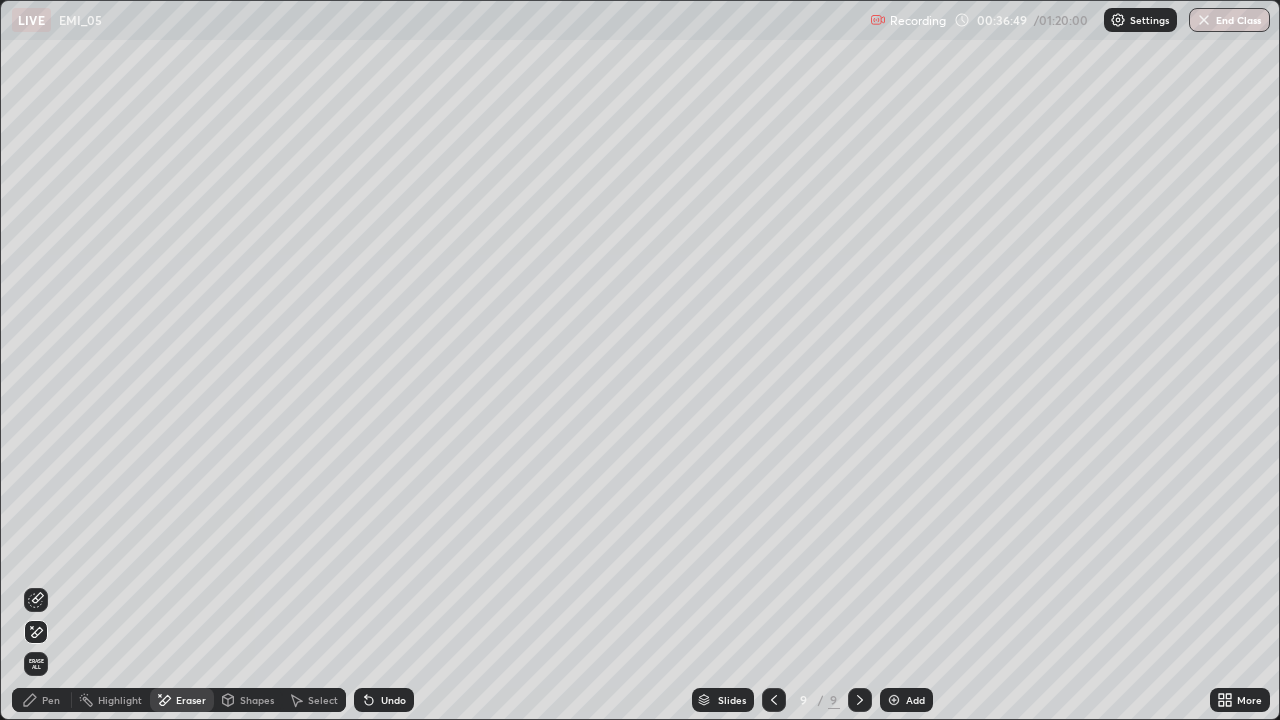 click on "Pen" at bounding box center [42, 700] 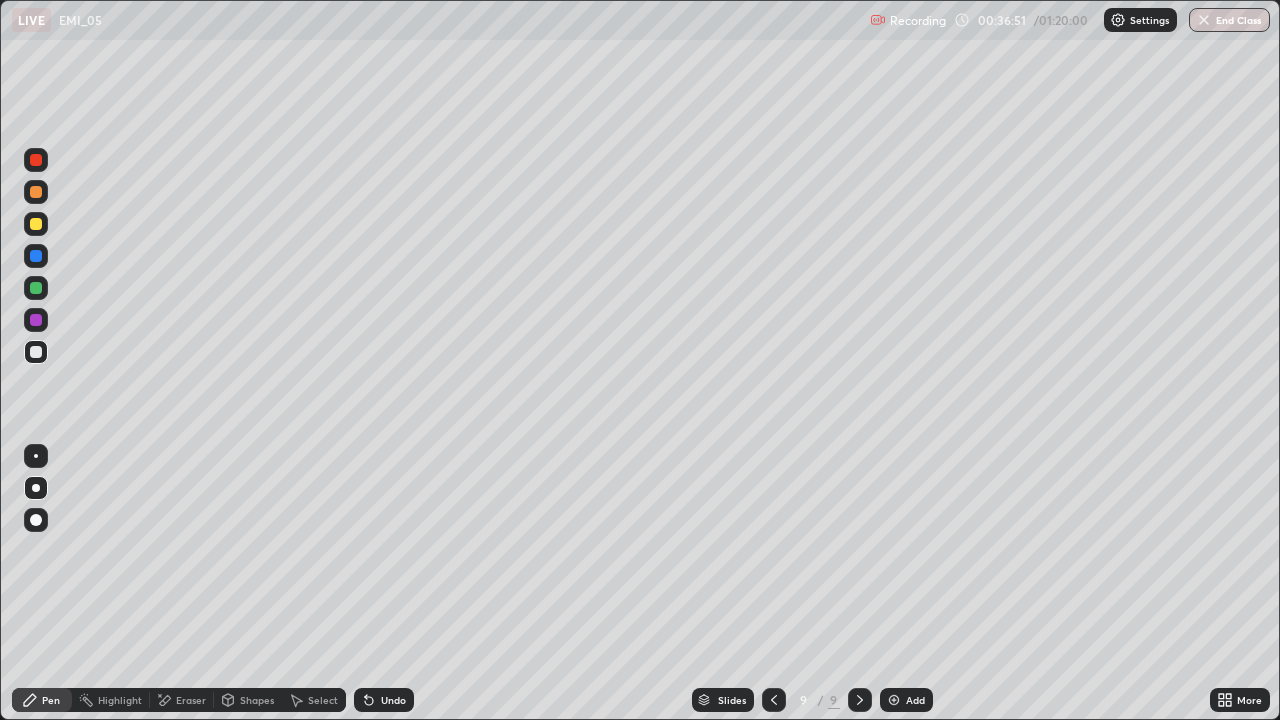 click at bounding box center (36, 224) 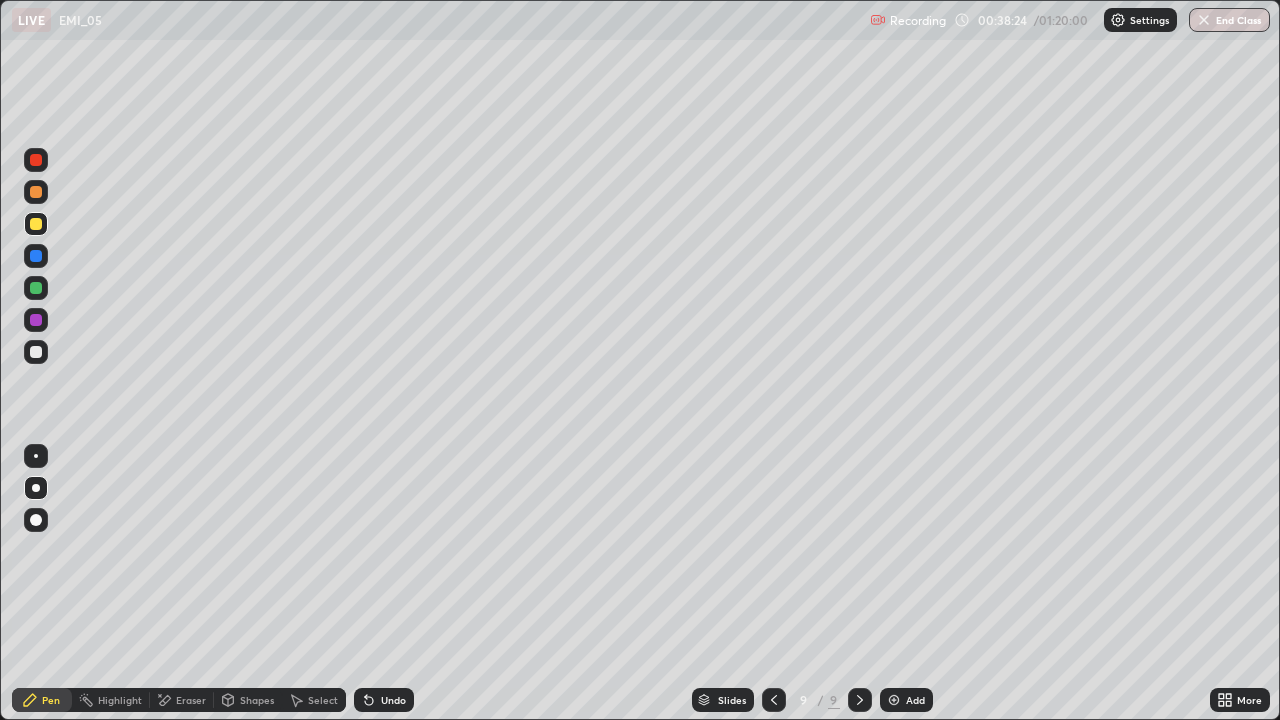 click 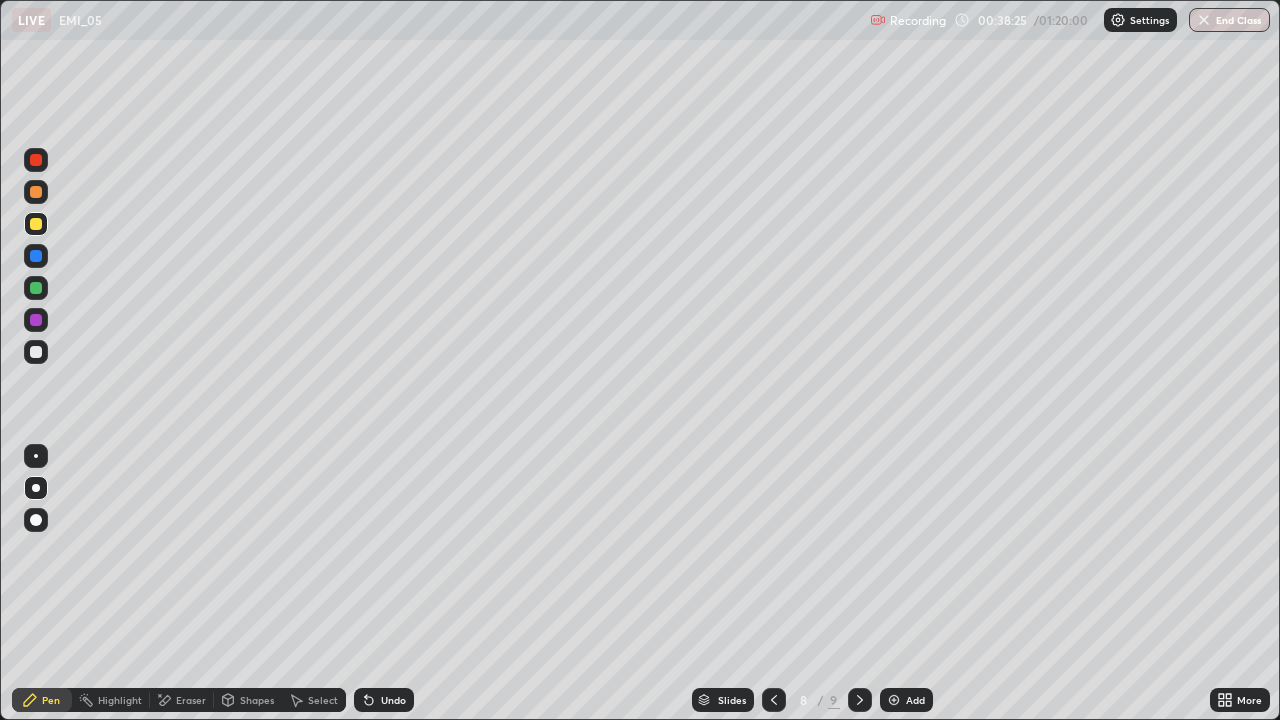 click at bounding box center (774, 700) 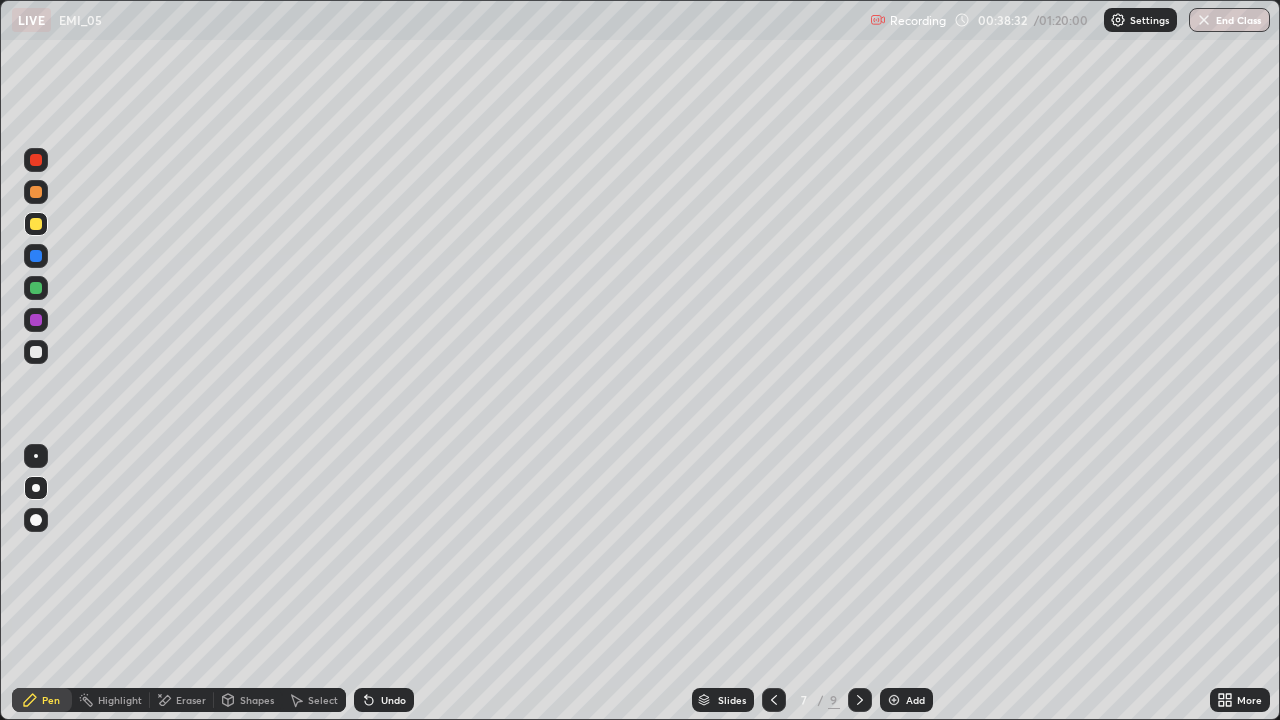 click 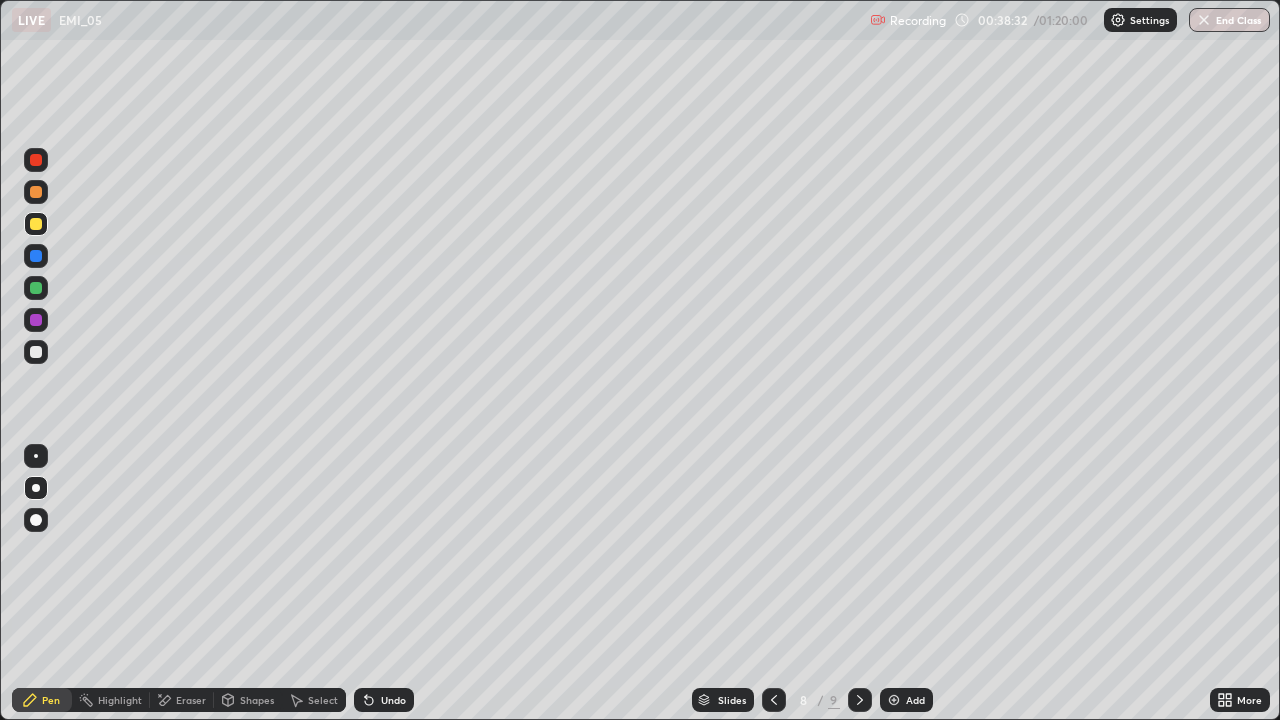 click 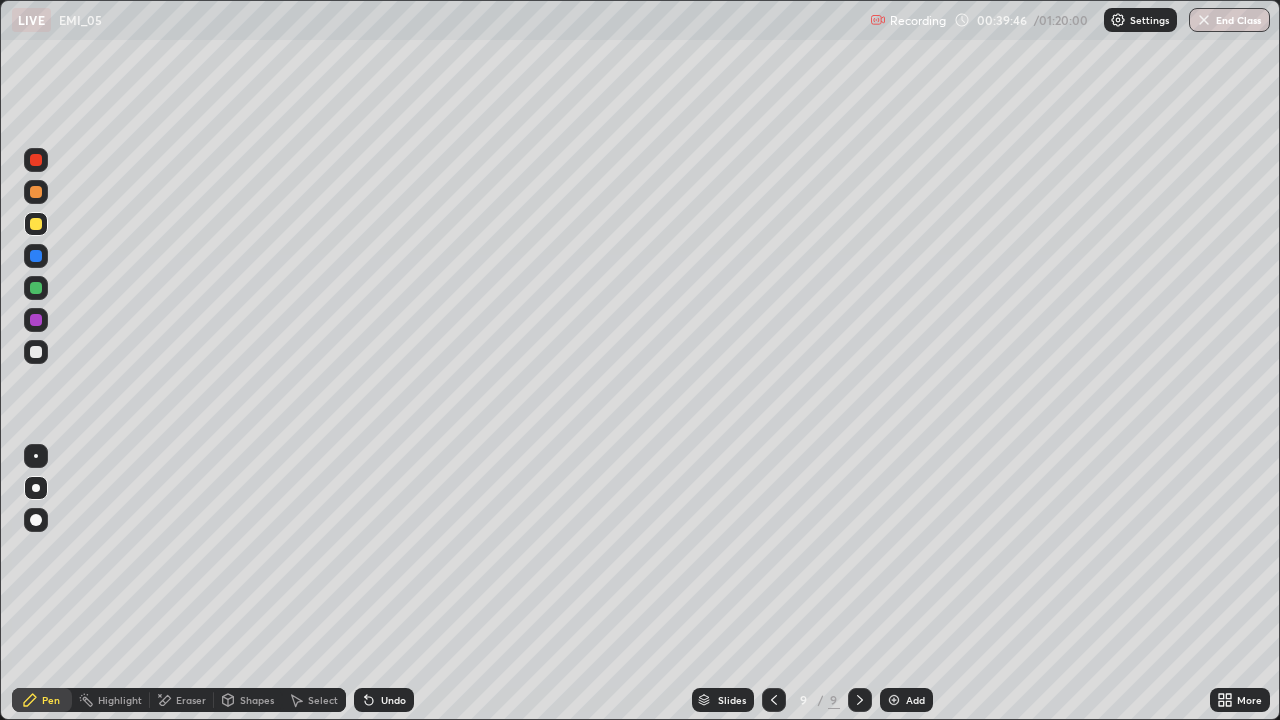 click 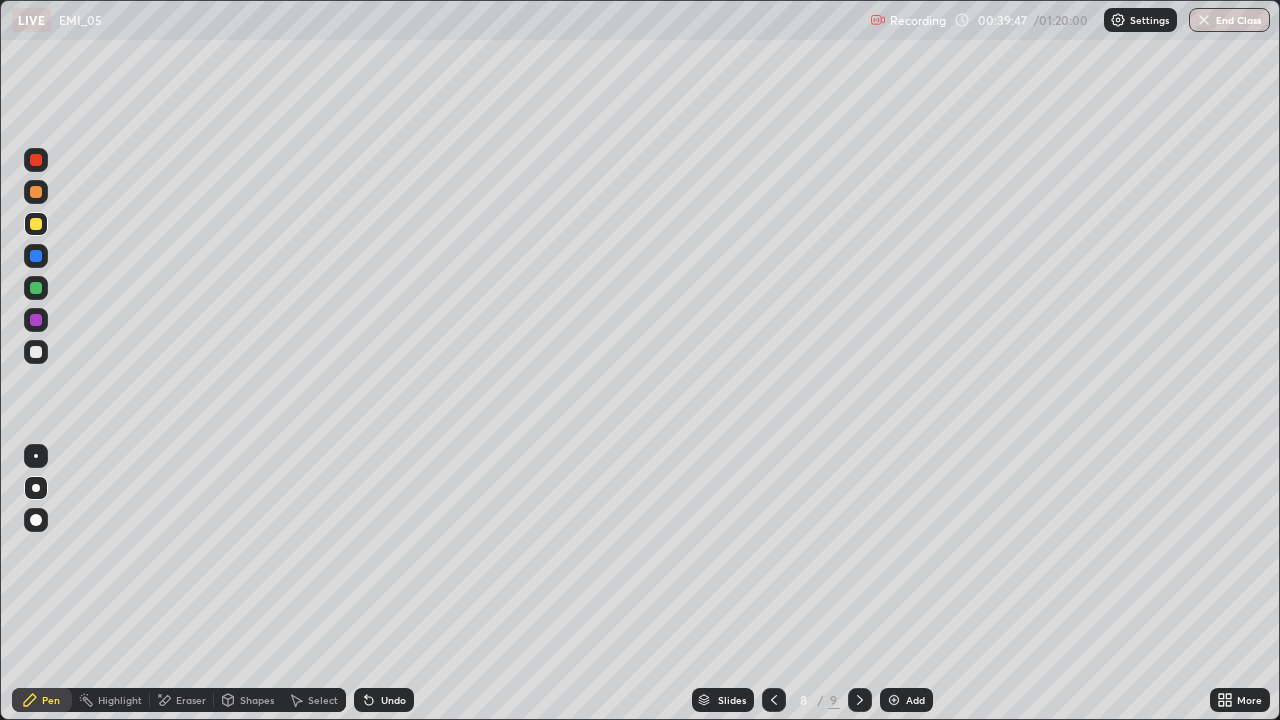 click 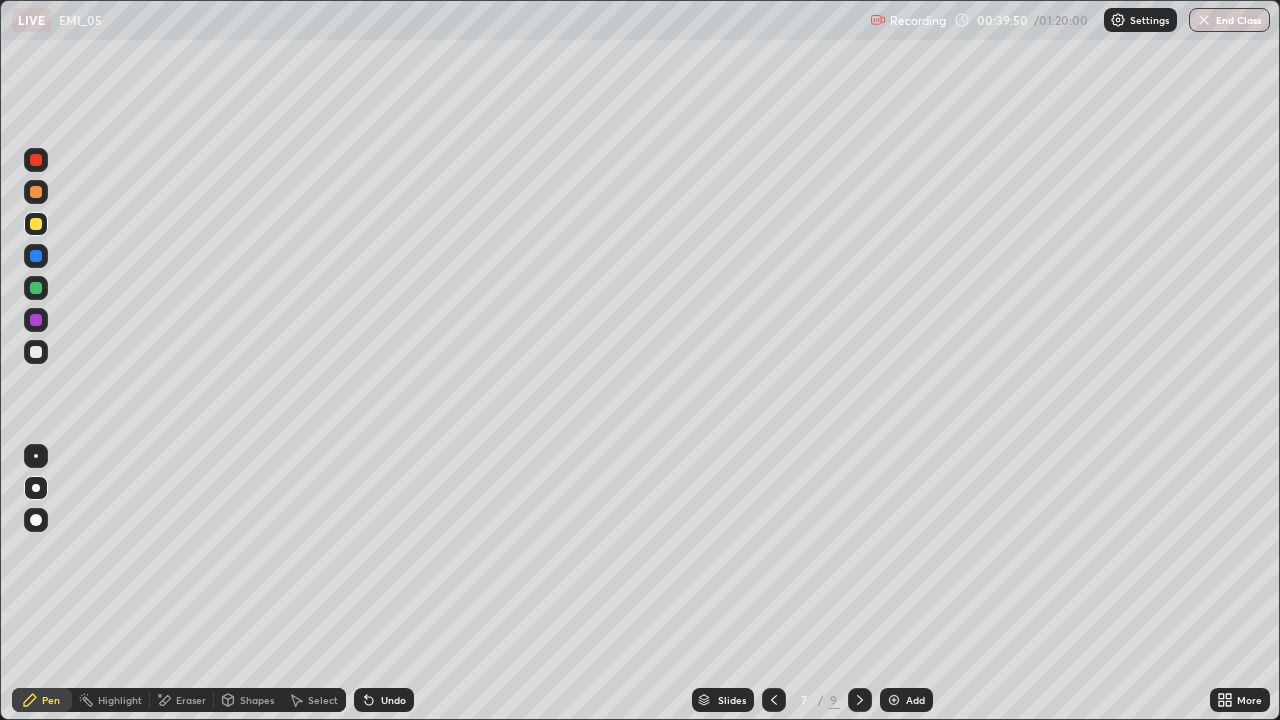click at bounding box center [36, 288] 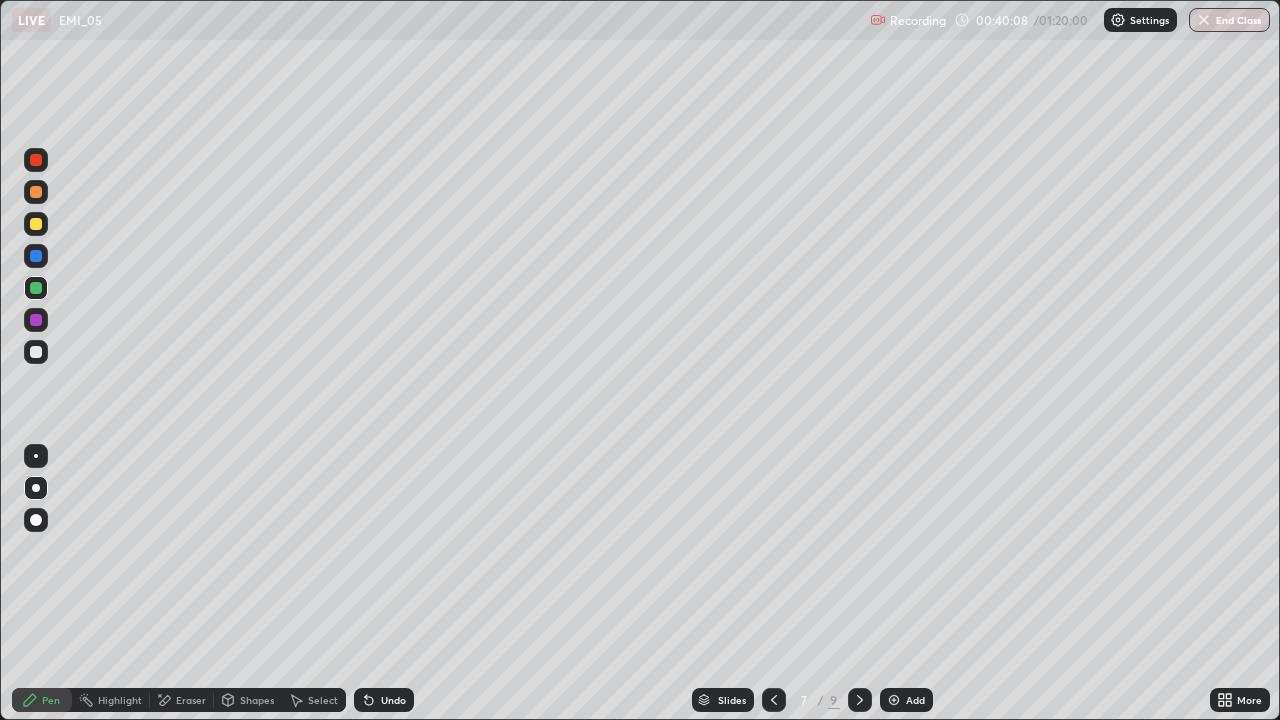 click at bounding box center (860, 700) 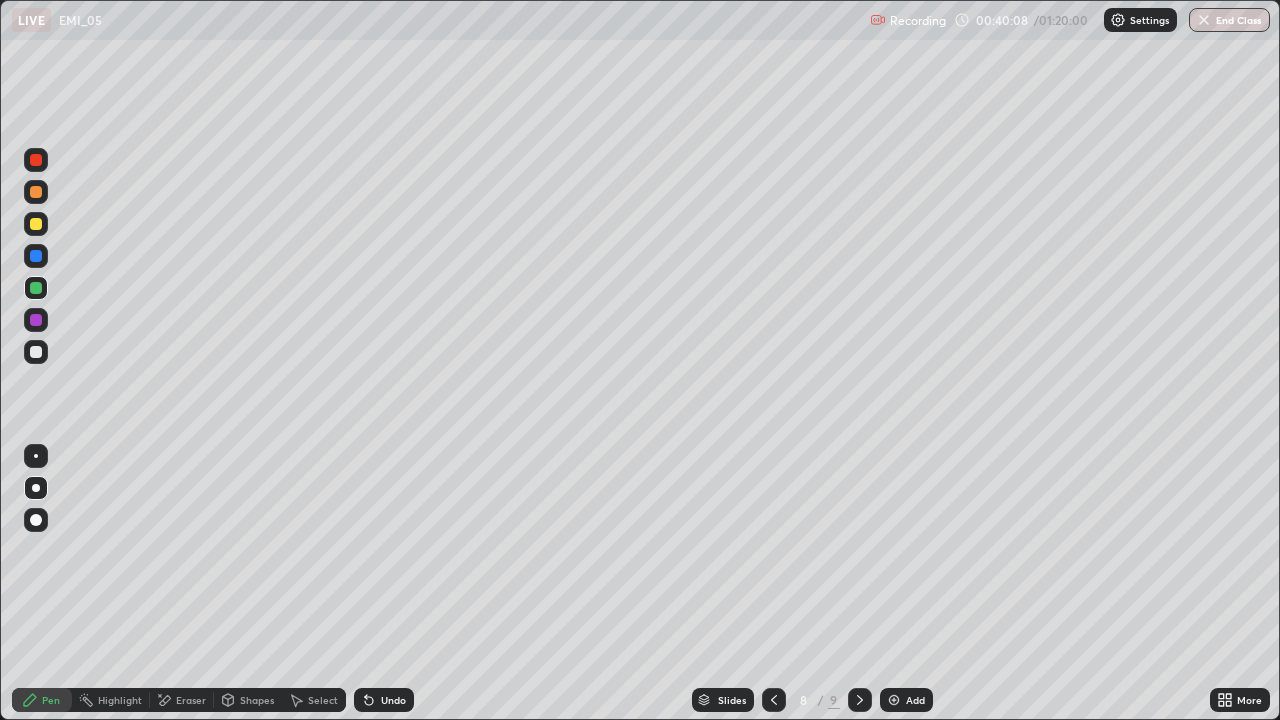 click 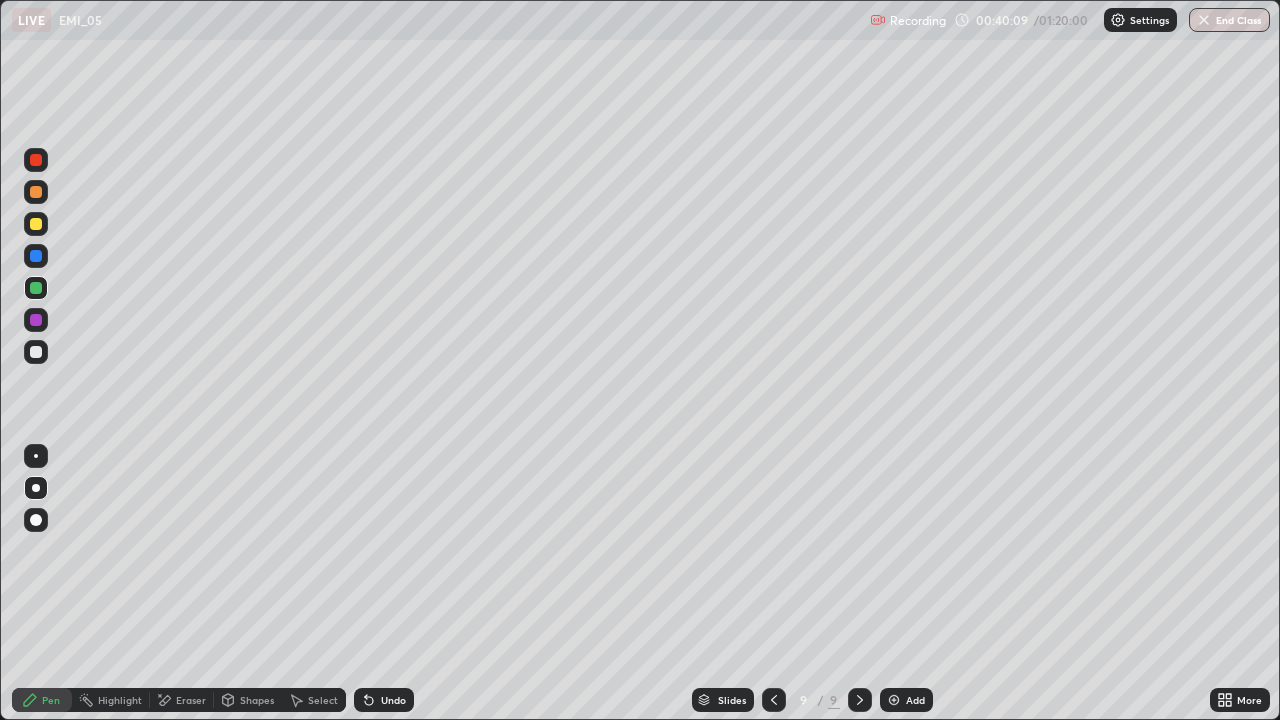 click 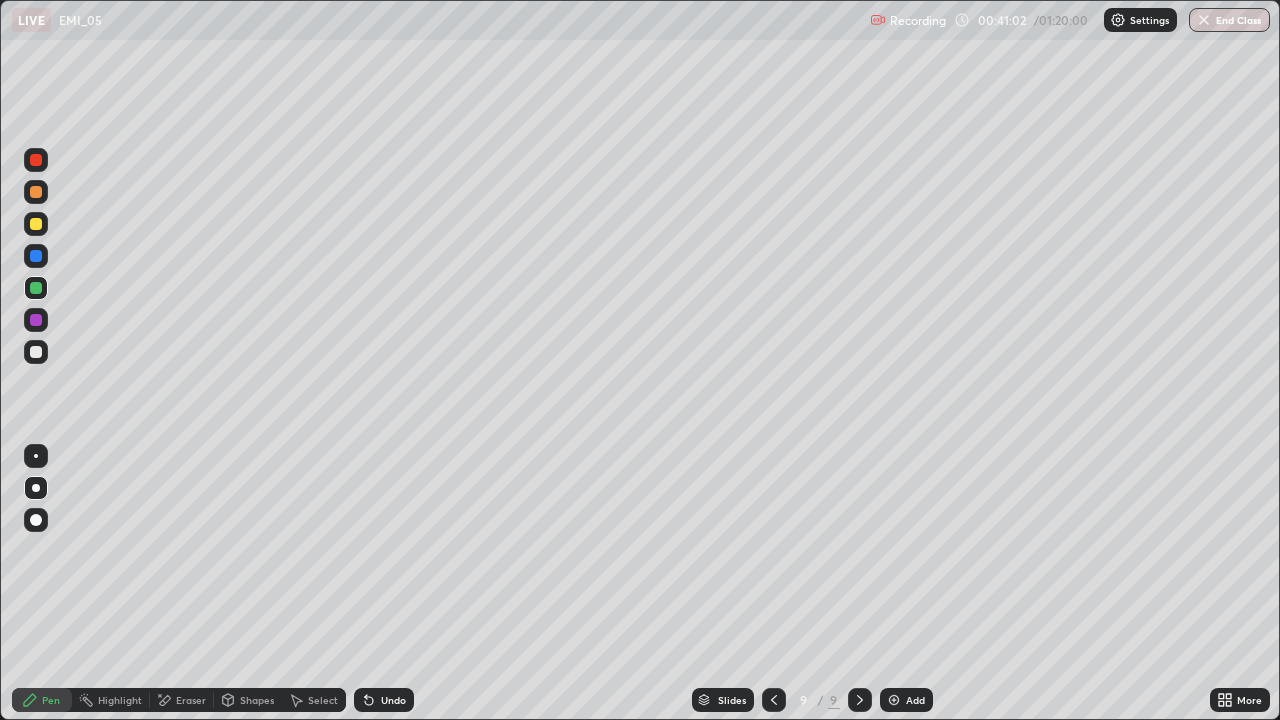 click 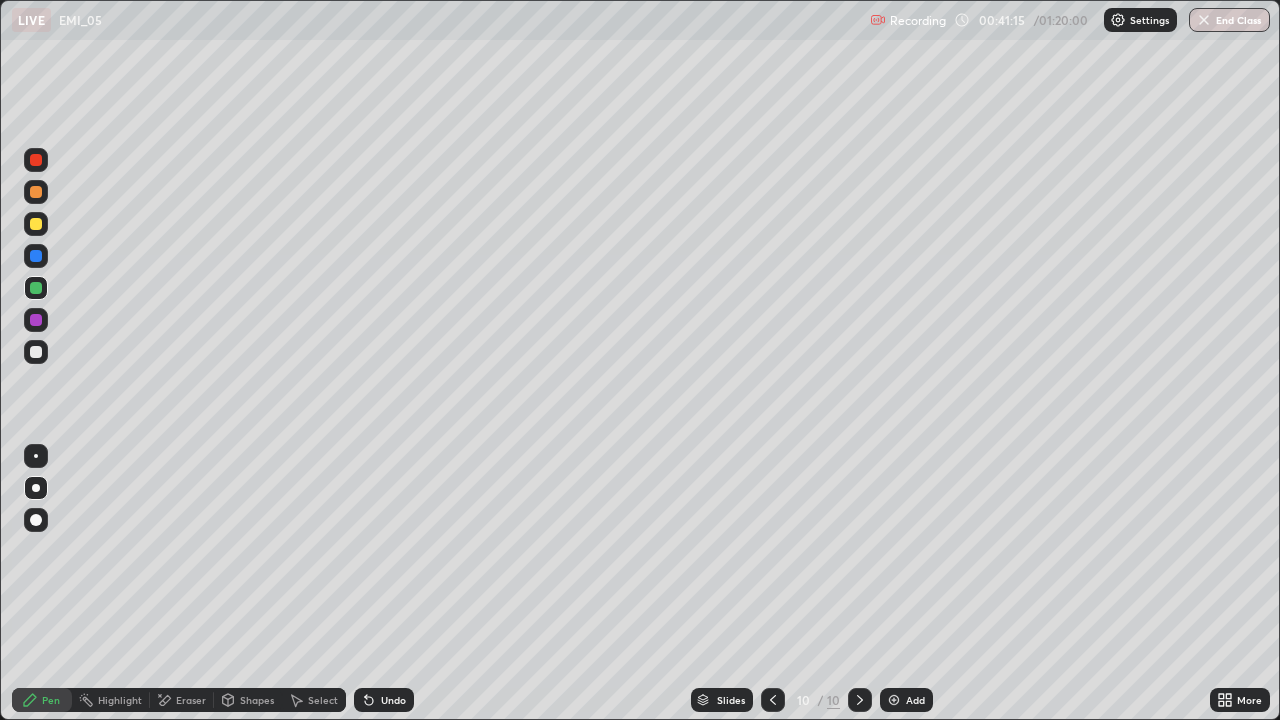 click on "Eraser" at bounding box center [191, 700] 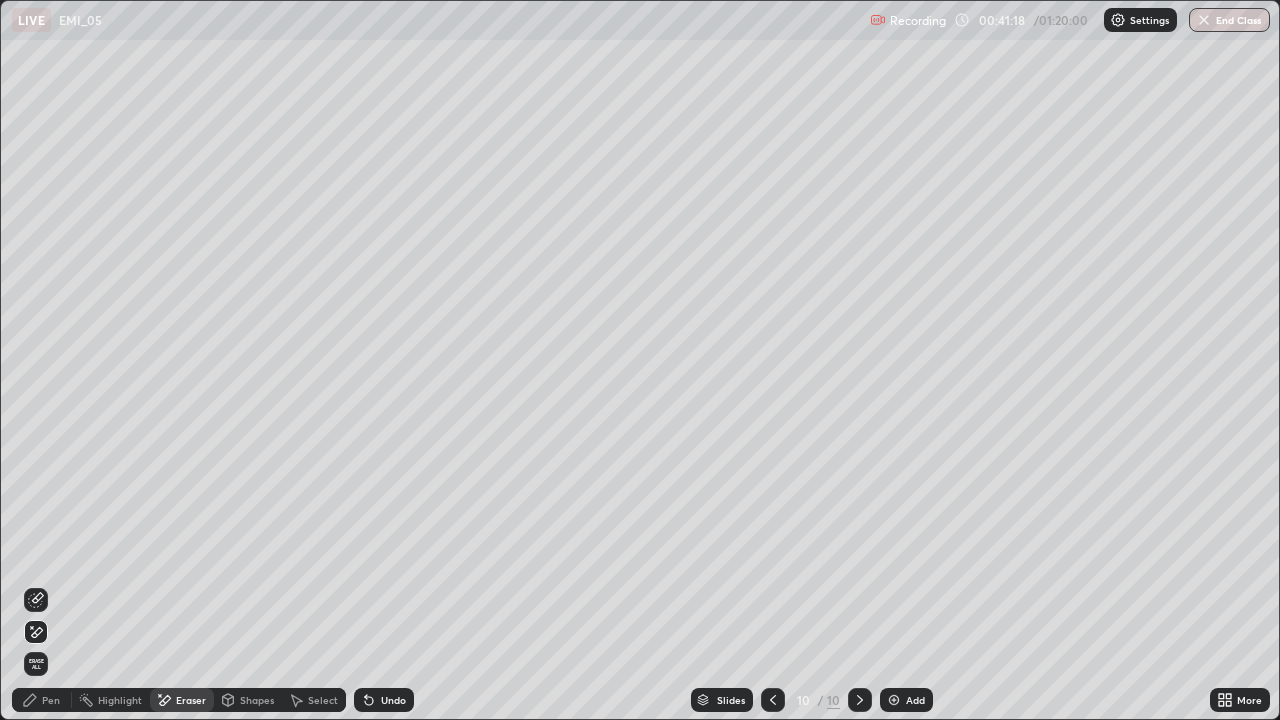 click on "Pen" at bounding box center [42, 700] 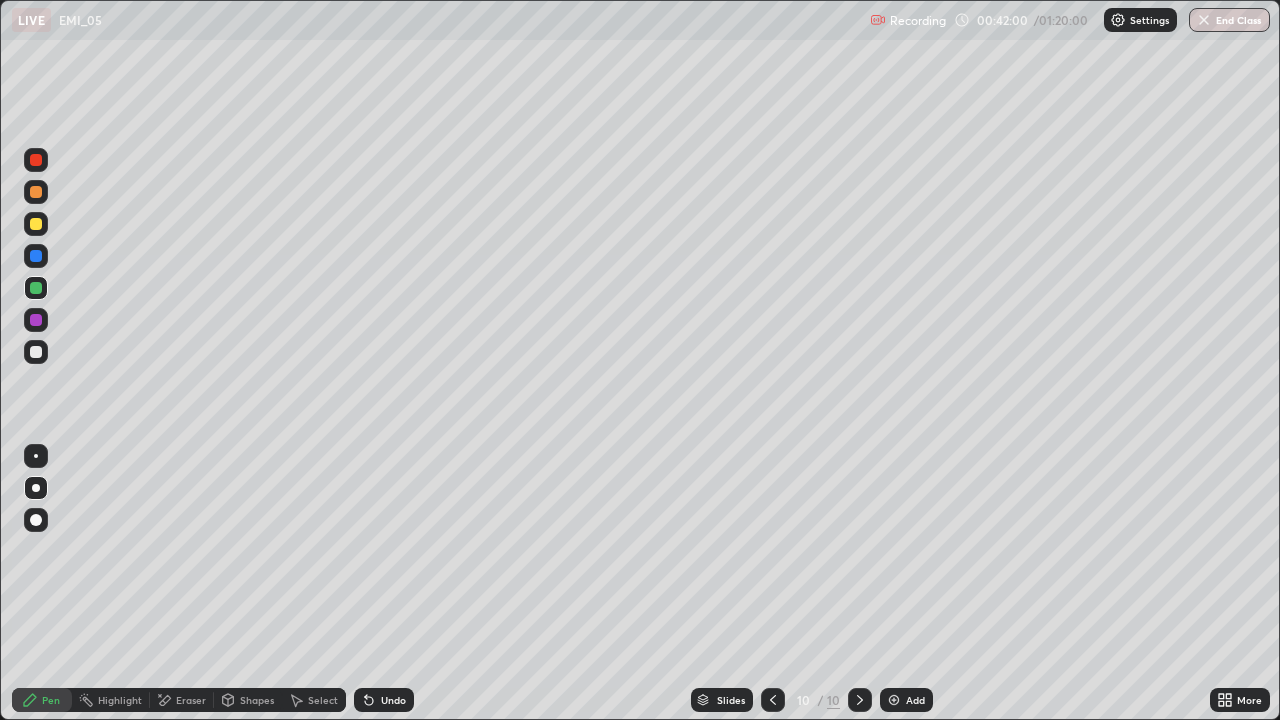 click on "Undo" at bounding box center (393, 700) 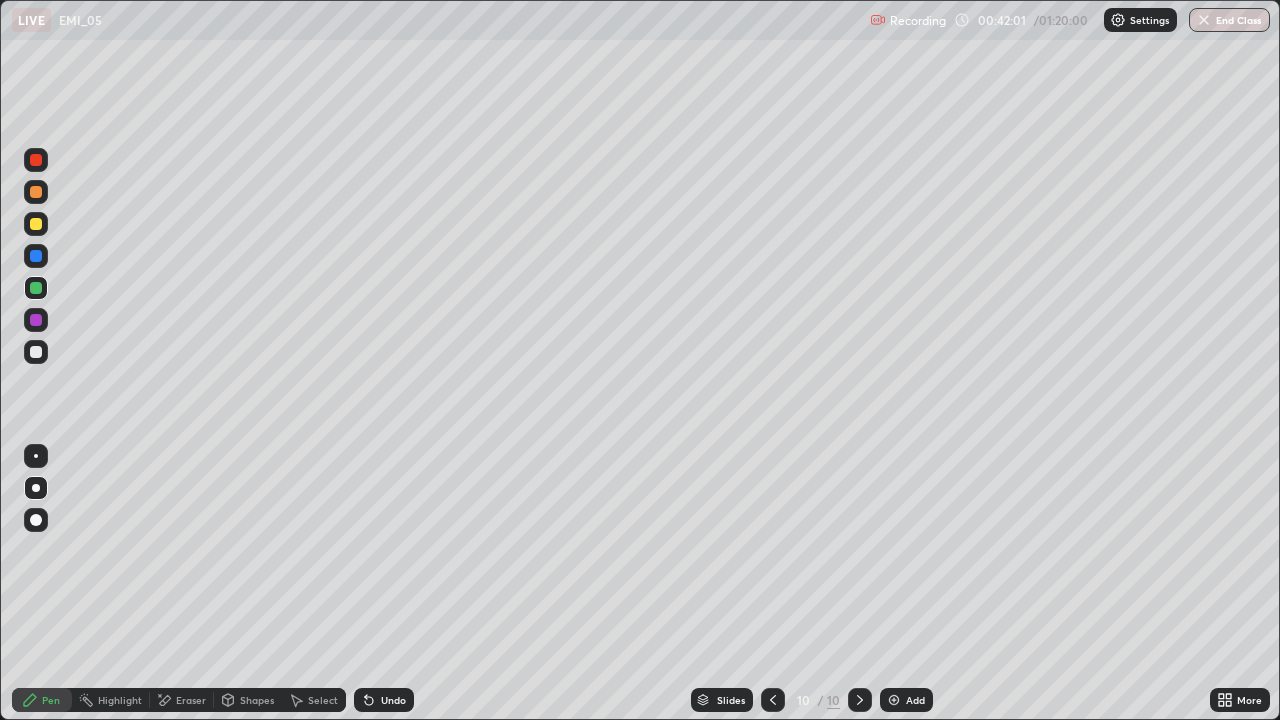 click on "Undo" at bounding box center [393, 700] 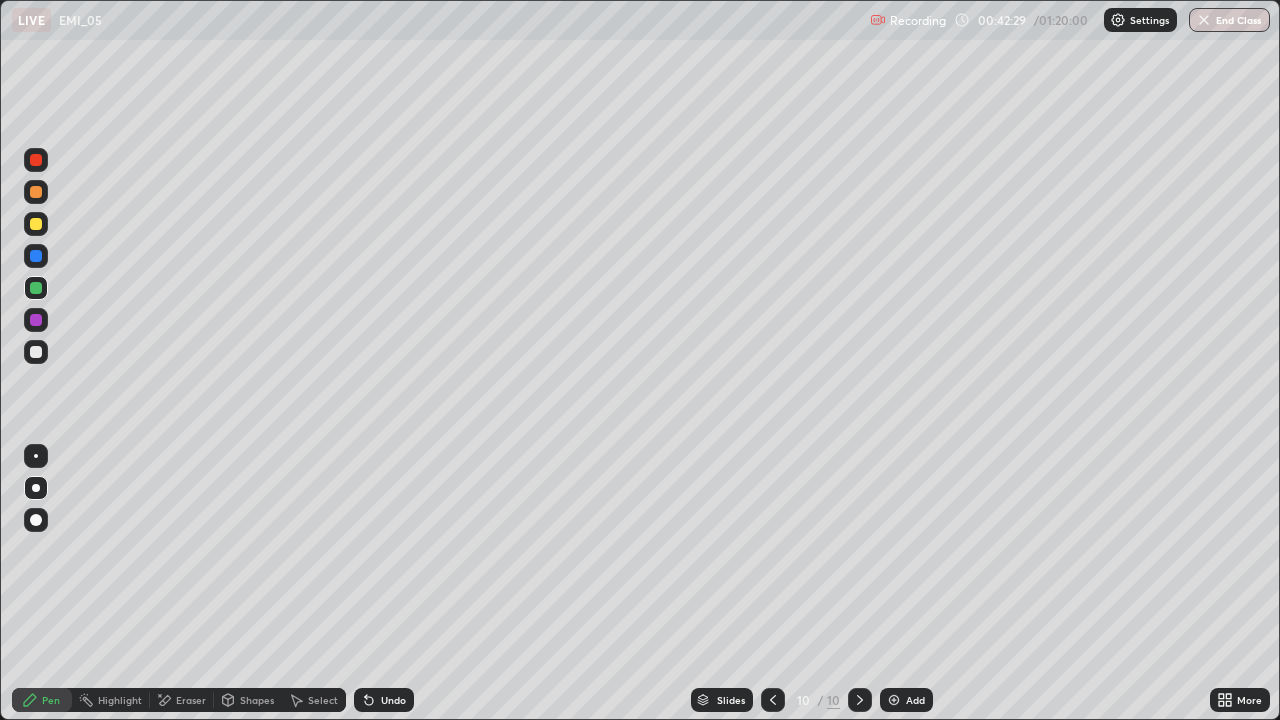 click on "Undo" at bounding box center (384, 700) 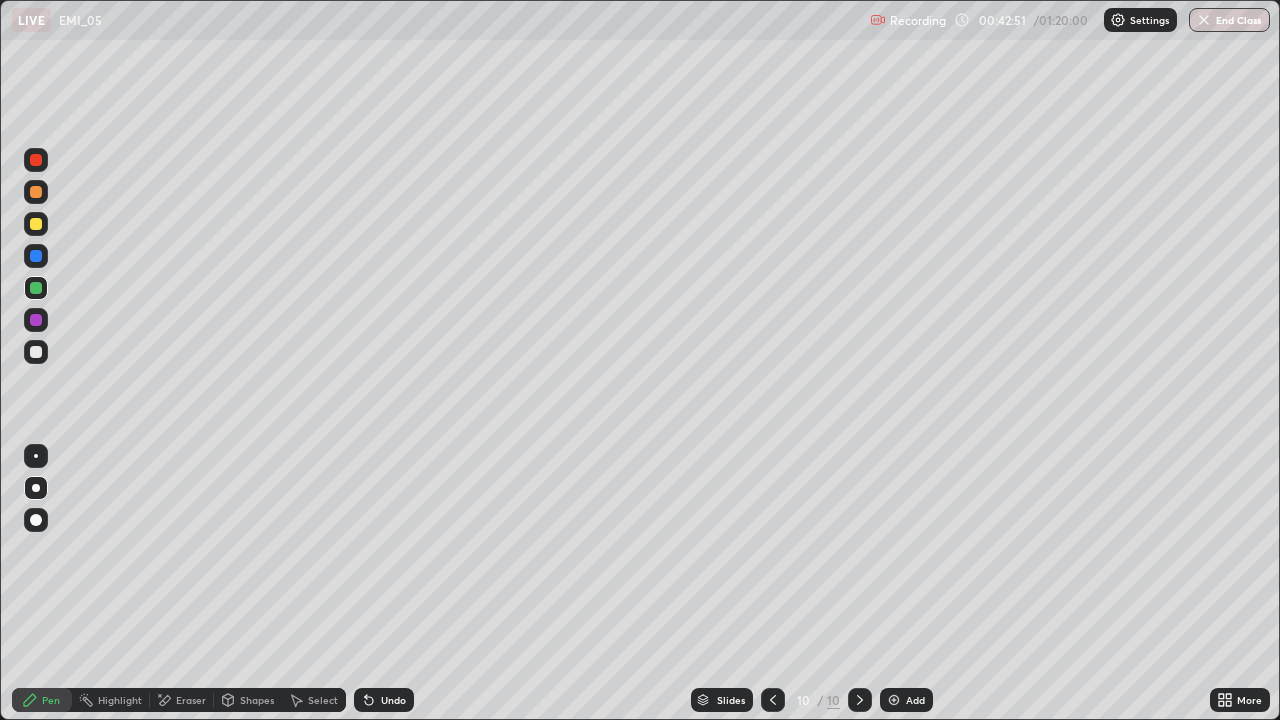 click at bounding box center [773, 700] 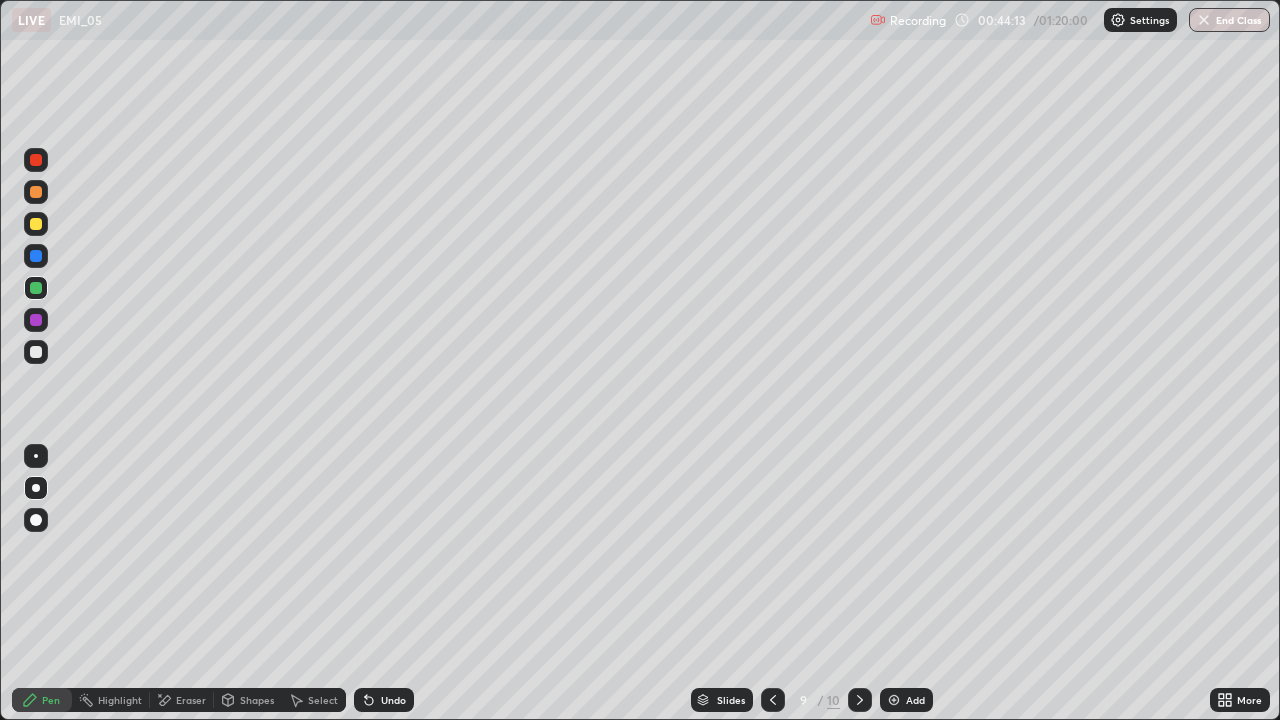 click 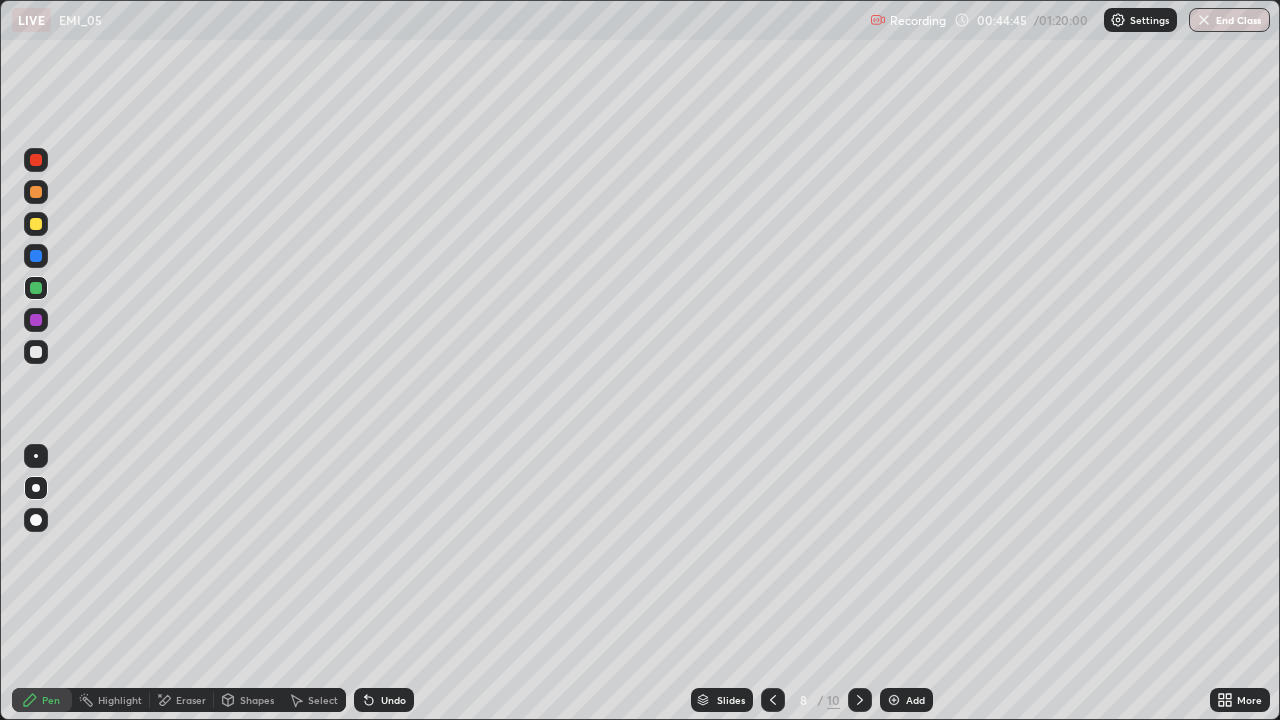 click 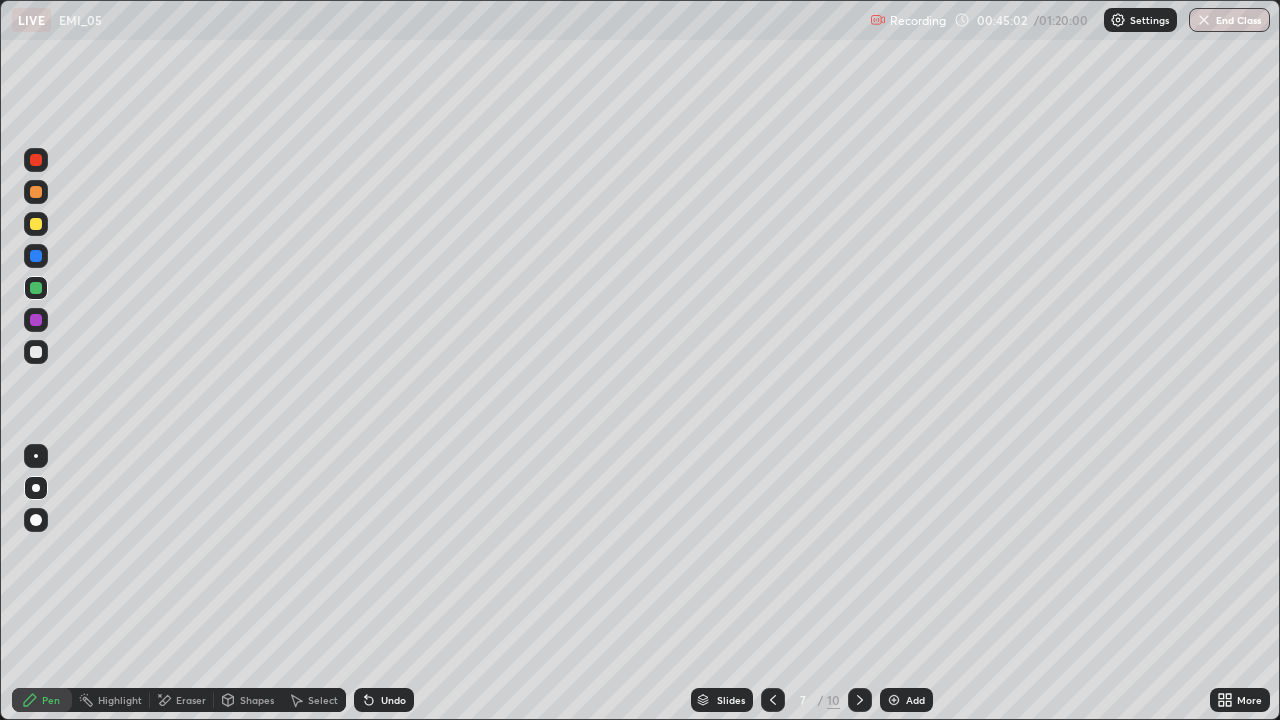 click 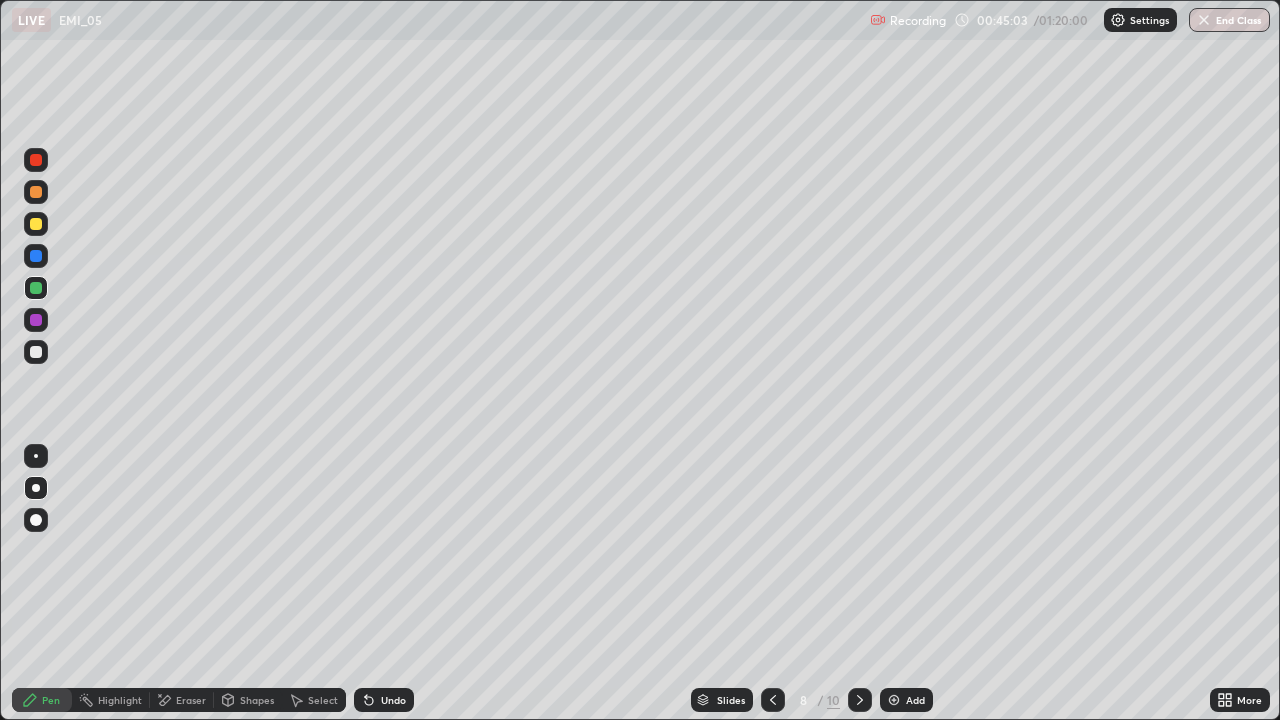 click at bounding box center [860, 700] 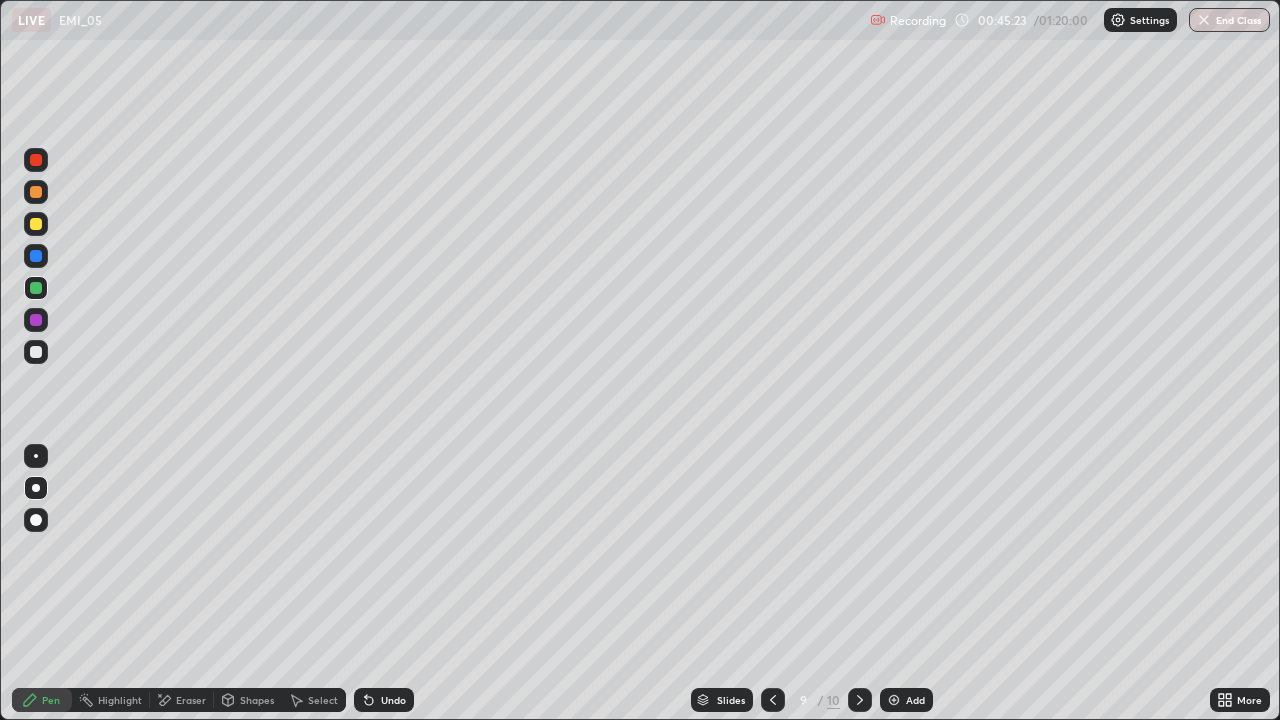 click 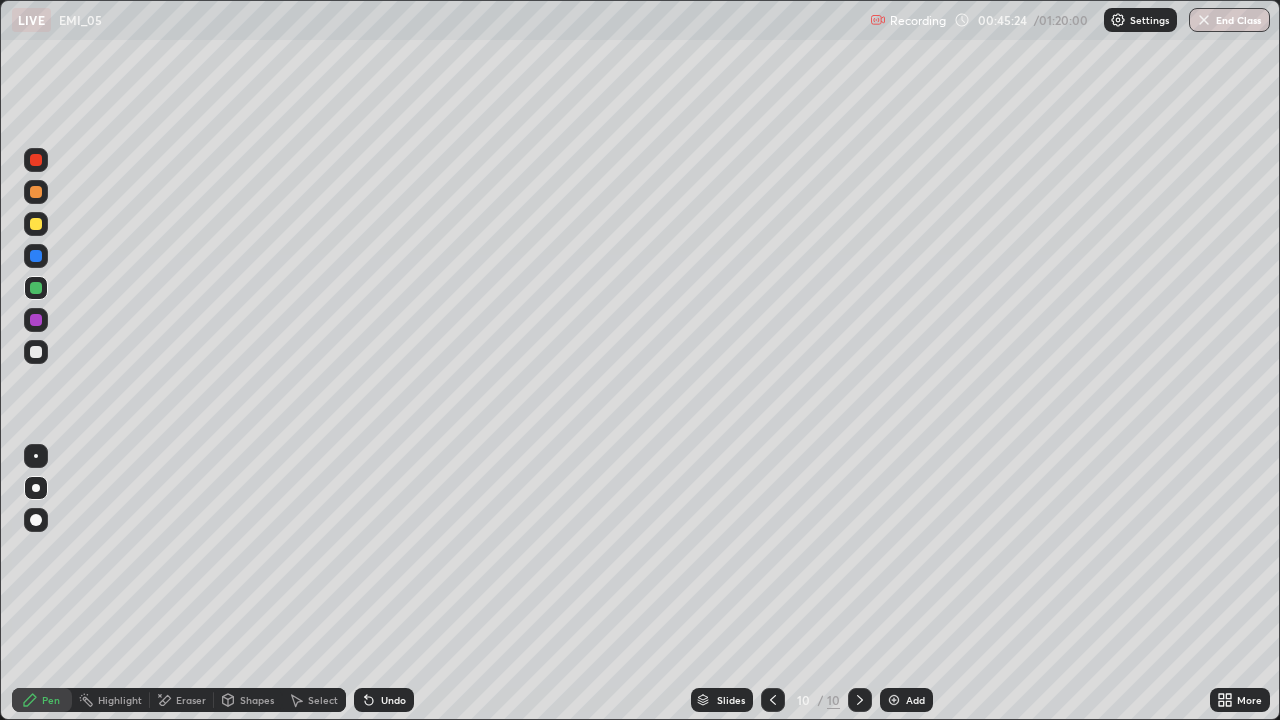 click 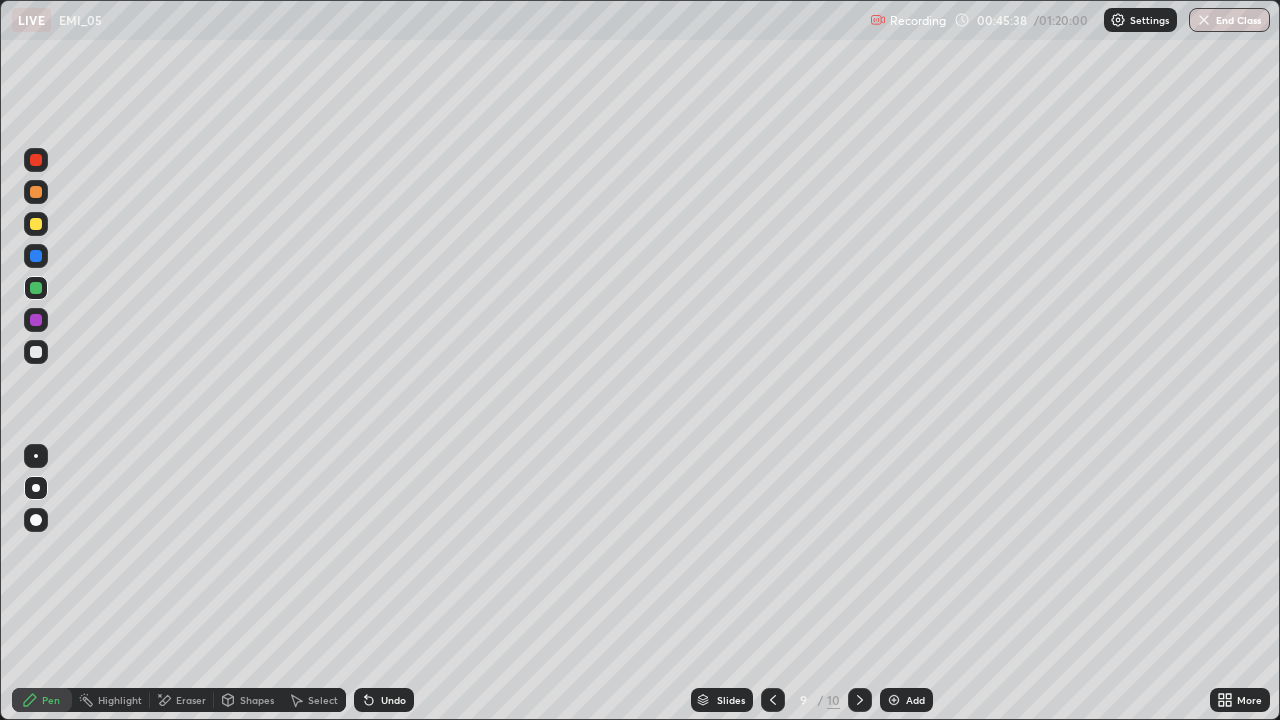 click 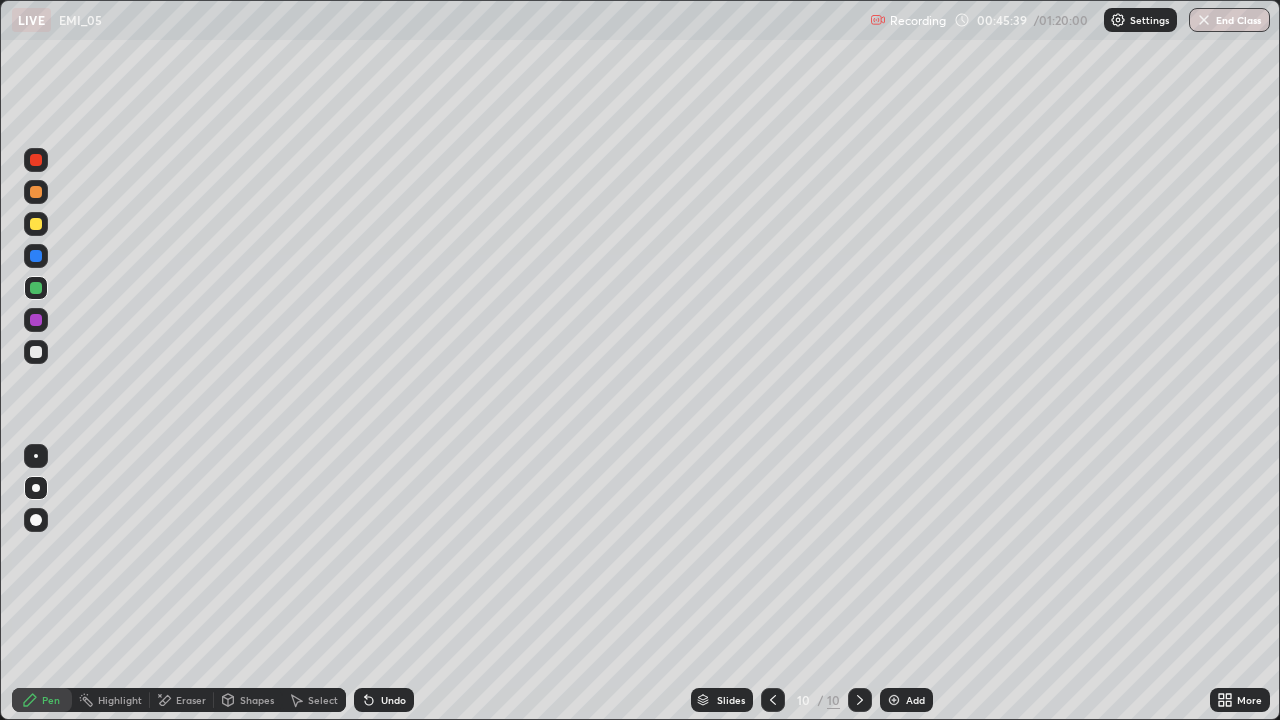 click on "Add" at bounding box center (906, 700) 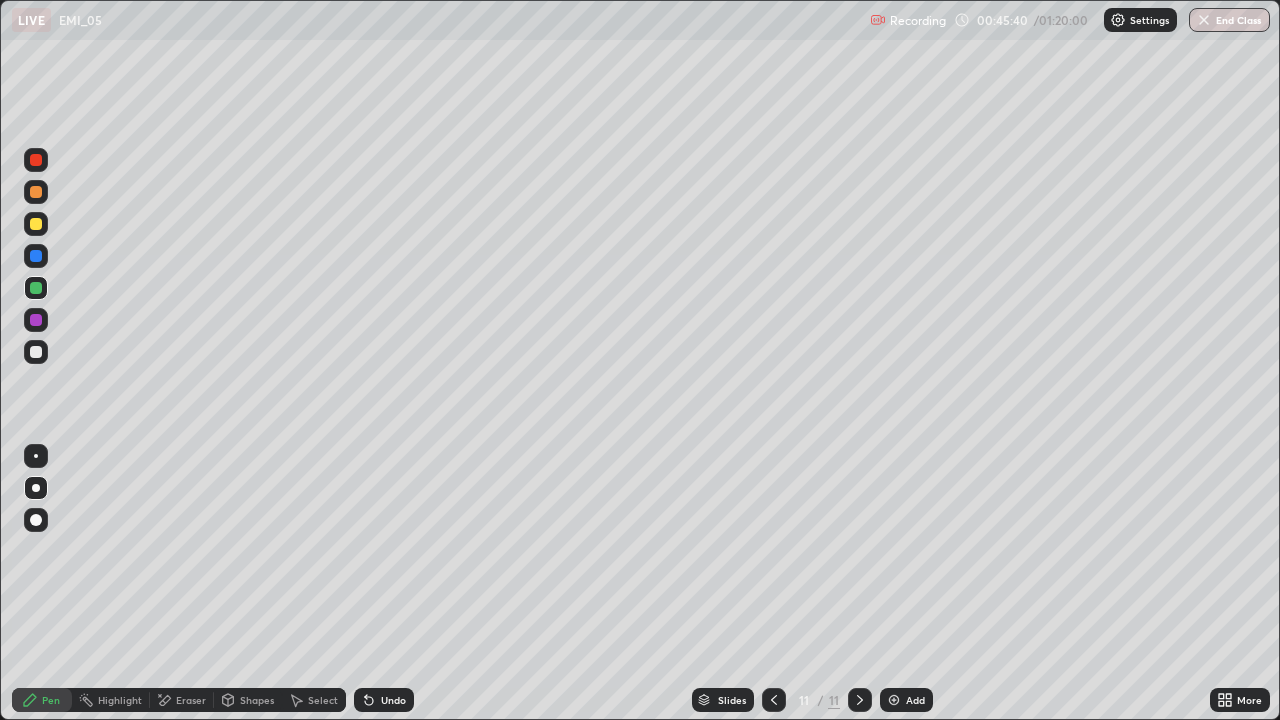 click at bounding box center [36, 488] 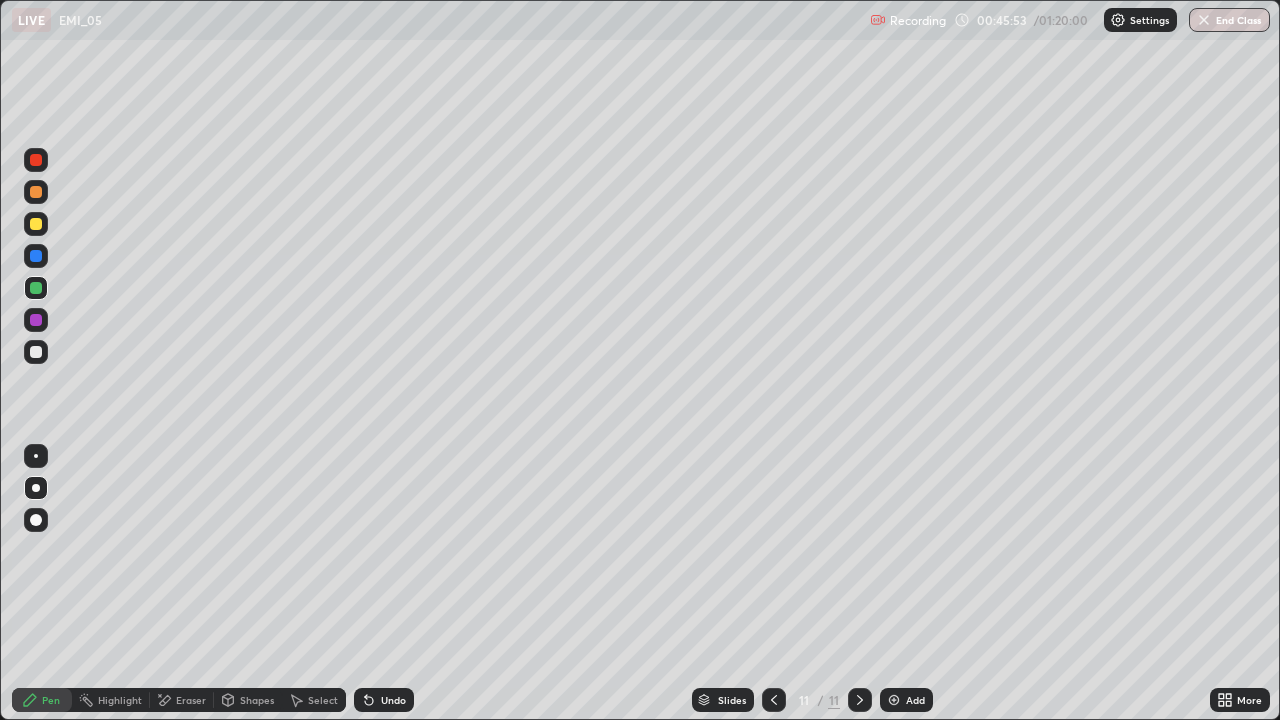 click 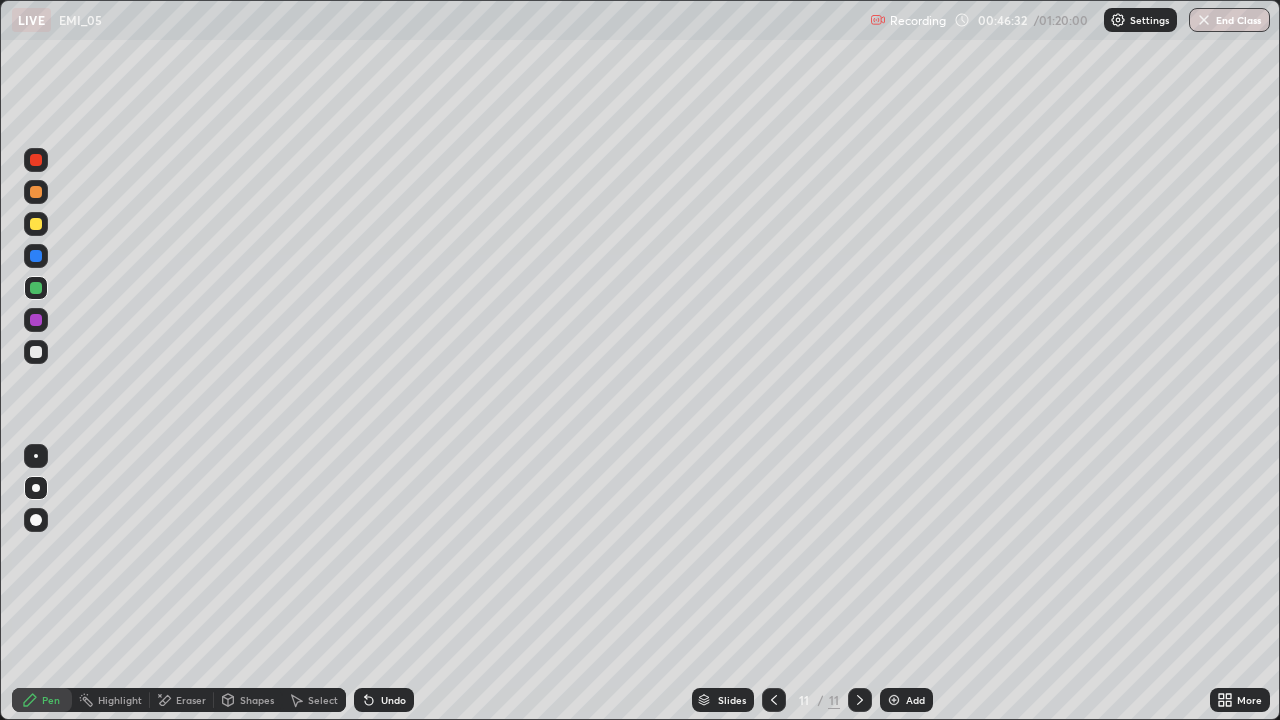 click on "Select" at bounding box center (323, 700) 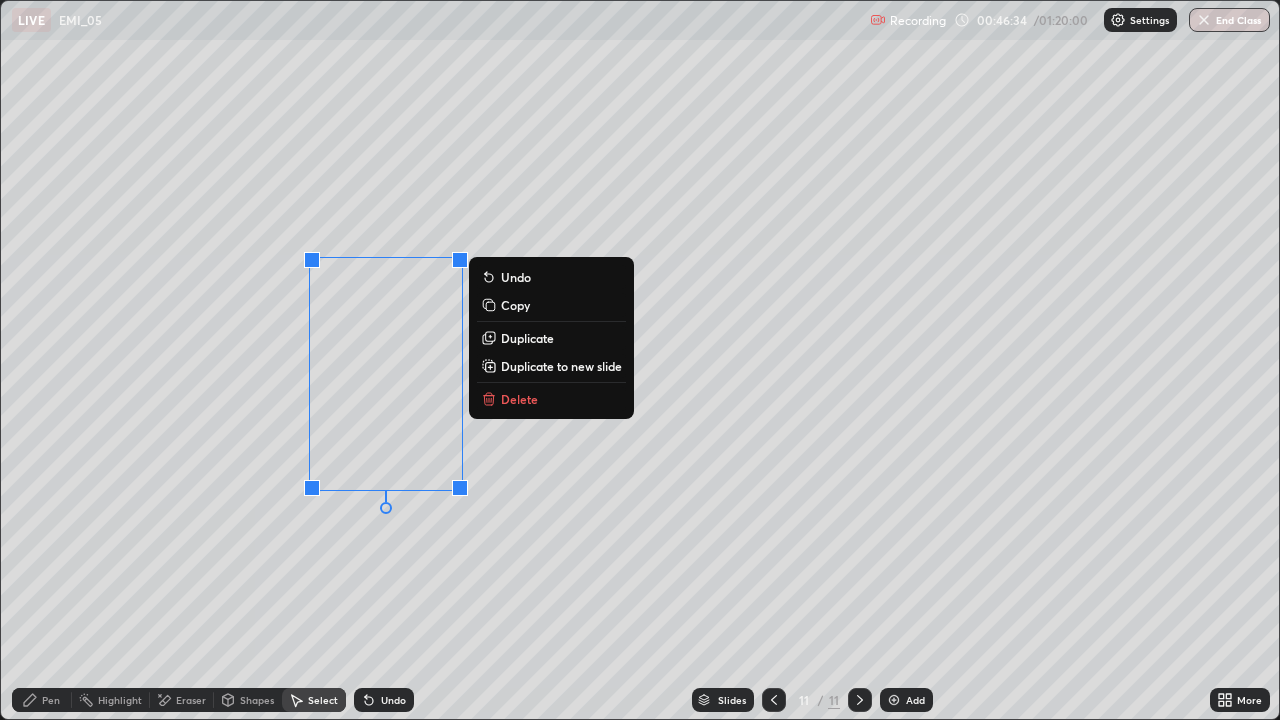 click on "Delete" at bounding box center (519, 399) 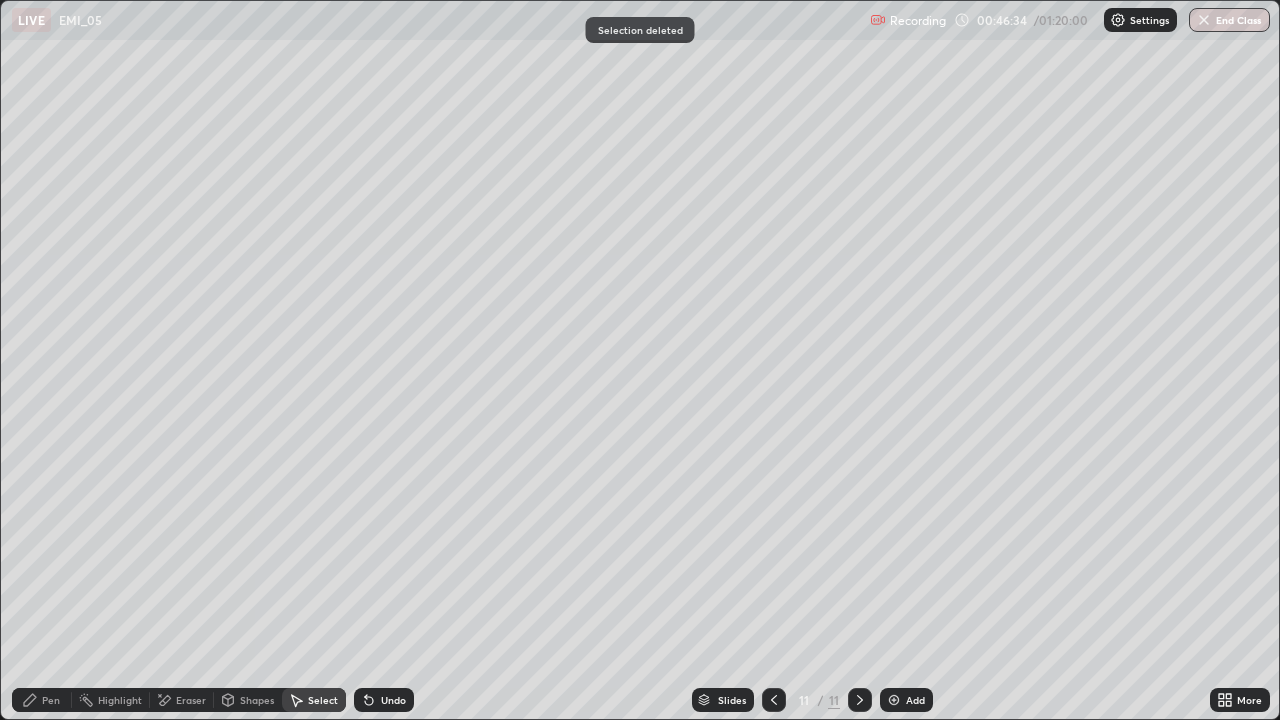 click on "Pen" at bounding box center (51, 700) 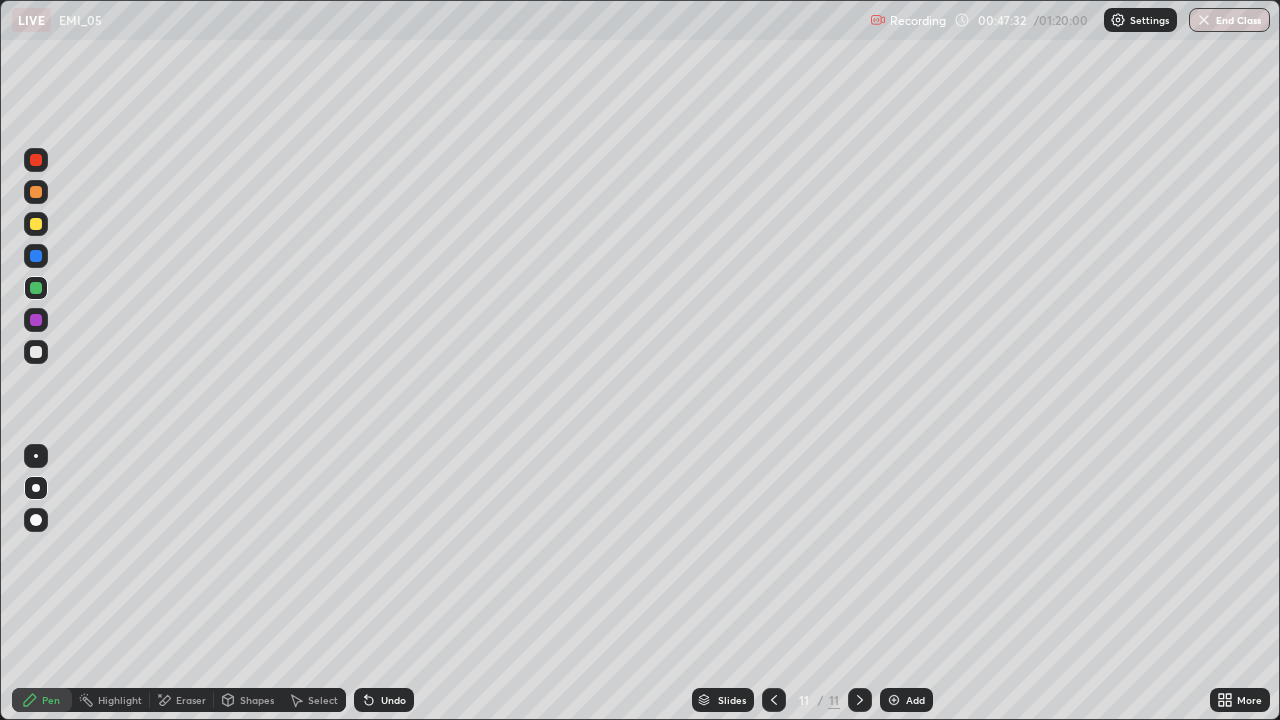 click on "Select" at bounding box center (314, 700) 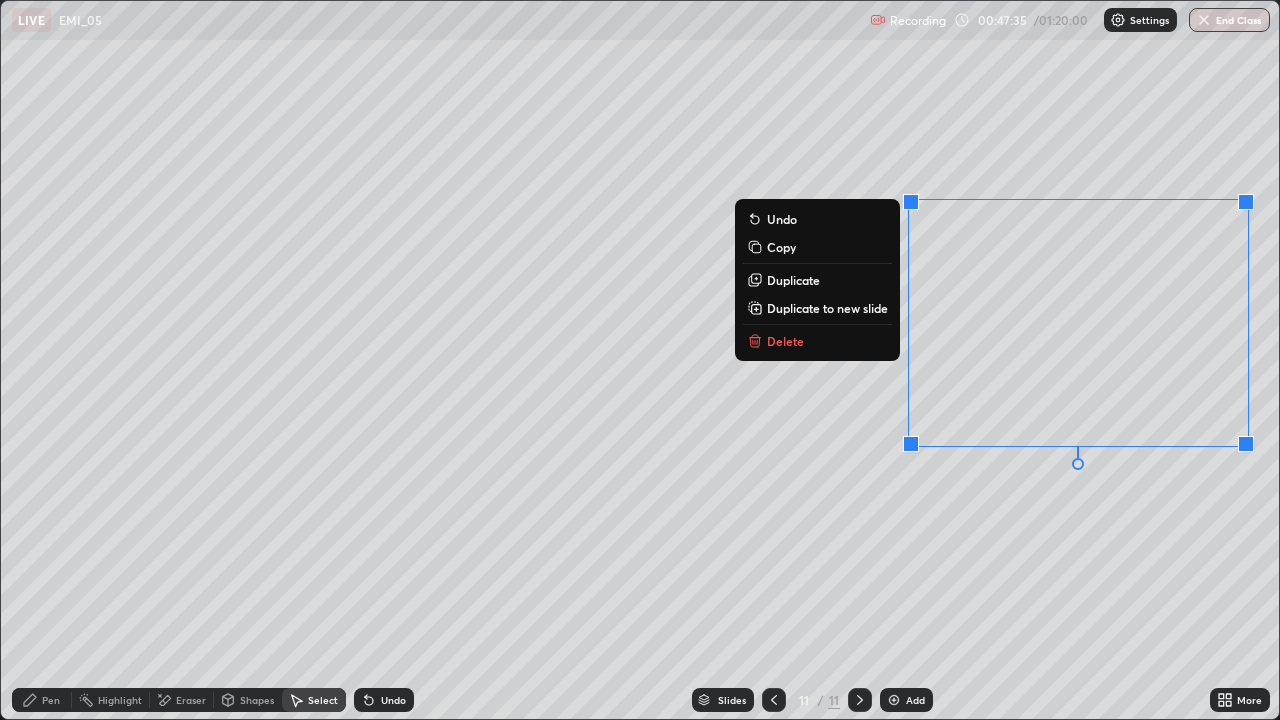 click on "Delete" at bounding box center [817, 341] 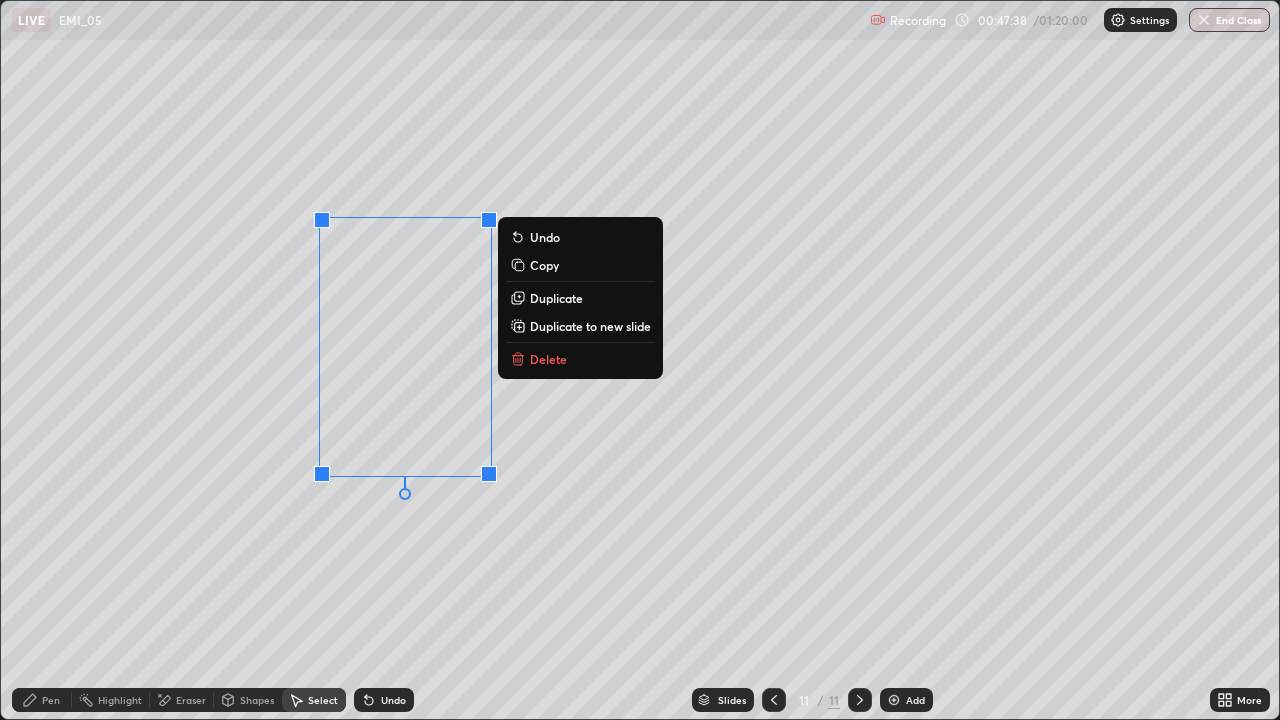 click on "Delete" at bounding box center [548, 359] 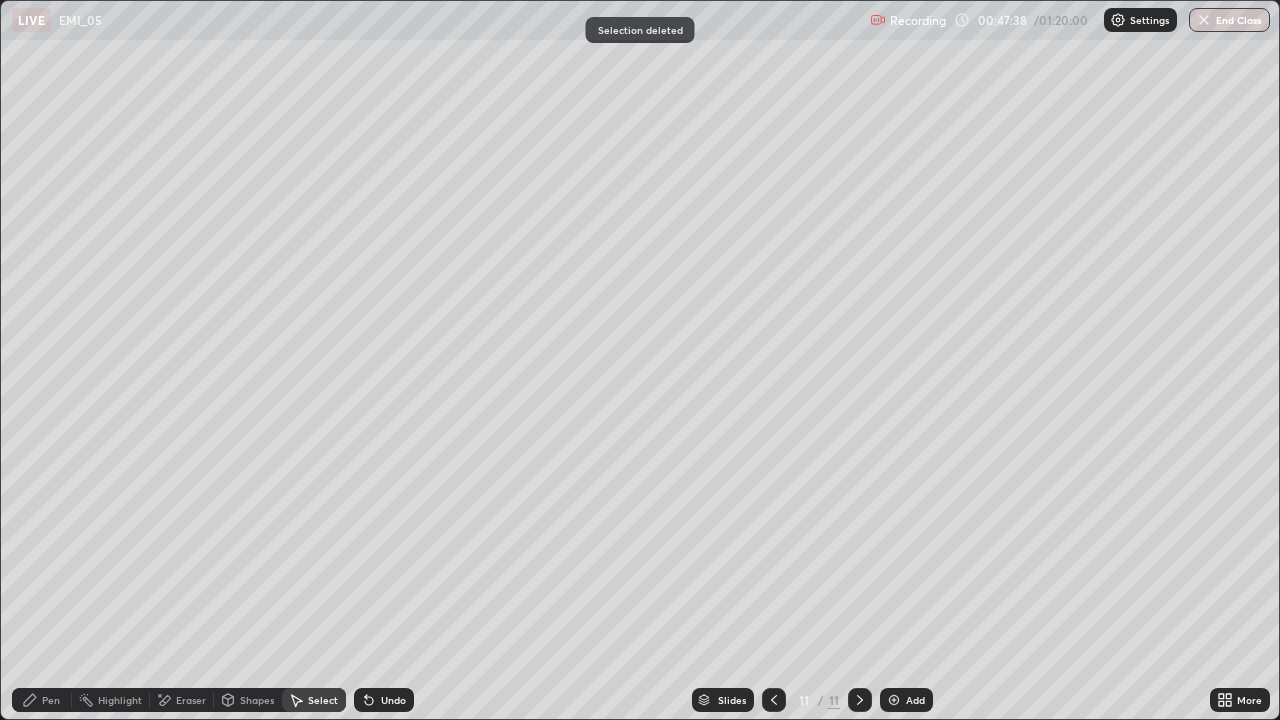 click on "Pen" at bounding box center (51, 700) 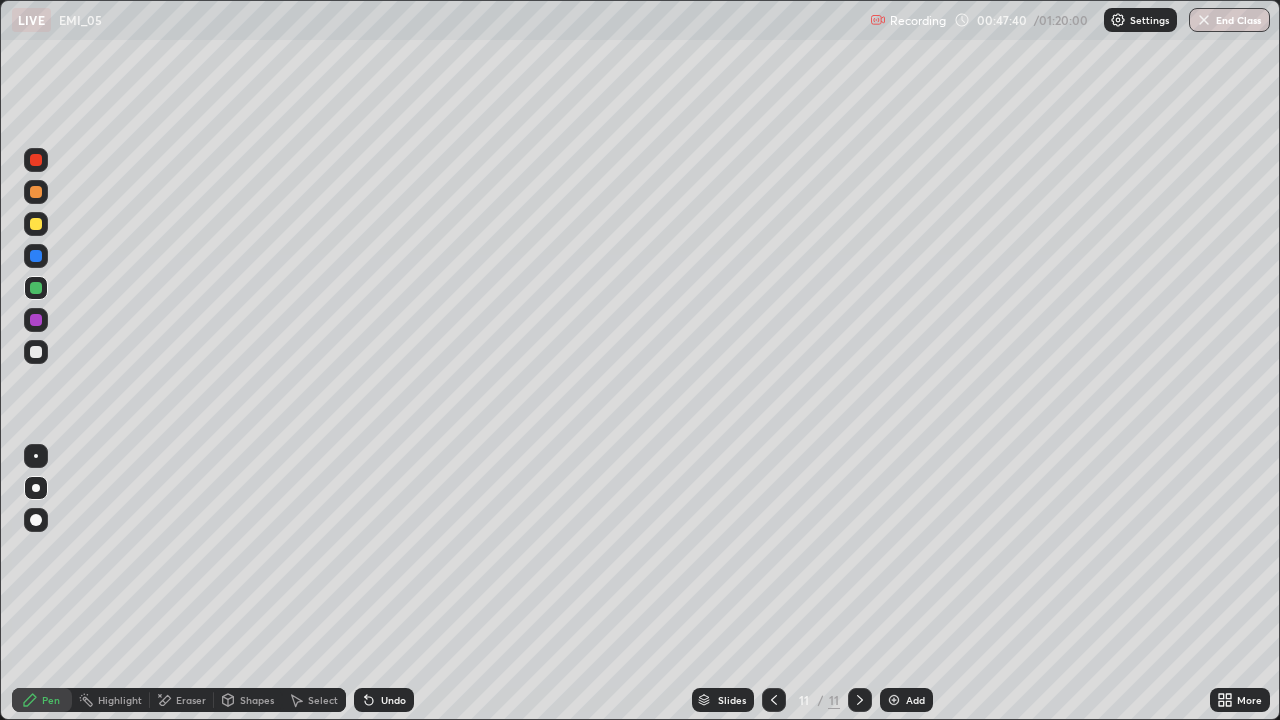 click at bounding box center [36, 352] 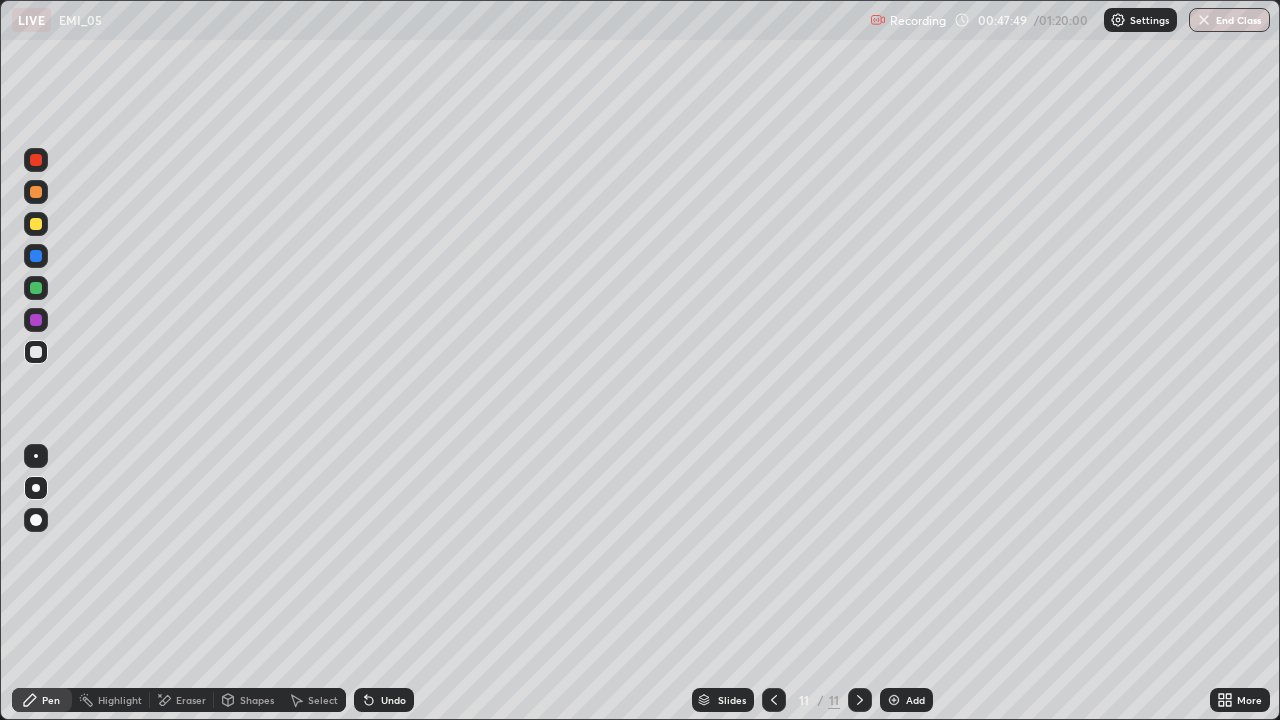 click at bounding box center (36, 288) 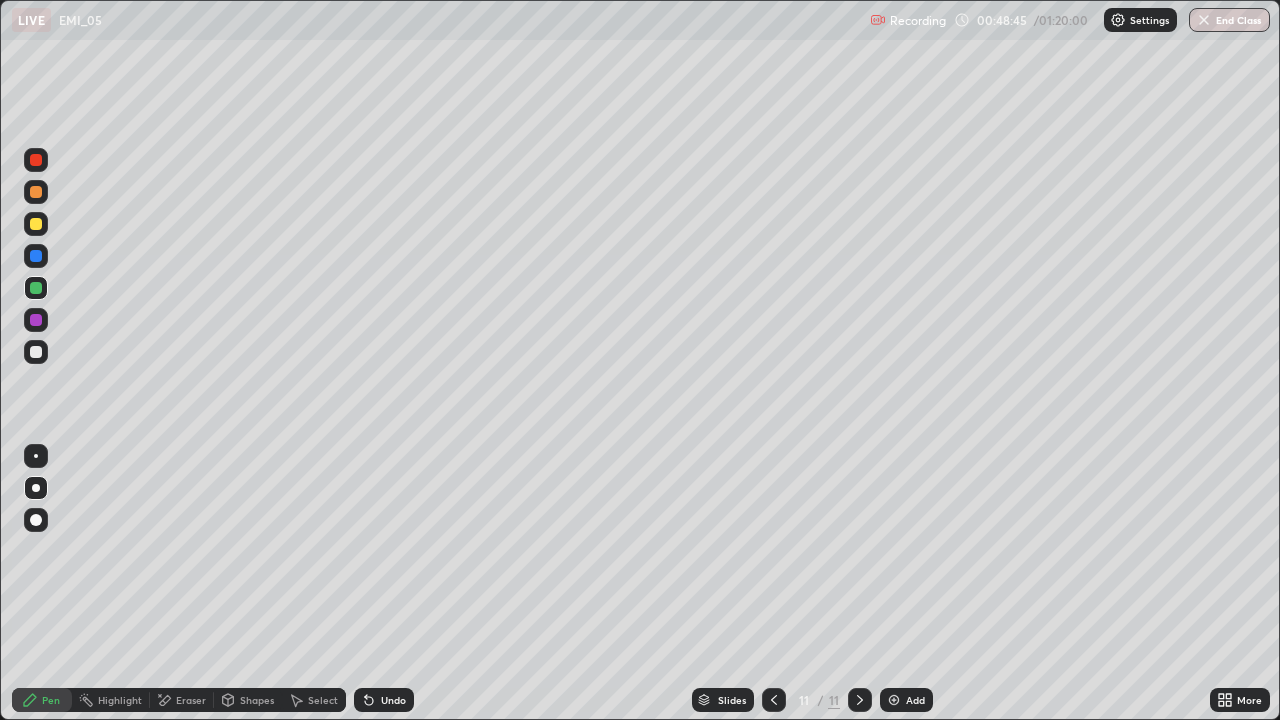 click at bounding box center (36, 224) 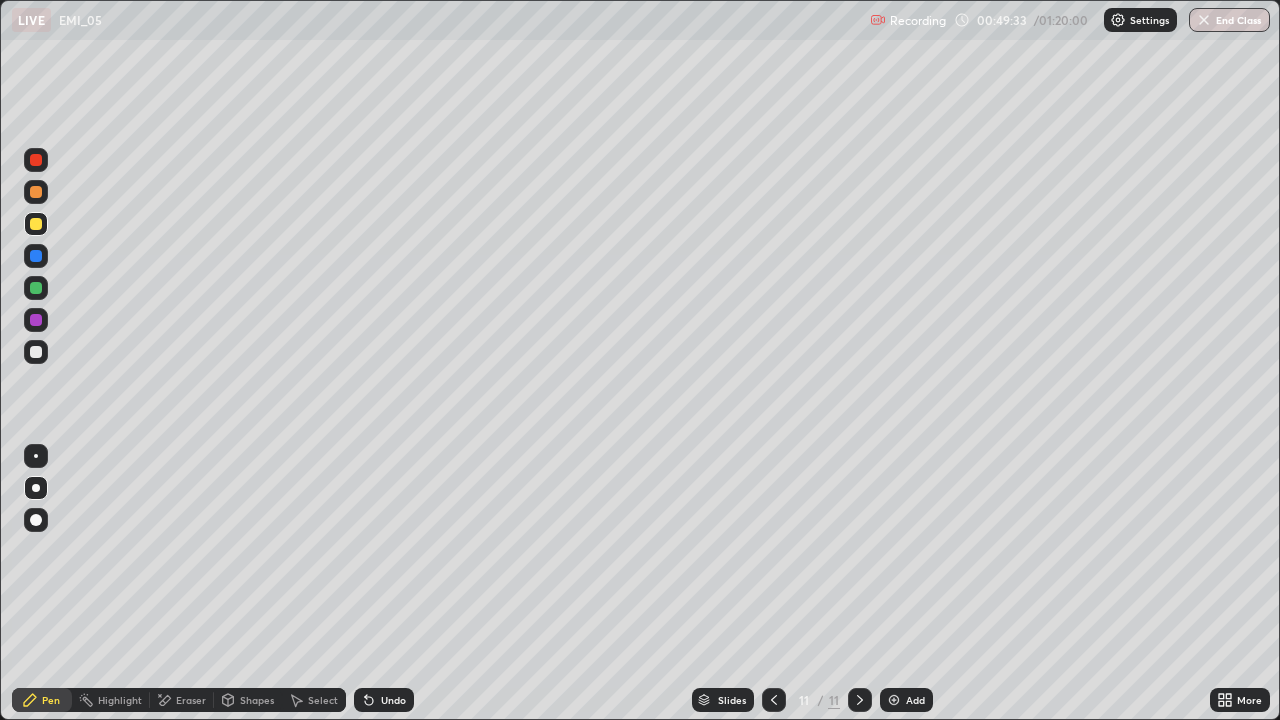 click on "Undo" at bounding box center (393, 700) 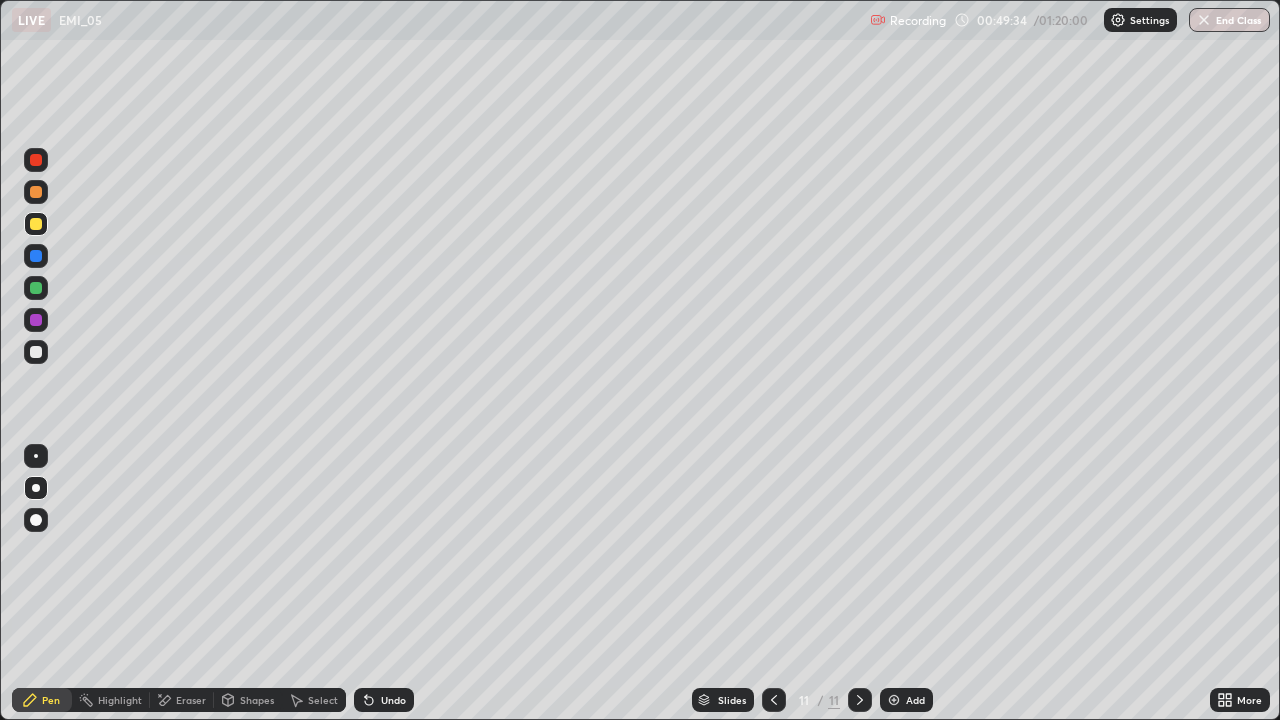 click on "Undo" at bounding box center [384, 700] 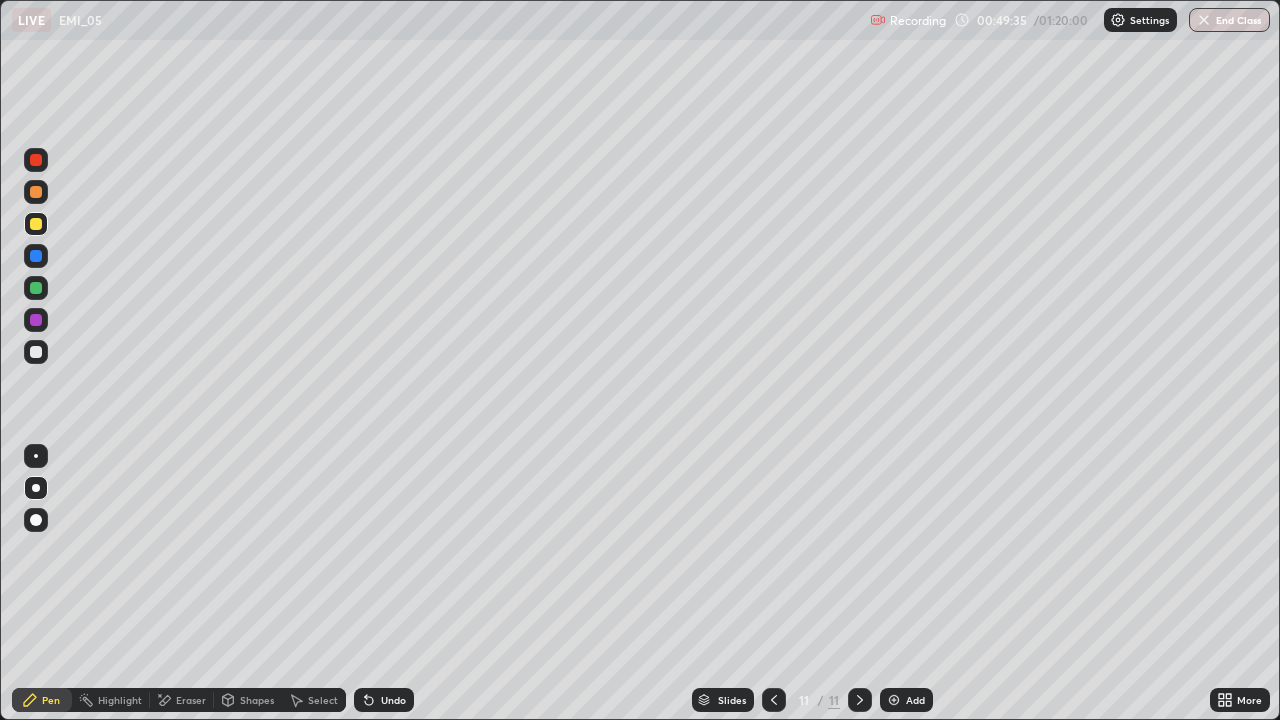 click on "Undo" at bounding box center (384, 700) 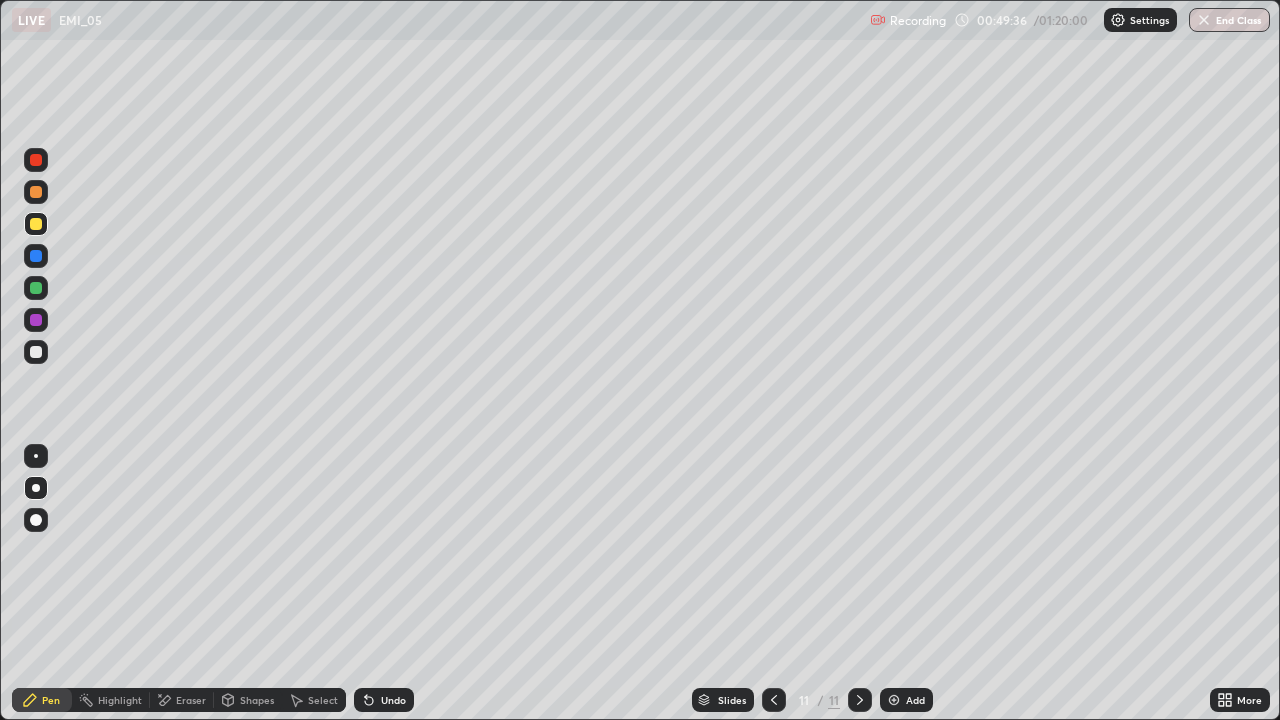 click on "Undo" at bounding box center [384, 700] 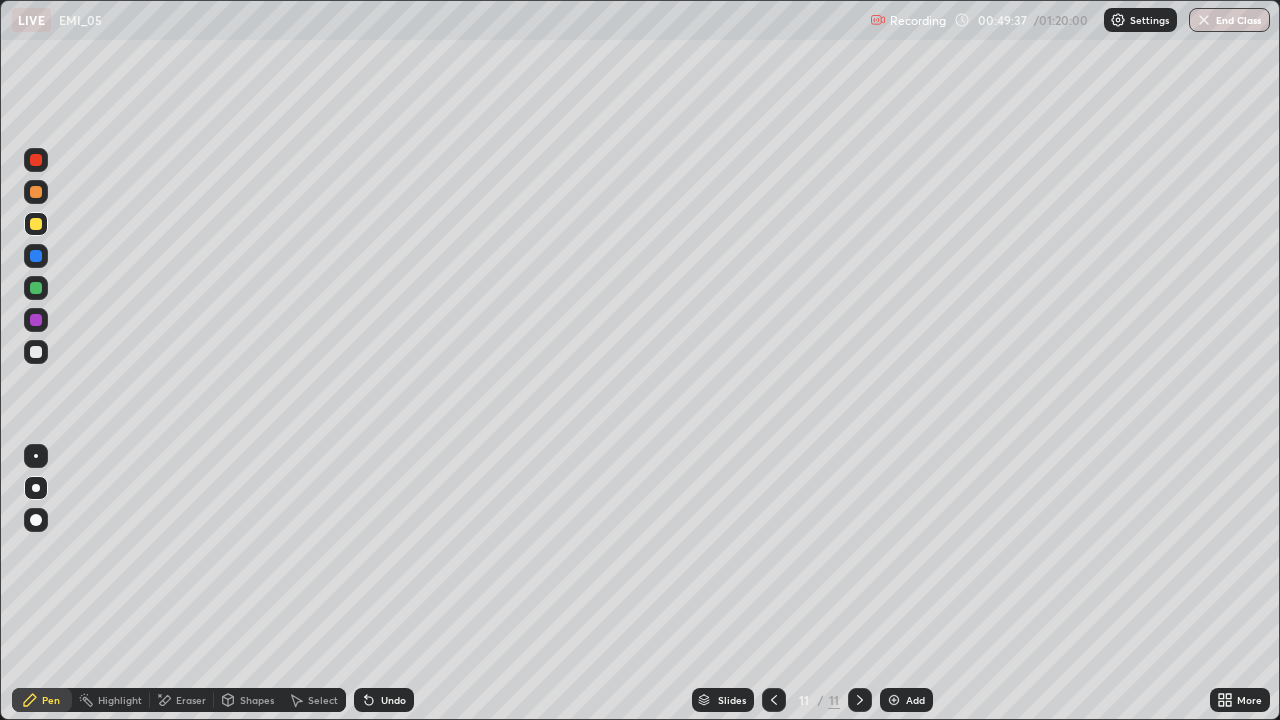 click on "Undo" at bounding box center [384, 700] 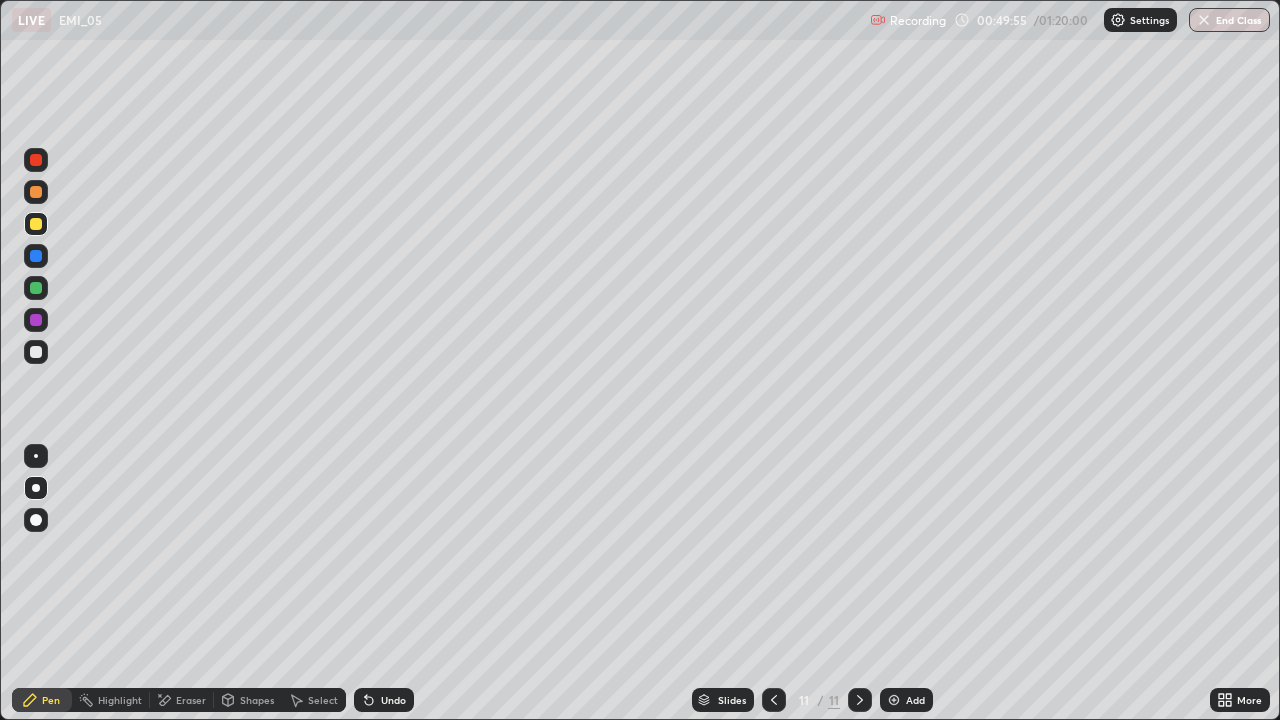 click on "Undo" at bounding box center (384, 700) 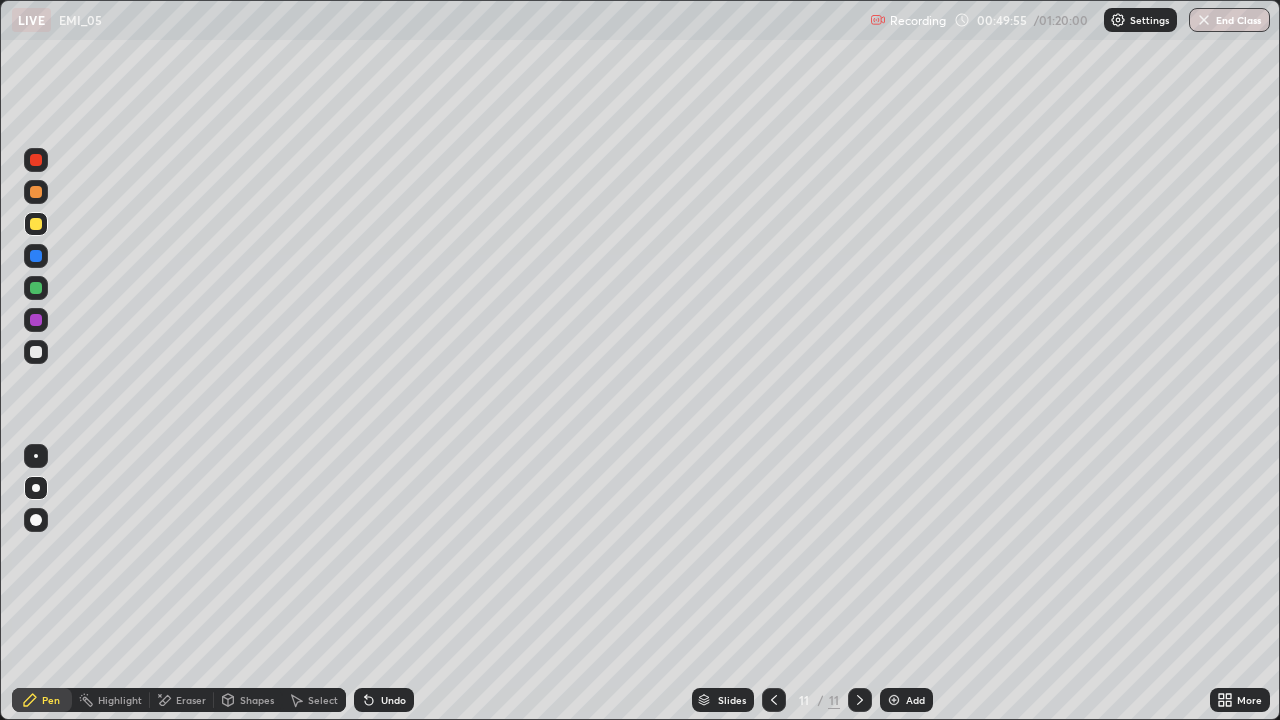 click on "Undo" at bounding box center (384, 700) 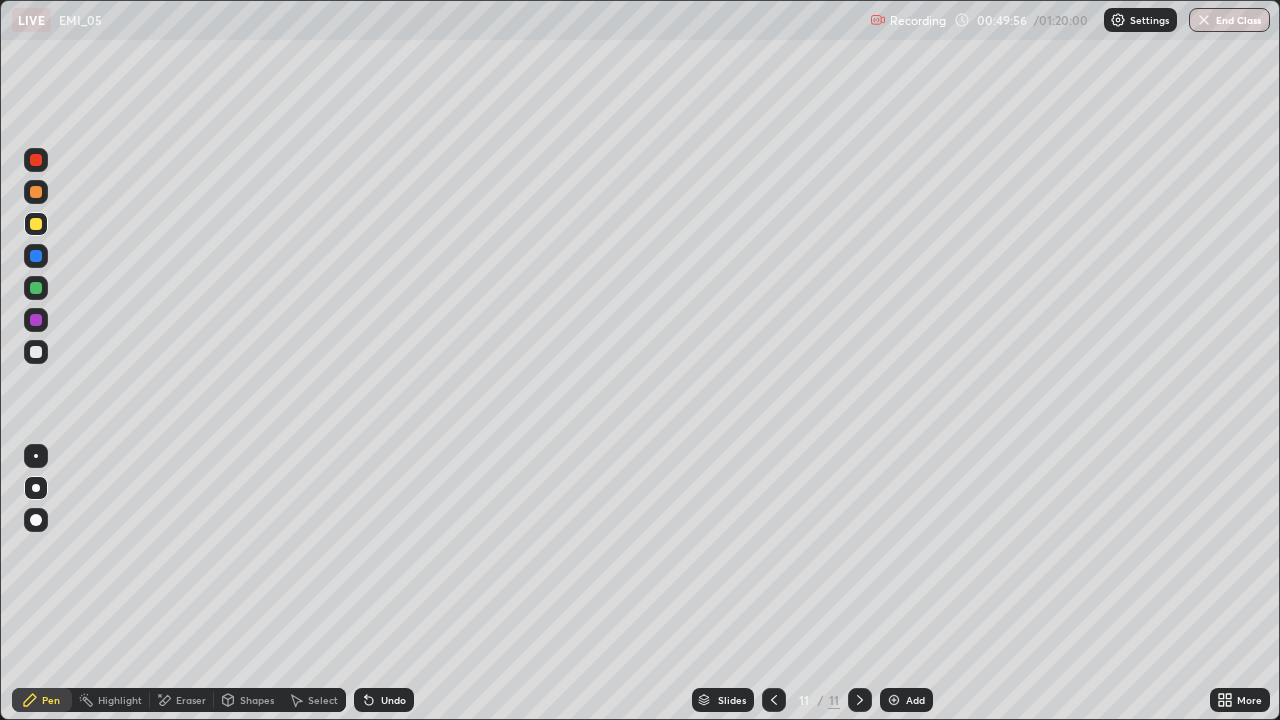 click on "Undo" at bounding box center (384, 700) 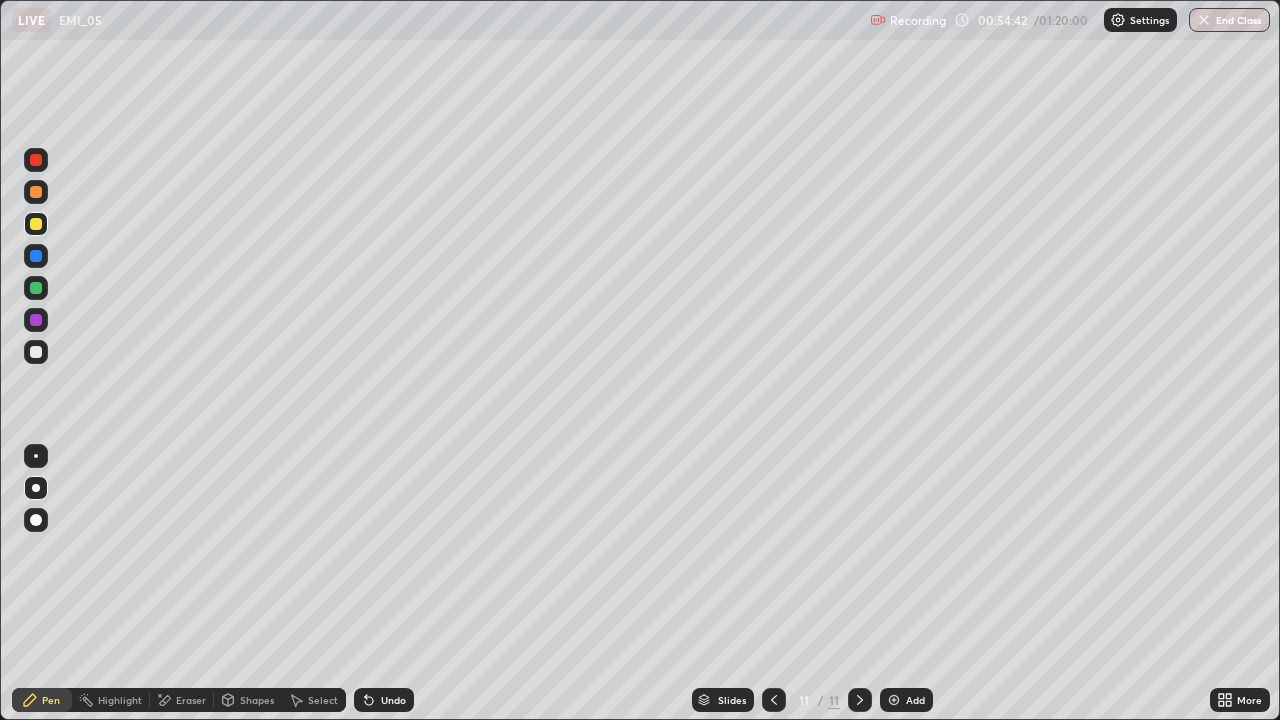 click 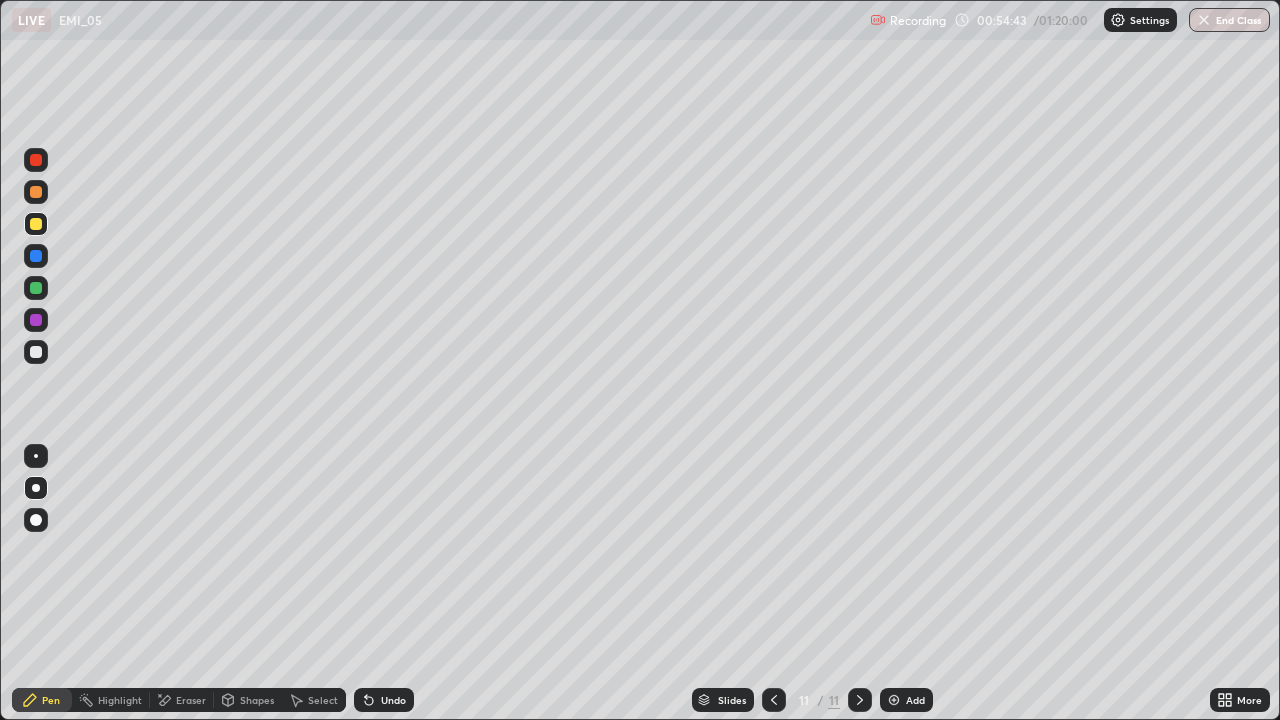 click at bounding box center [894, 700] 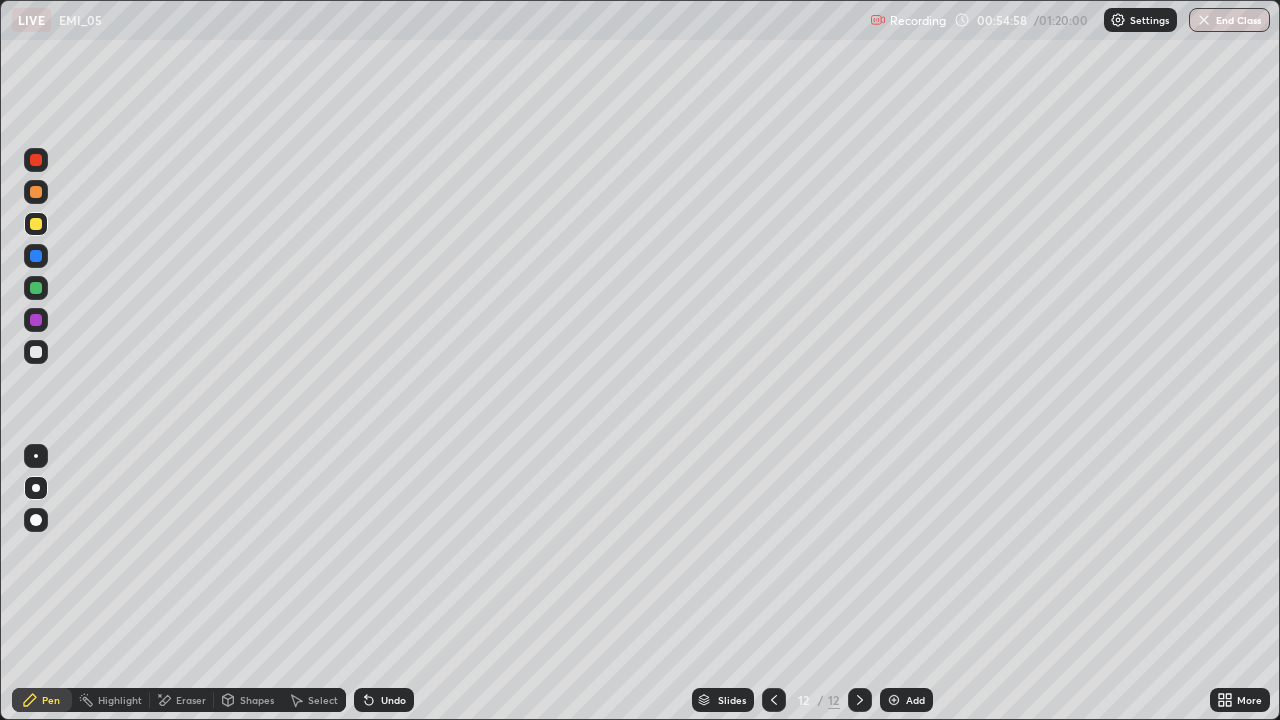 click on "Undo" at bounding box center (384, 700) 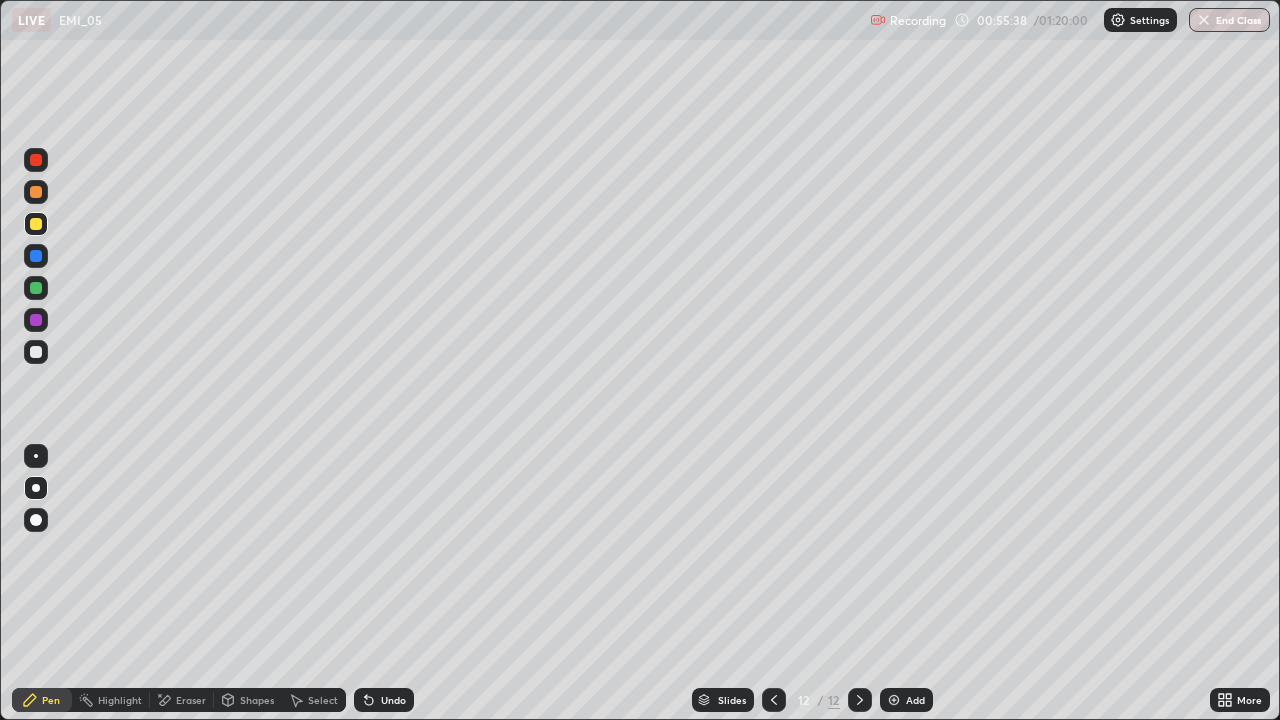 click at bounding box center (36, 288) 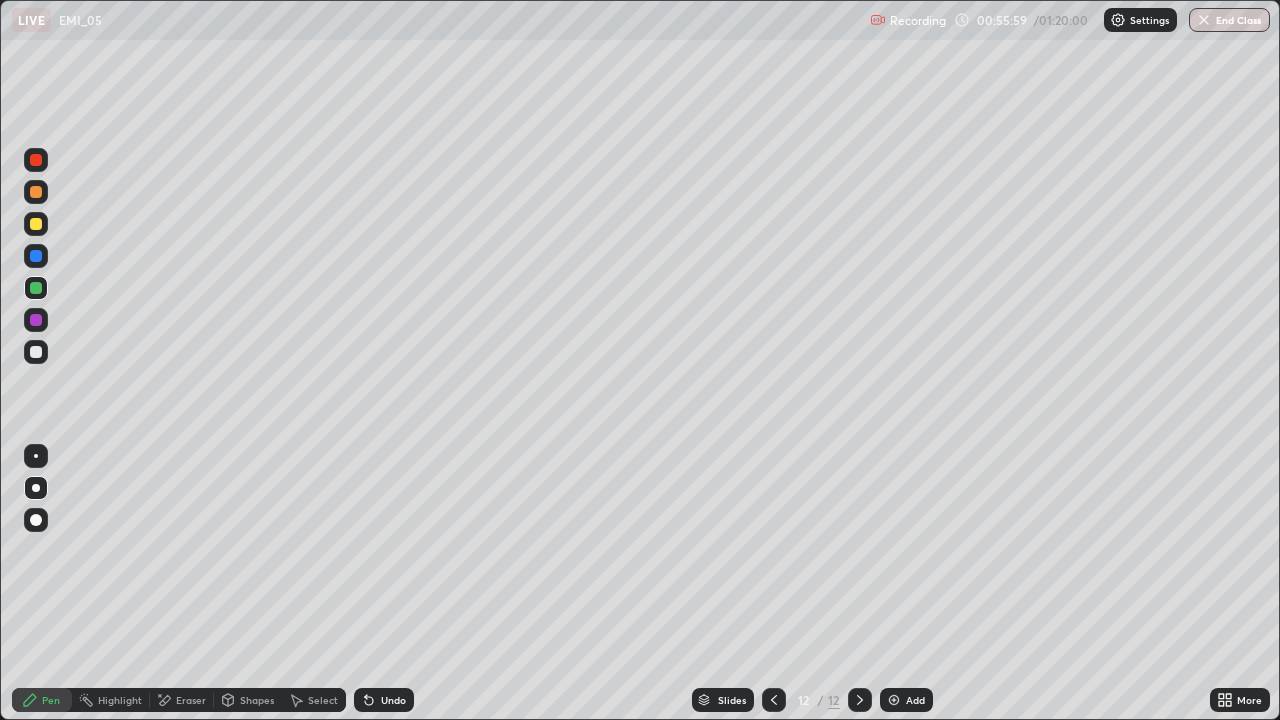 click at bounding box center (36, 352) 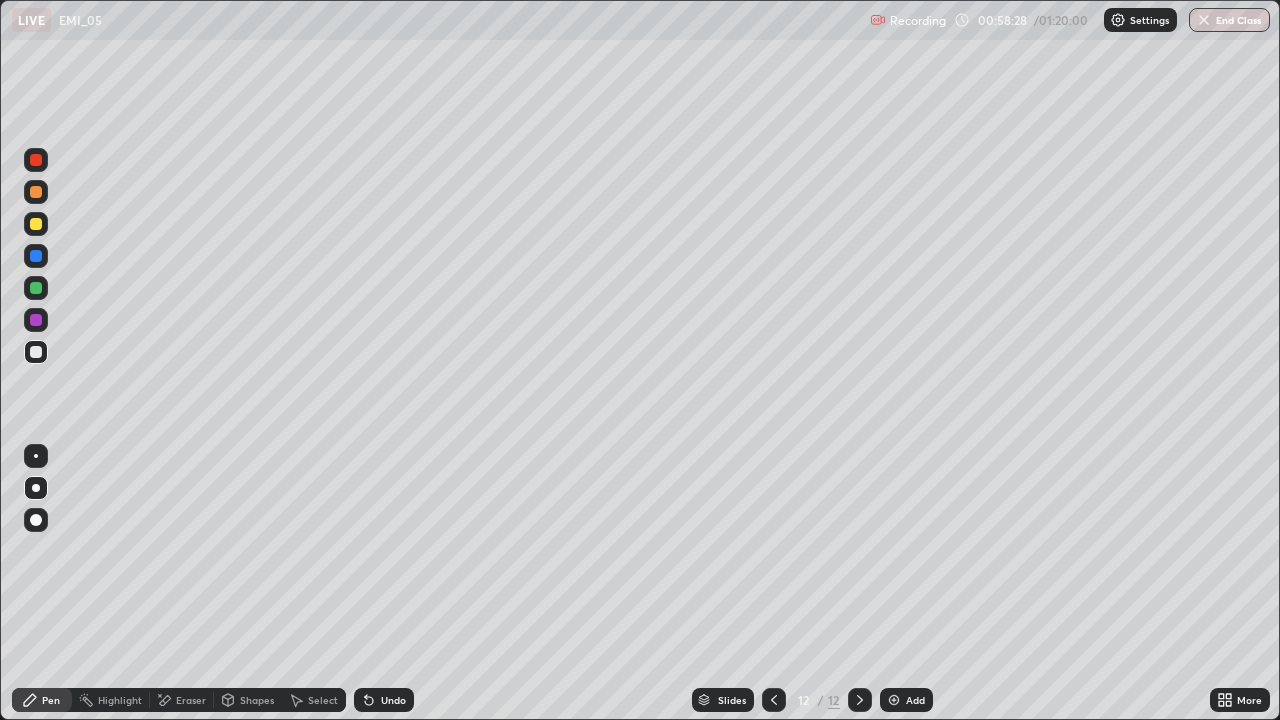 click at bounding box center (36, 288) 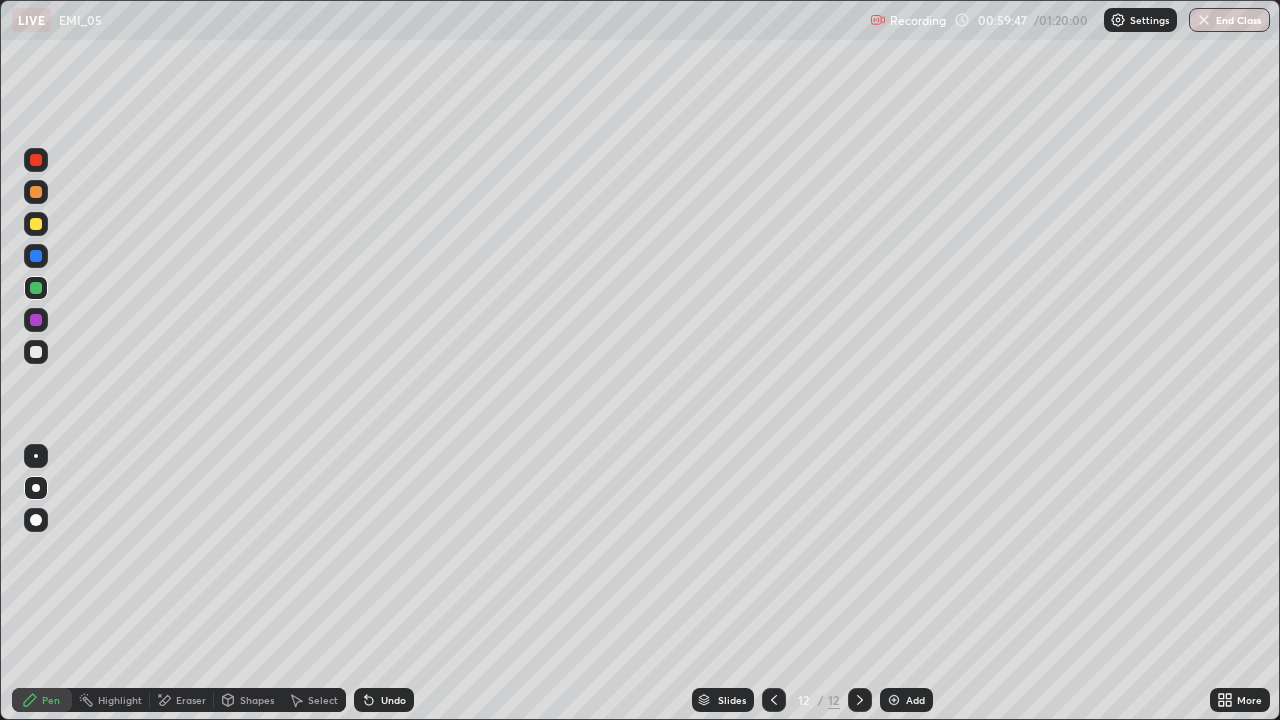 click 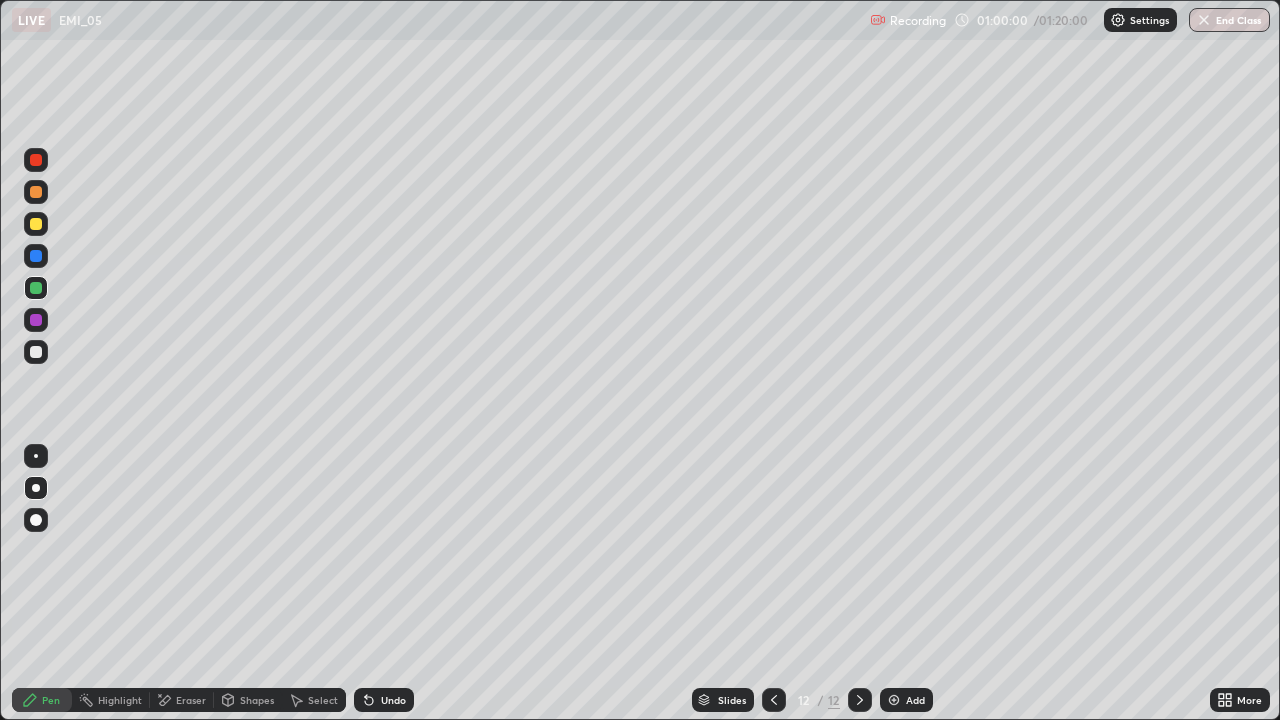click 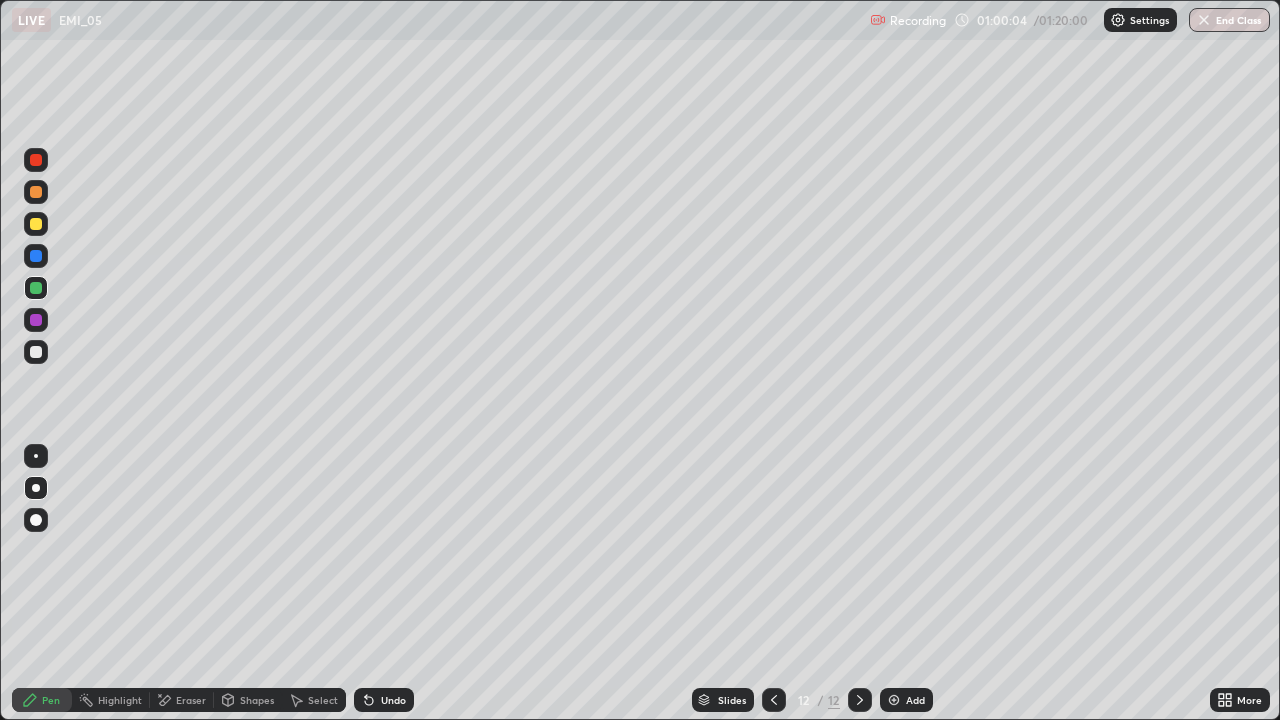 click 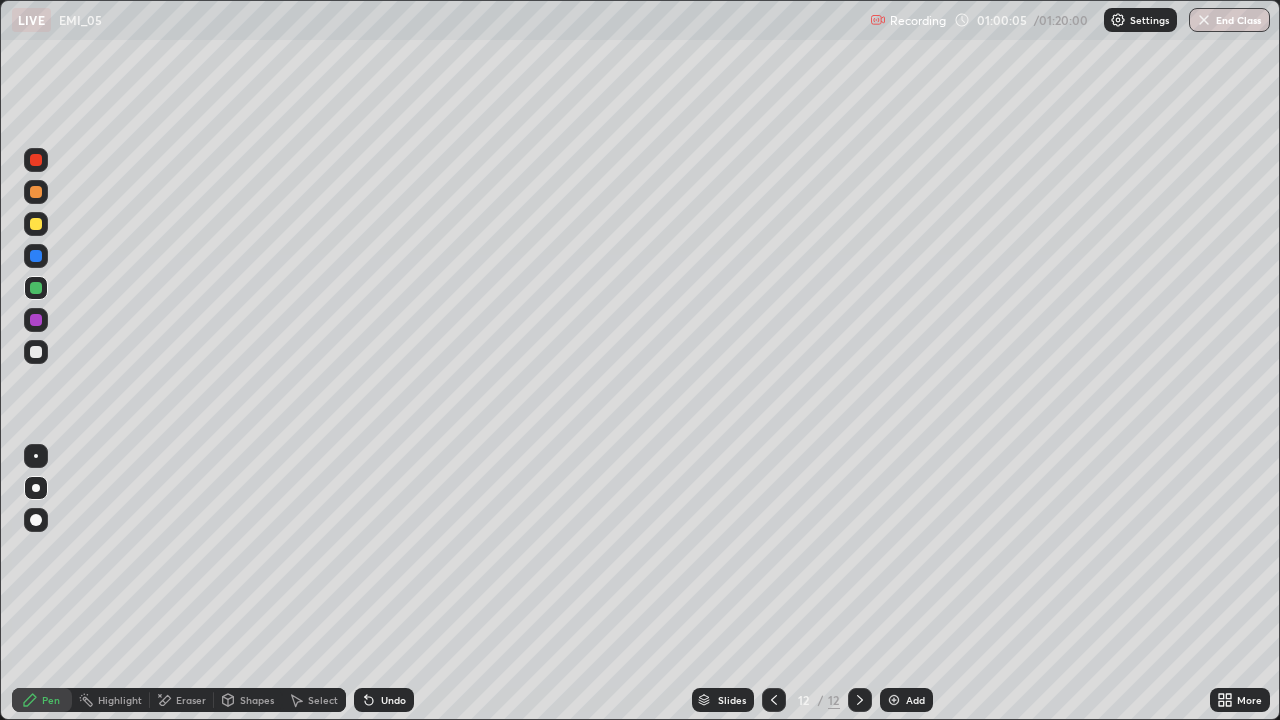 click 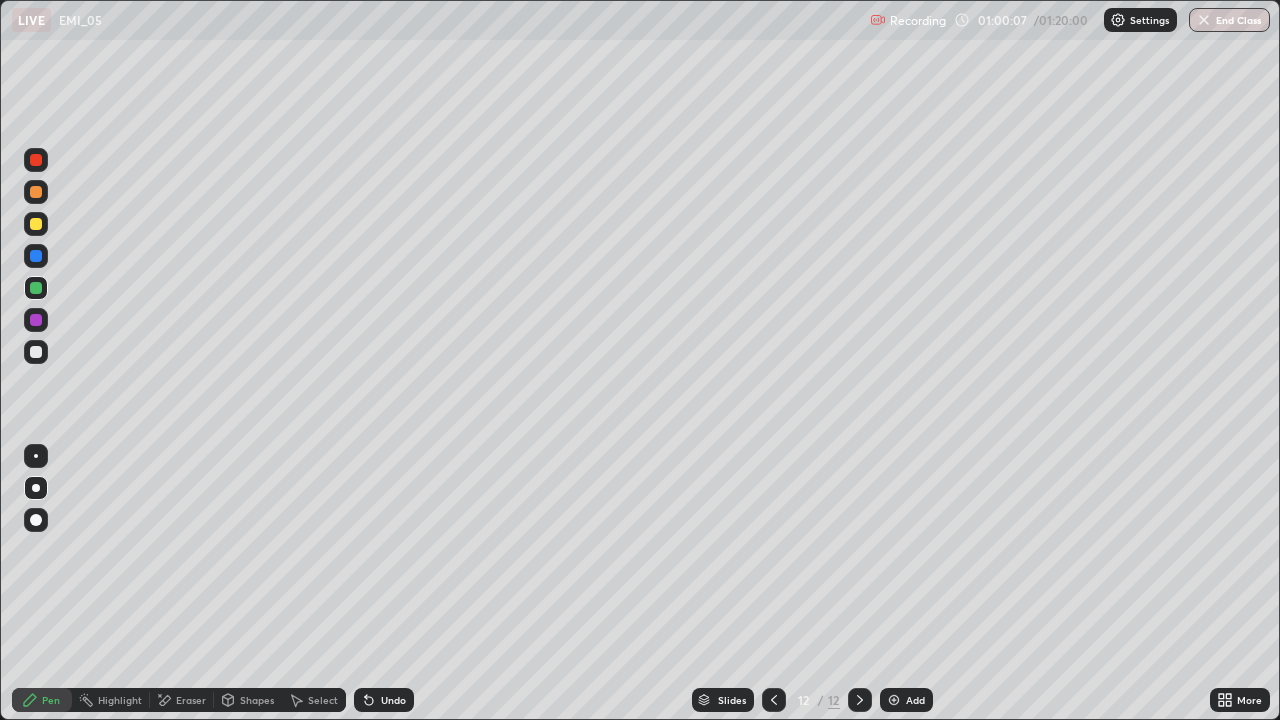 click on "Add" at bounding box center (915, 700) 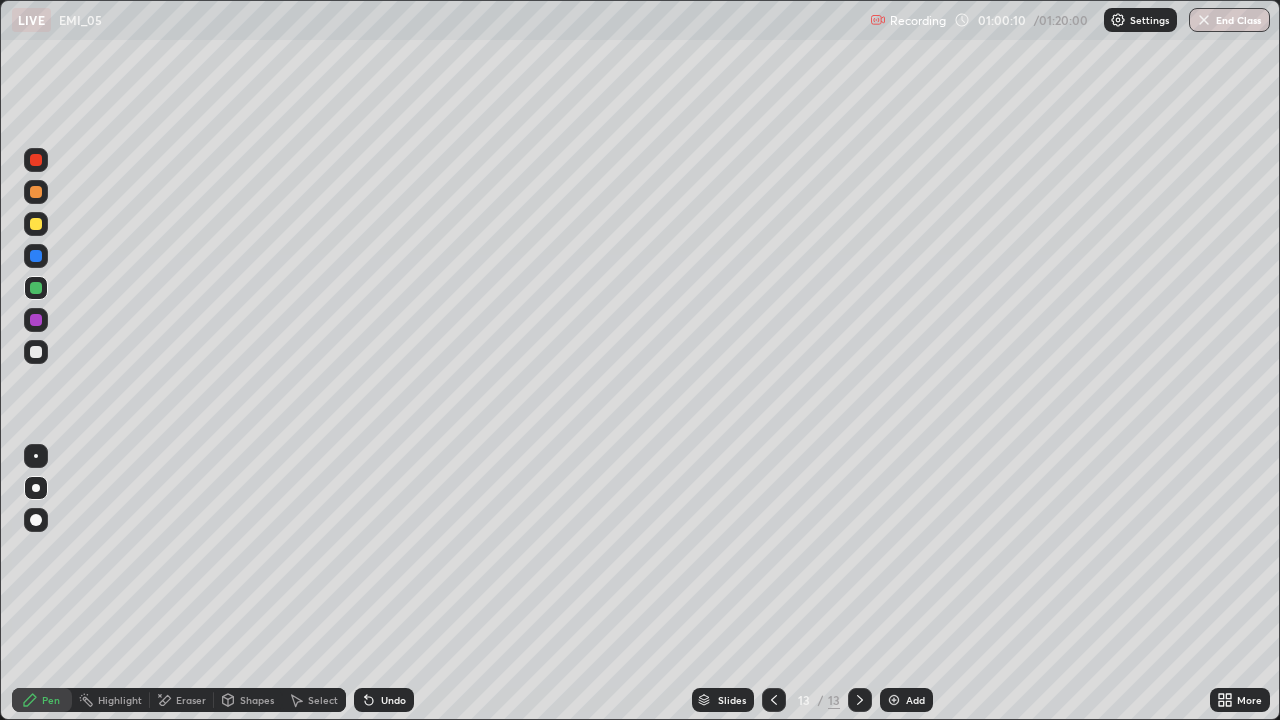click at bounding box center [36, 352] 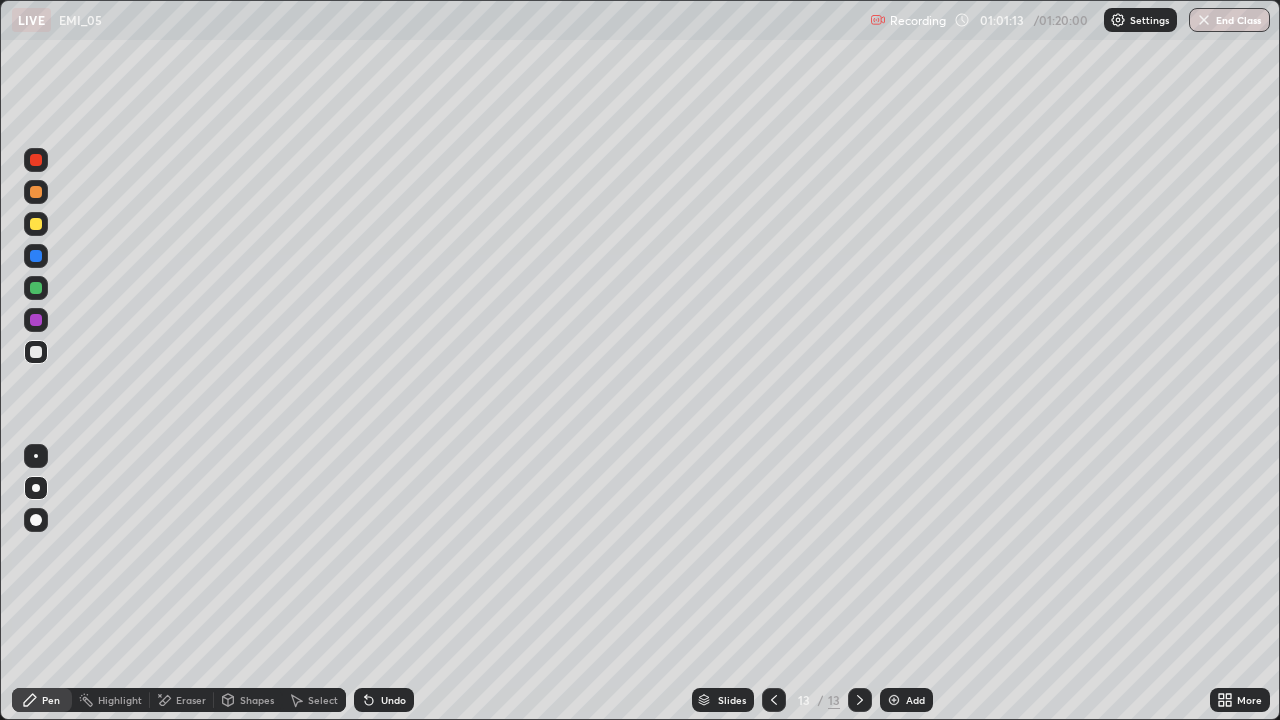 click on "Undo" at bounding box center (393, 700) 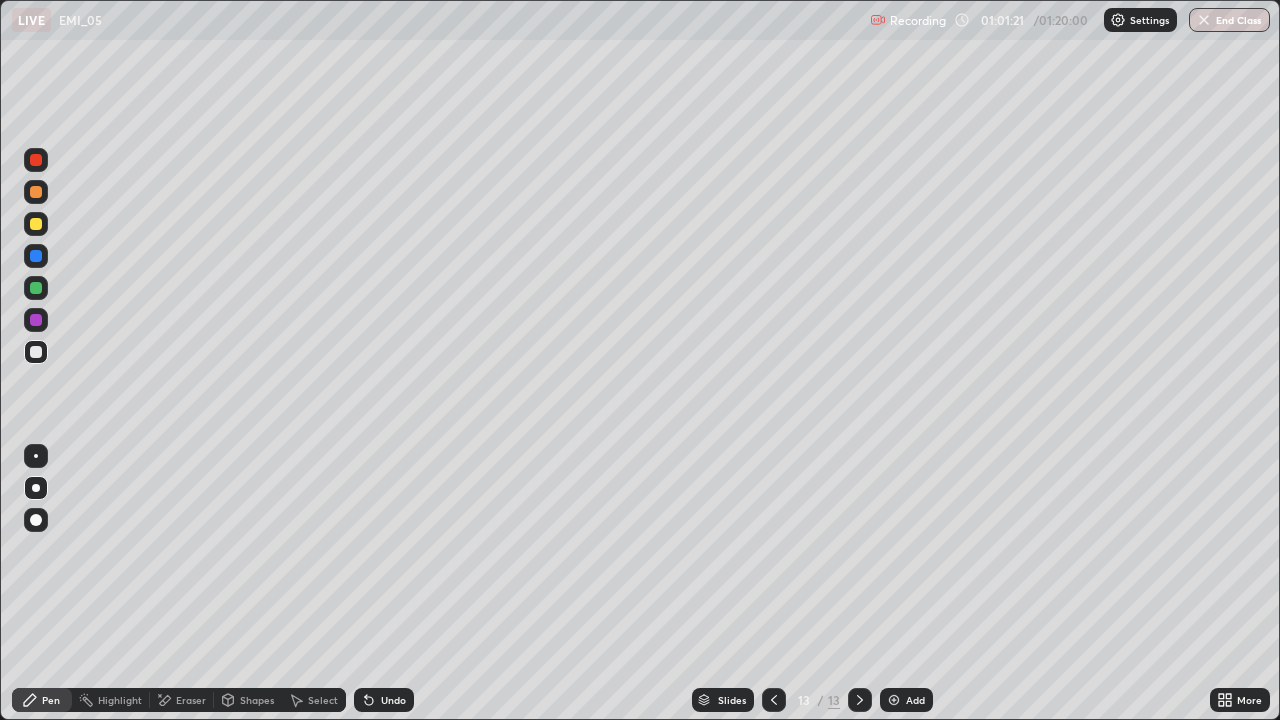 click on "Undo" at bounding box center (393, 700) 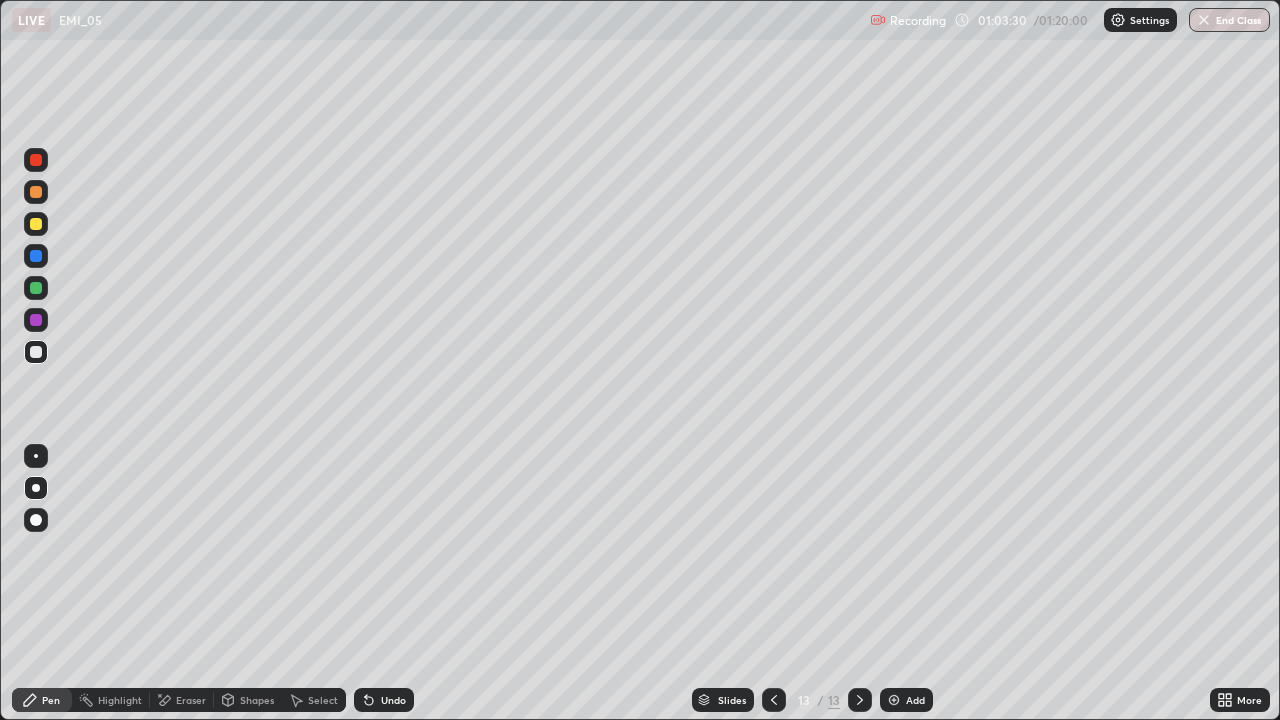 click 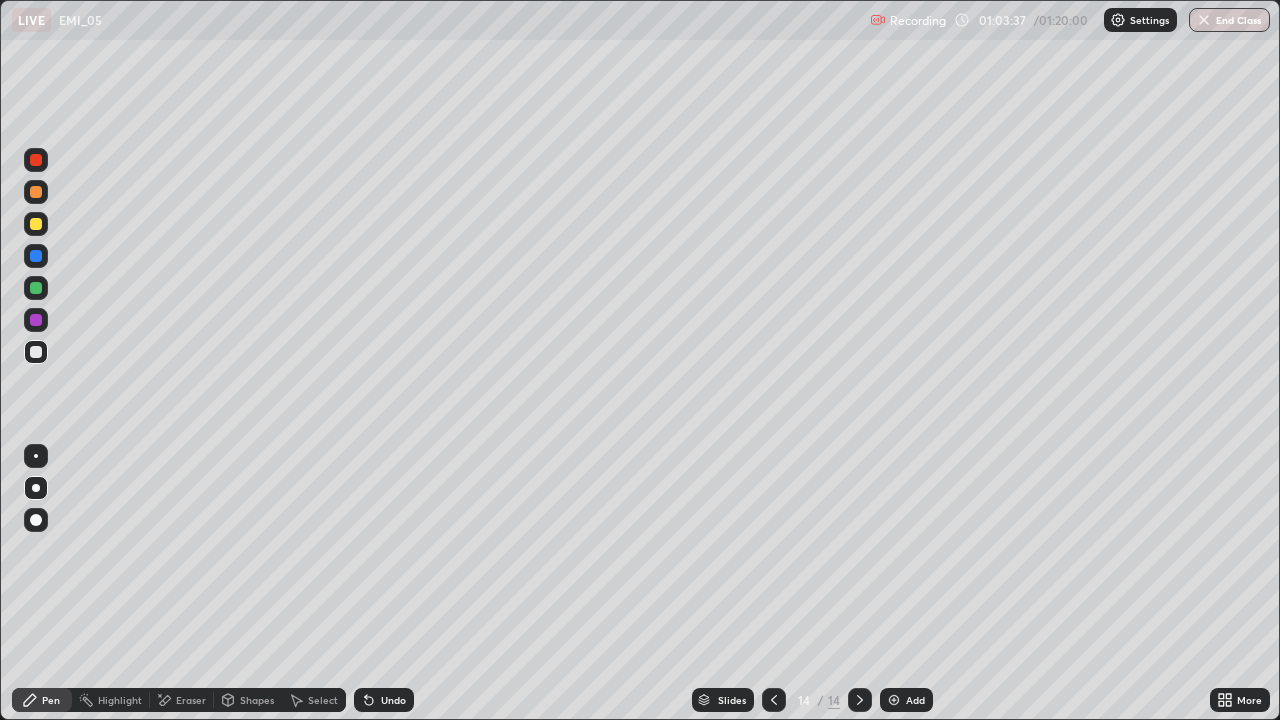 click on "Undo" at bounding box center (384, 700) 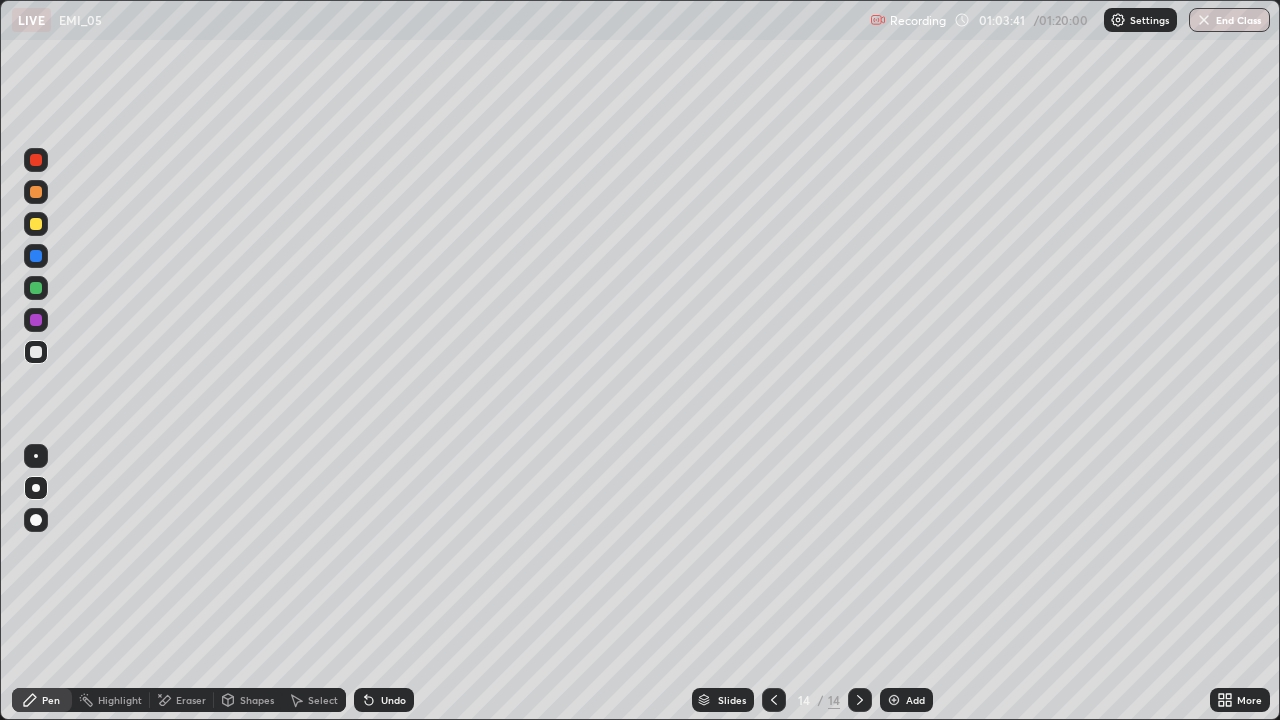 click 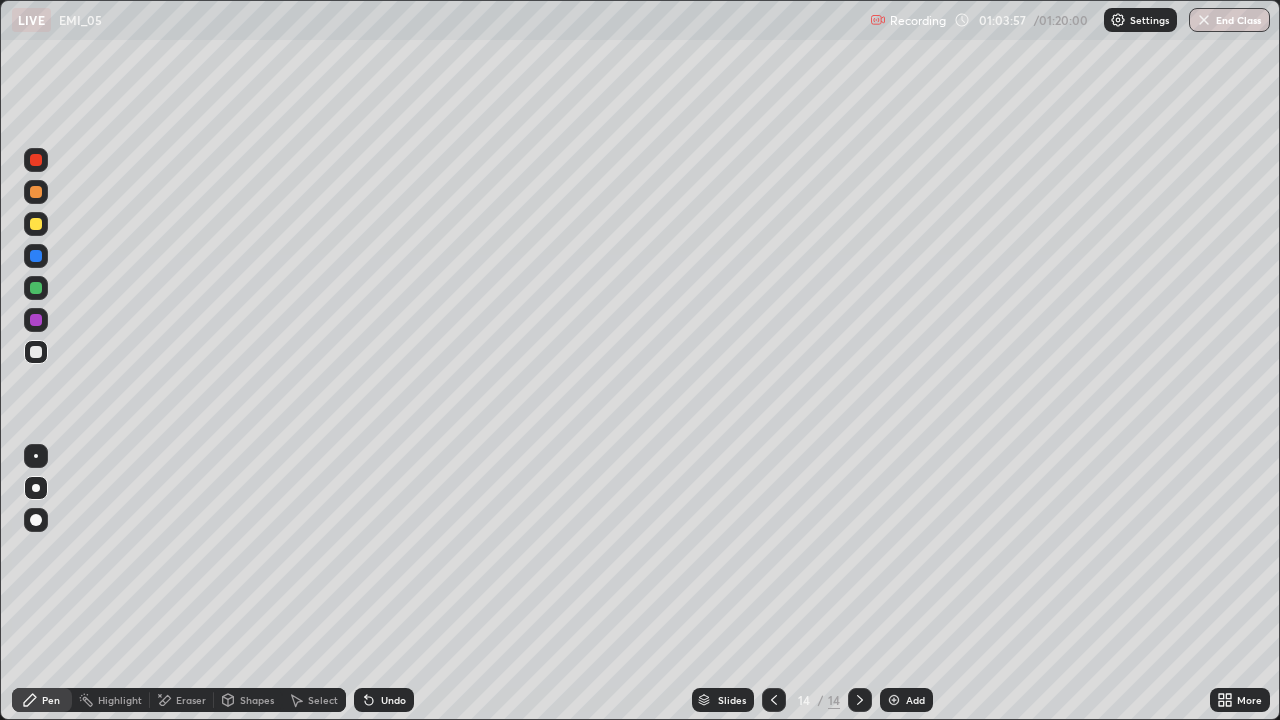 click at bounding box center [36, 288] 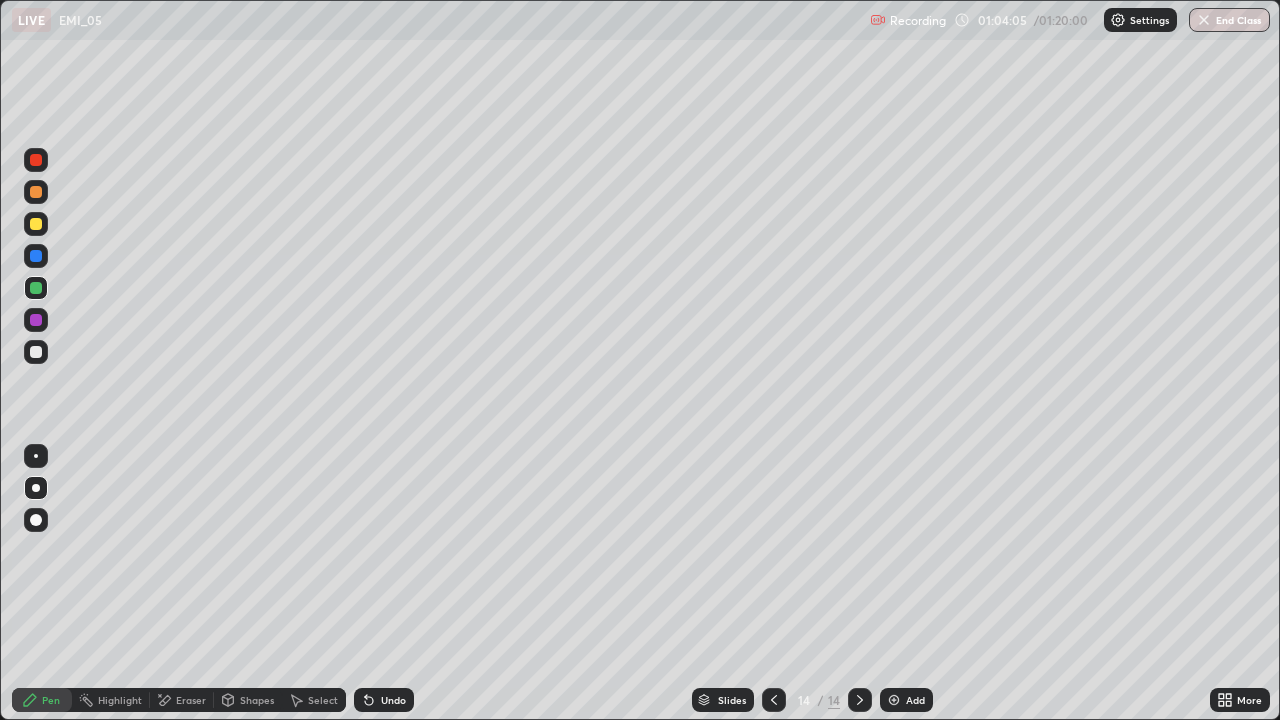 click on "Undo" at bounding box center [384, 700] 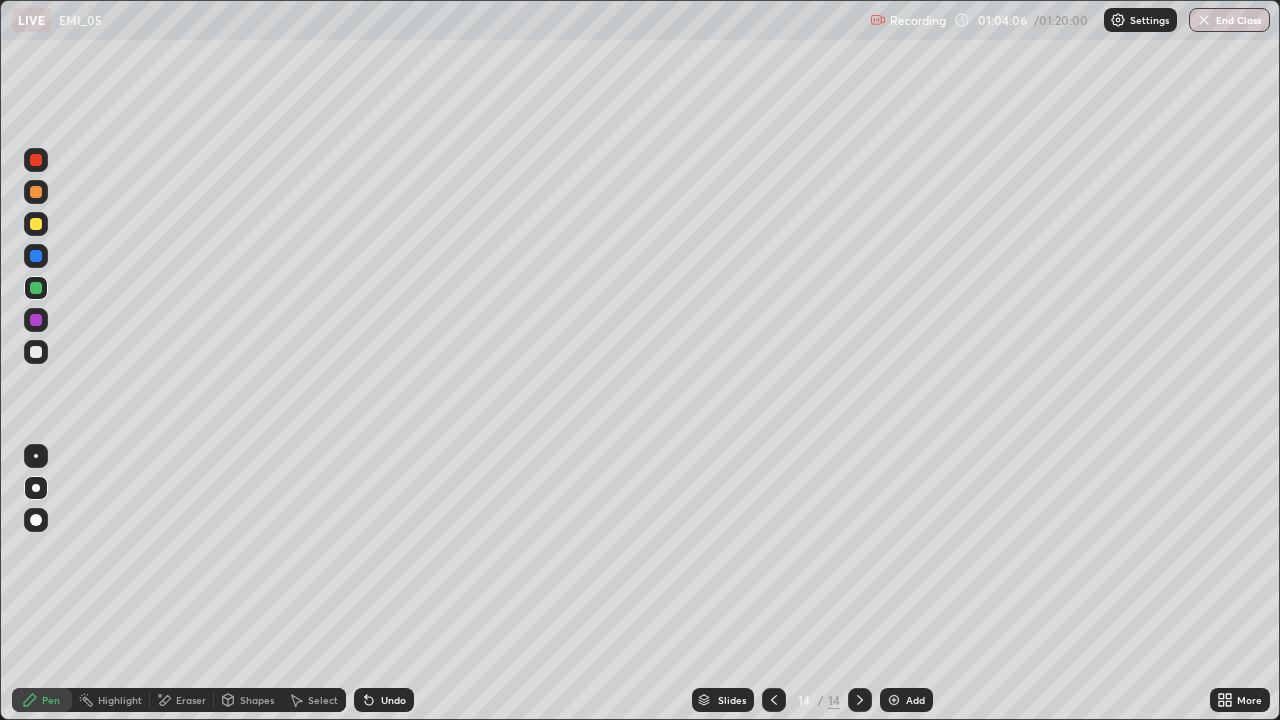 click 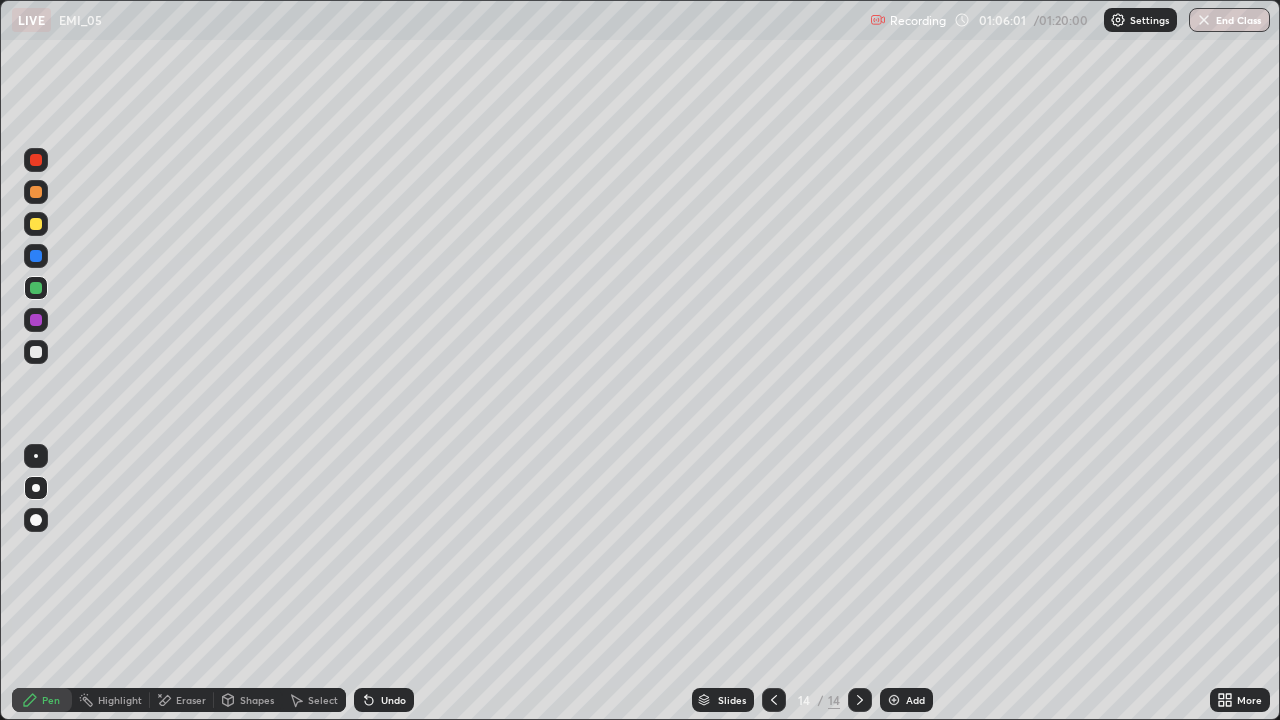 click on "Select" at bounding box center [314, 700] 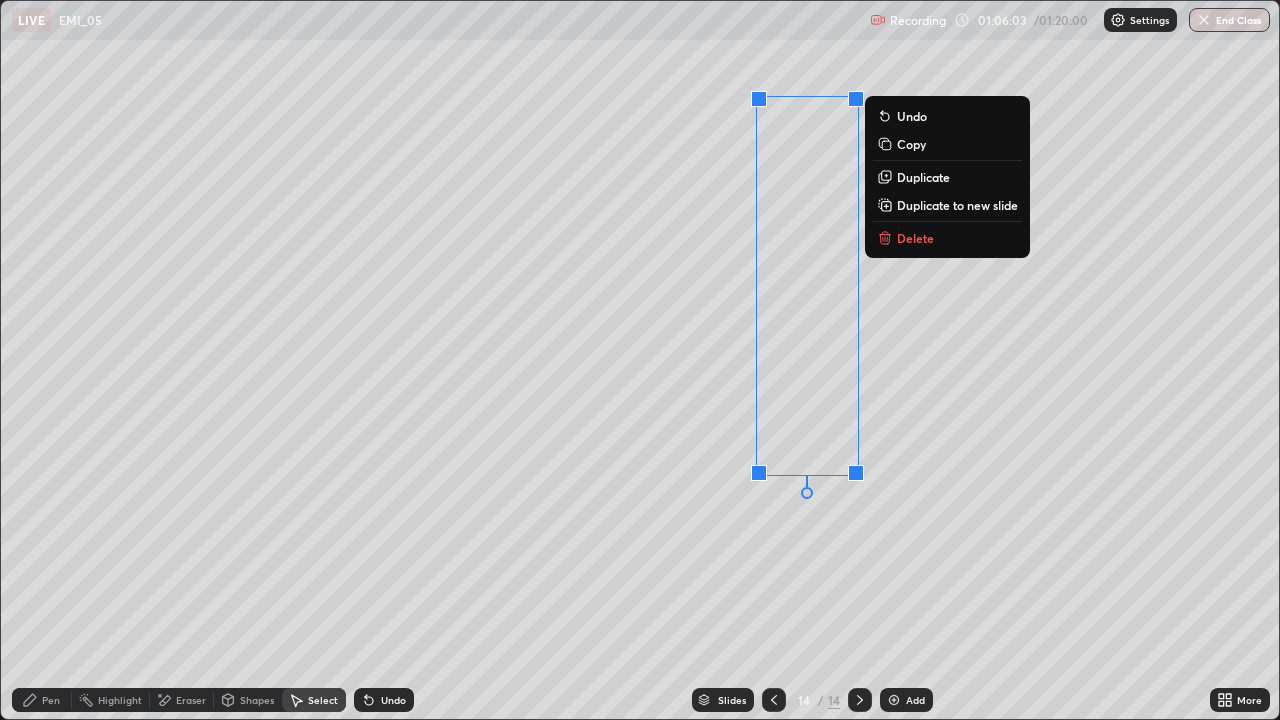 click on "Delete" at bounding box center (915, 238) 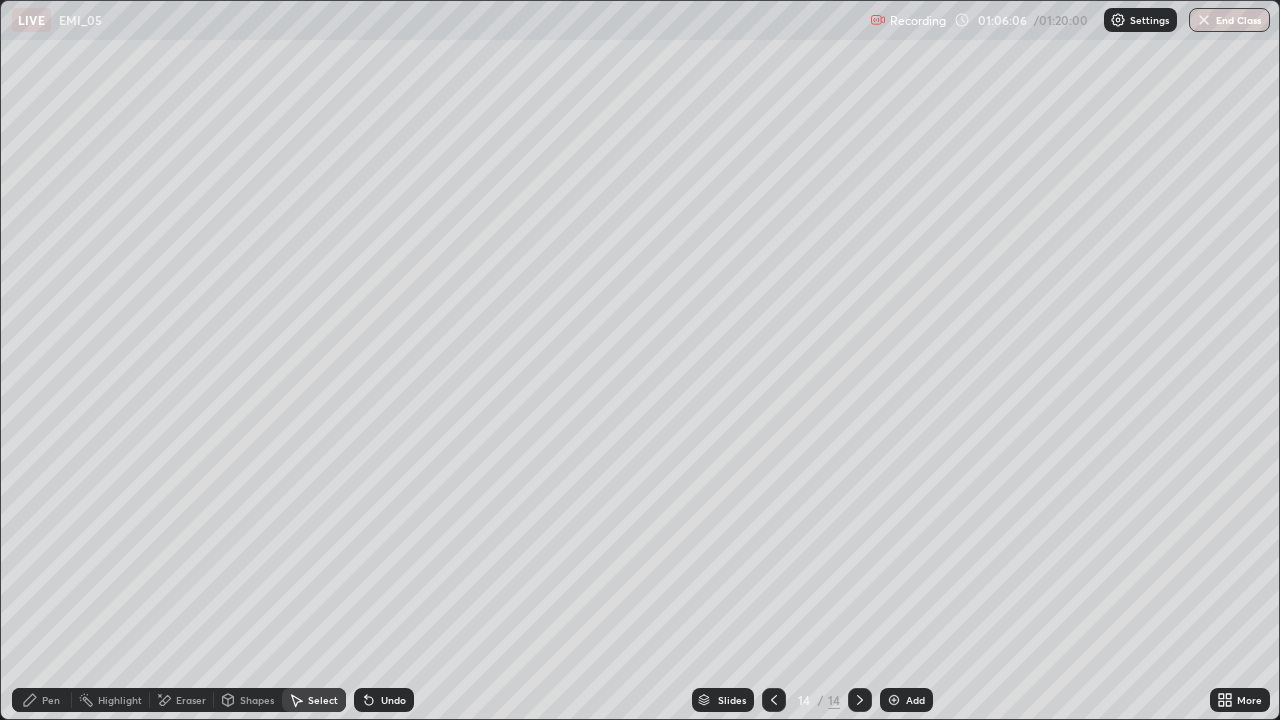 click on "Pen" at bounding box center [42, 700] 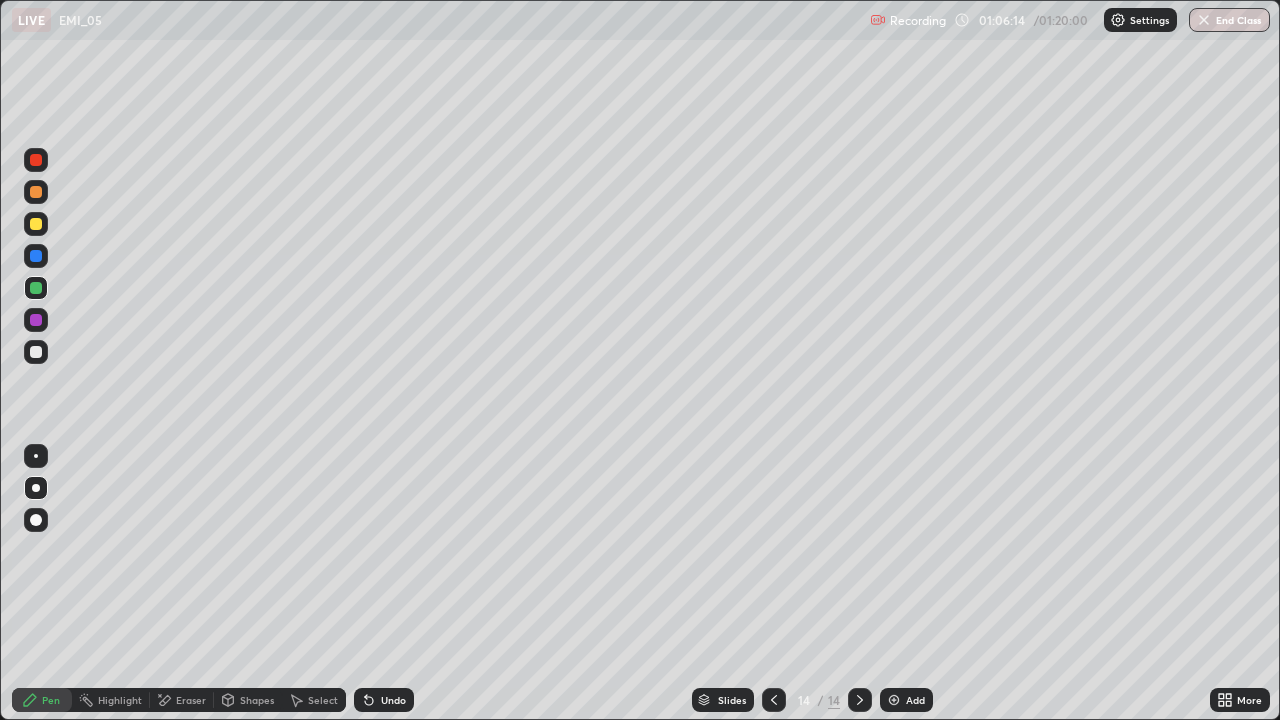 click on "Undo" at bounding box center (393, 700) 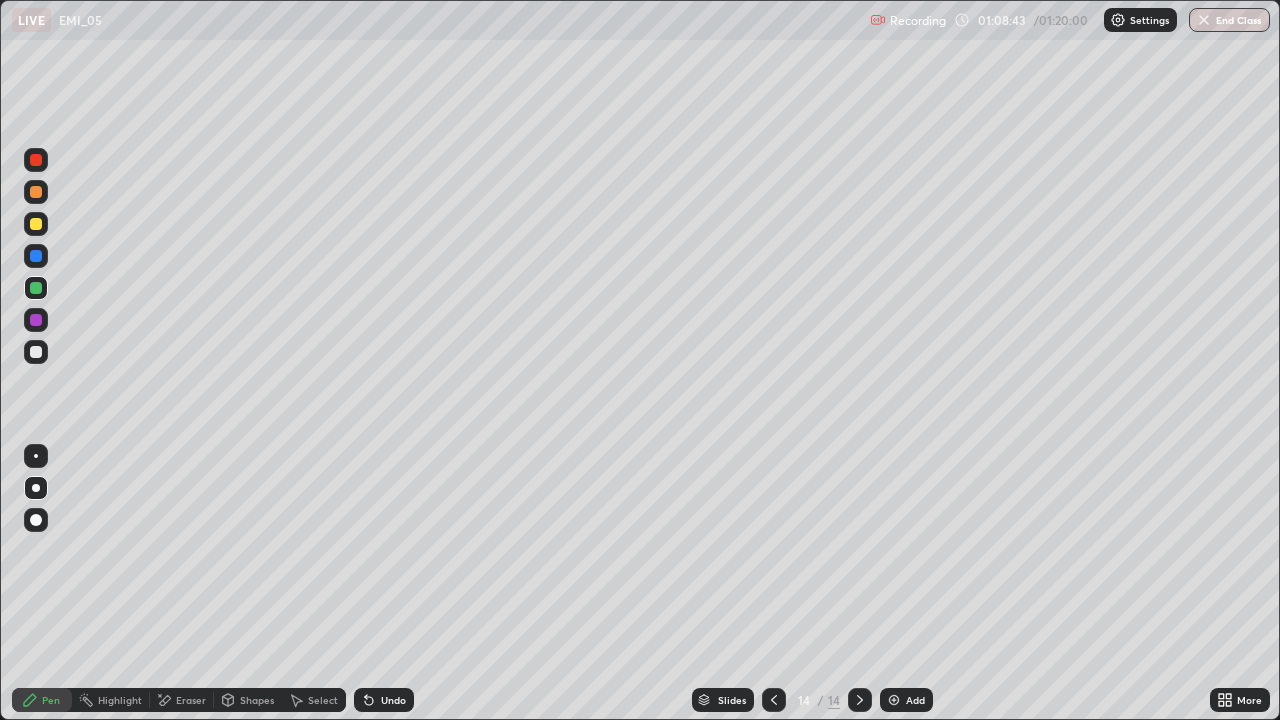 click 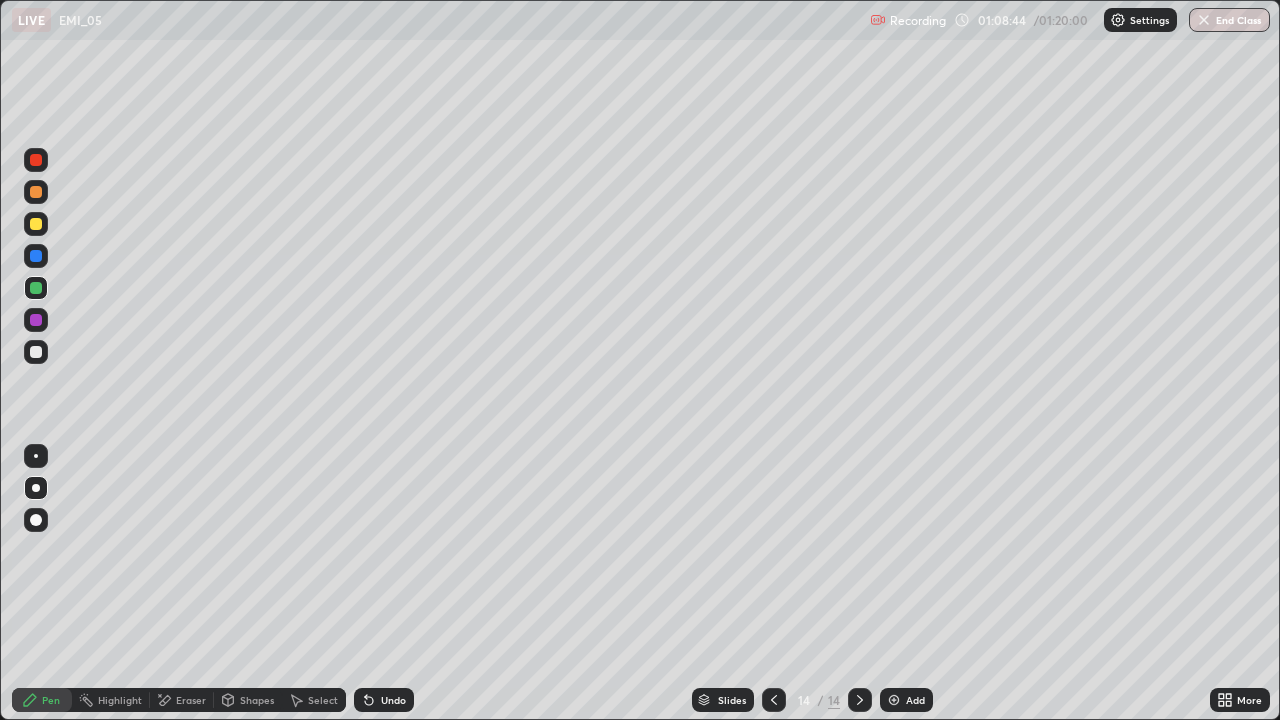 click on "Undo" at bounding box center (393, 700) 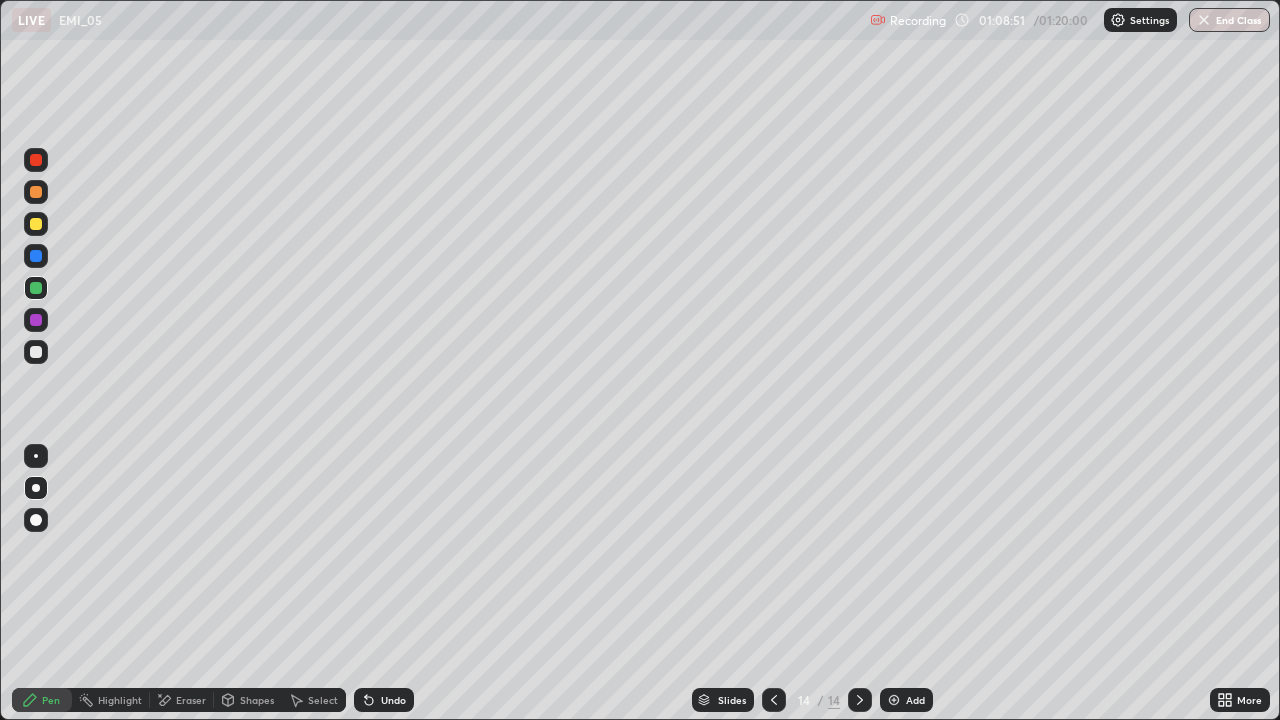 click 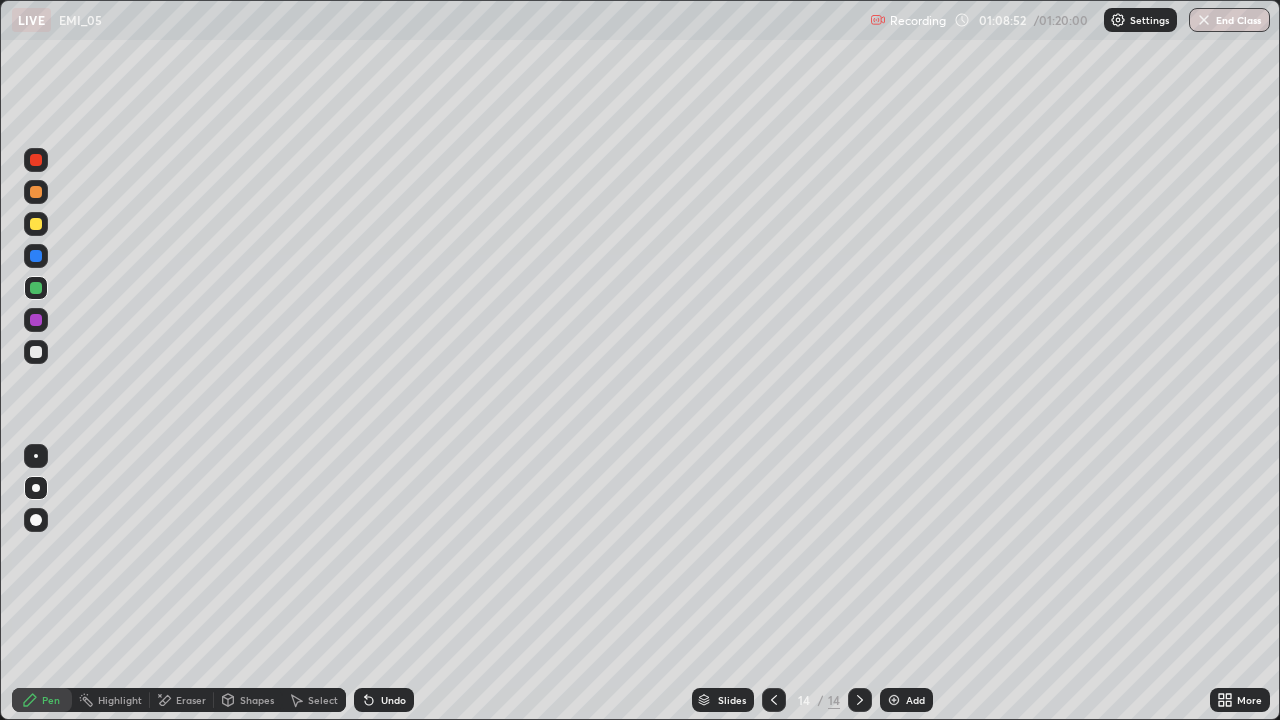 click at bounding box center (894, 700) 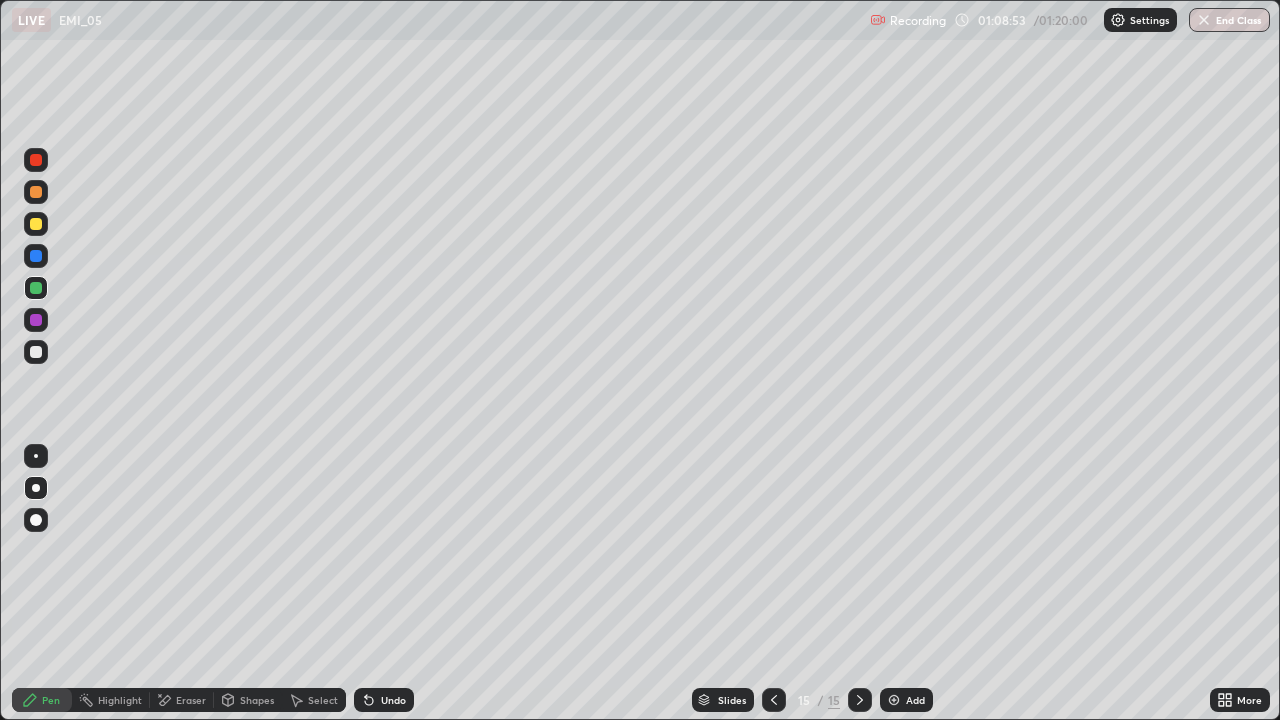 click at bounding box center [774, 700] 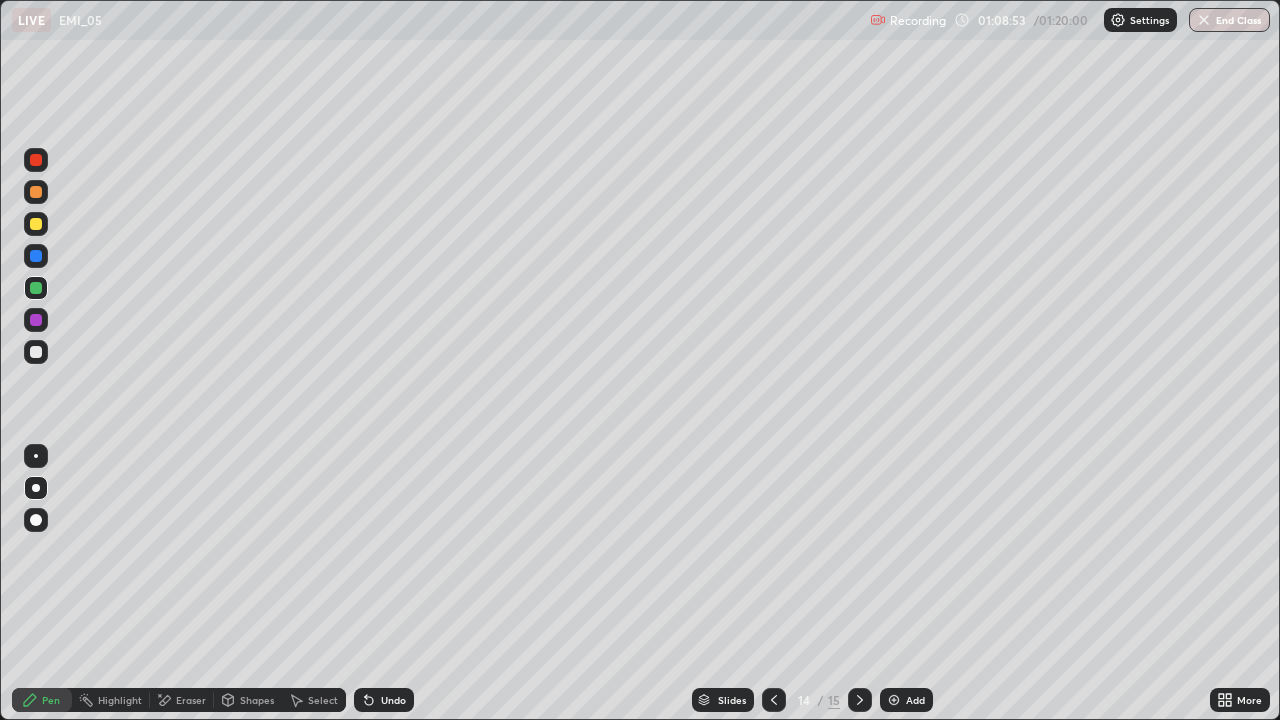 click on "Select" at bounding box center [323, 700] 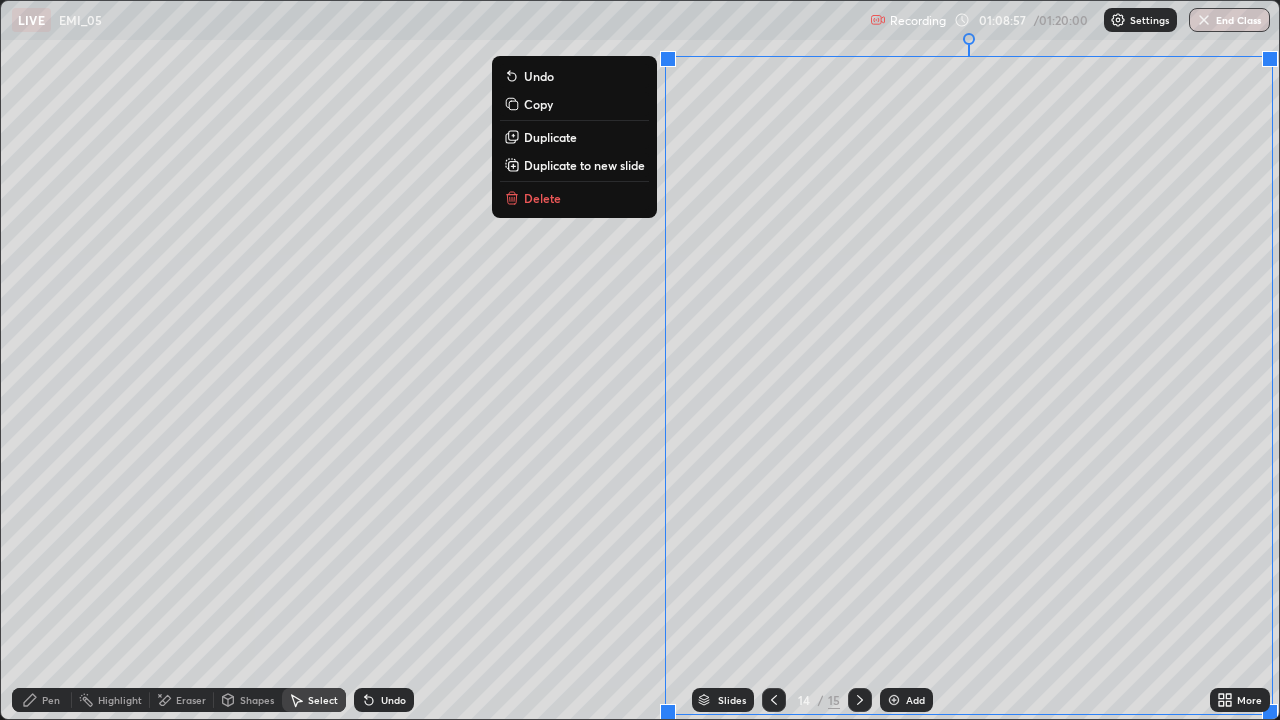 click on "Duplicate to new slide" at bounding box center (584, 165) 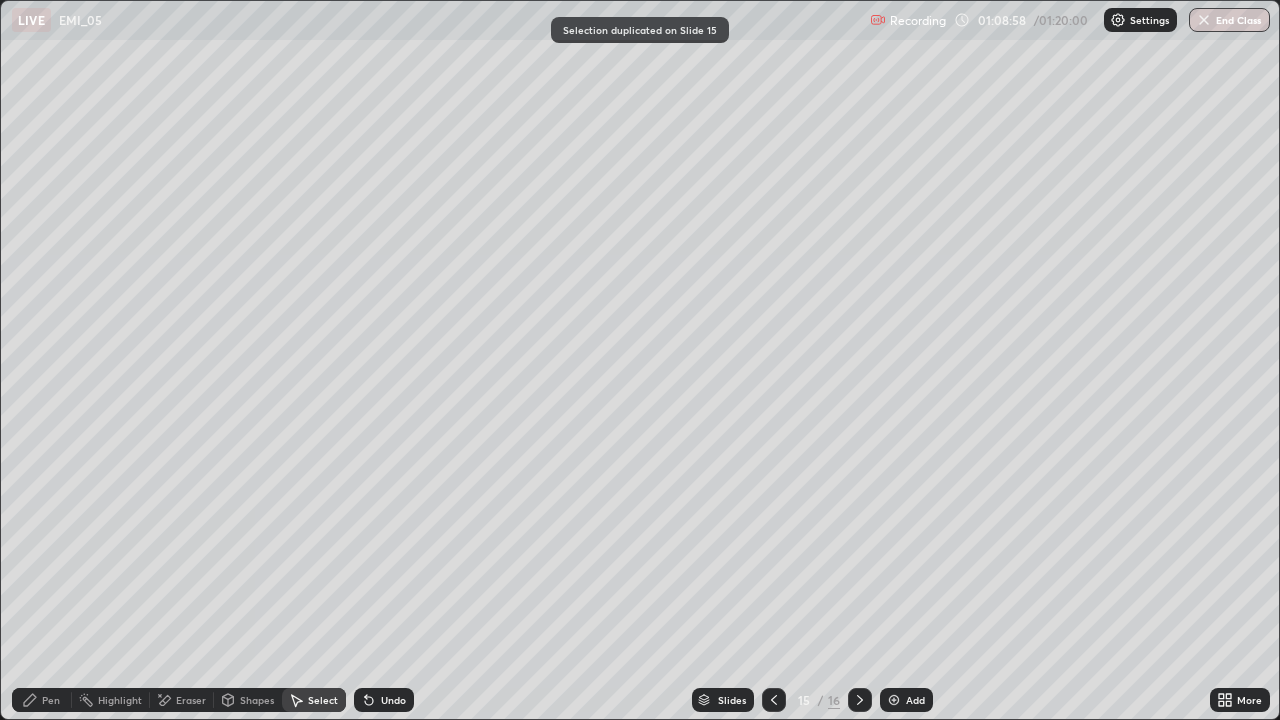 click on "Pen" at bounding box center (51, 700) 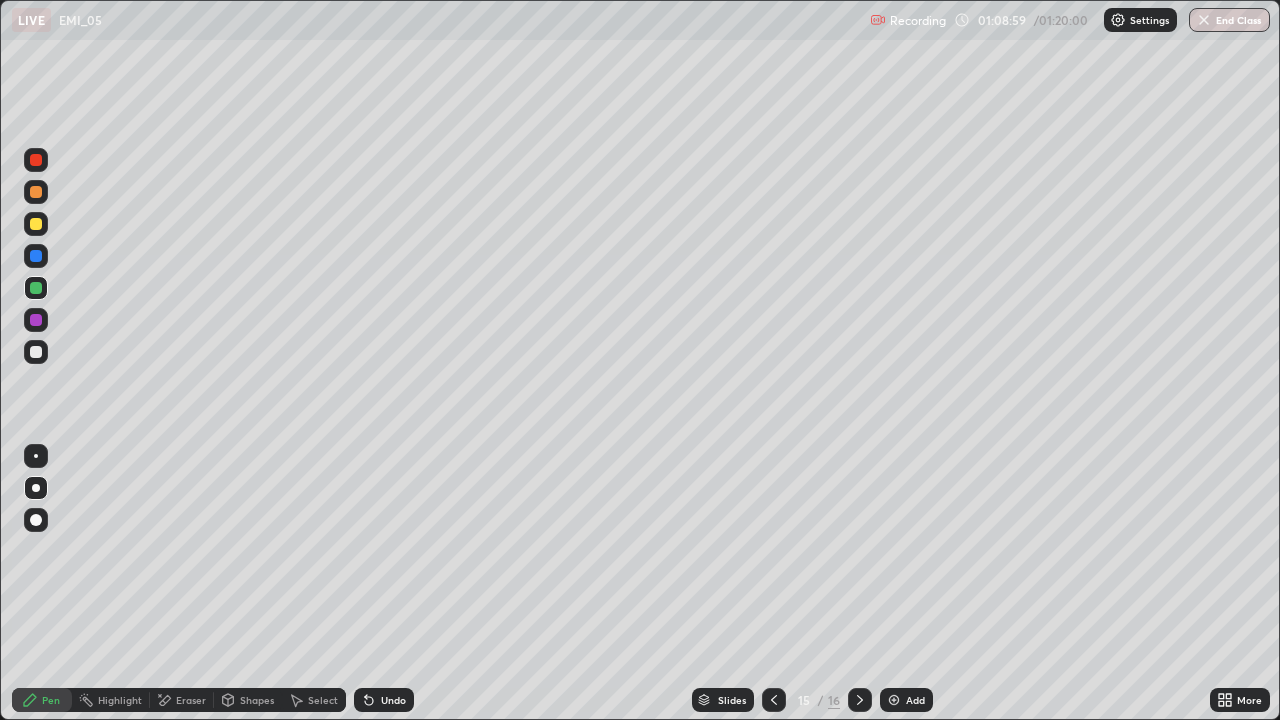 click at bounding box center (36, 224) 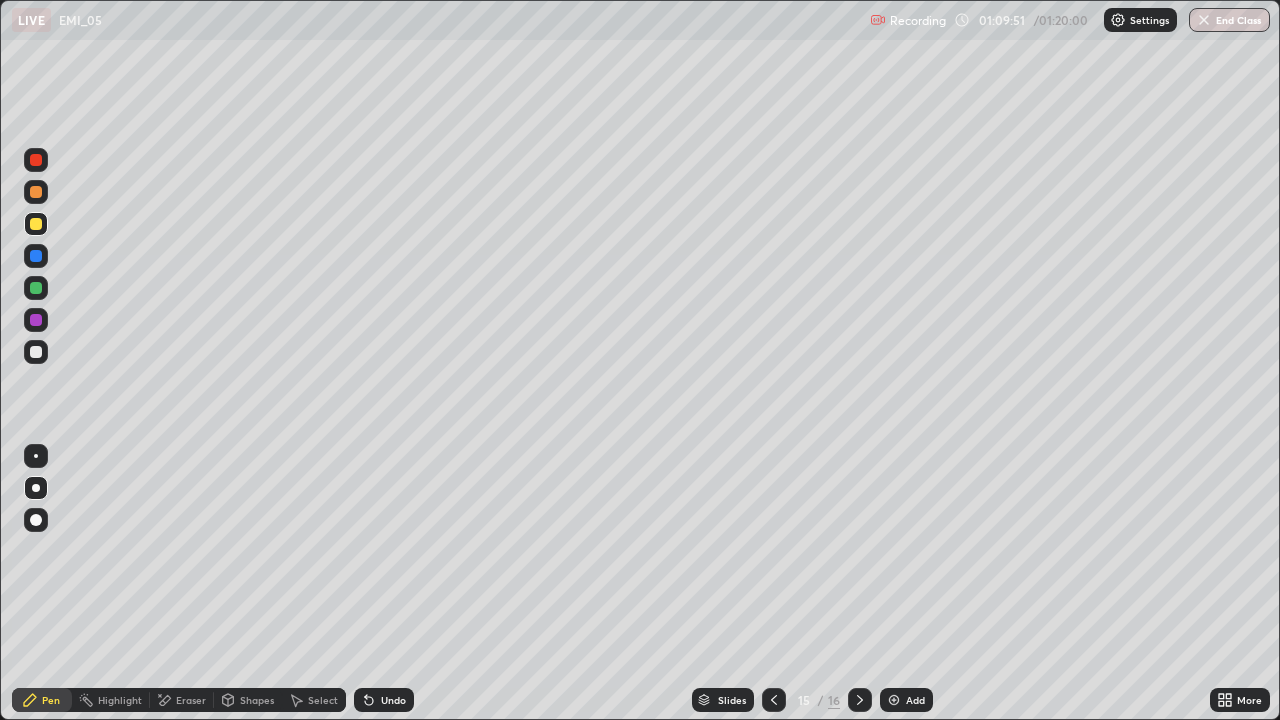 click on "Undo" at bounding box center (384, 700) 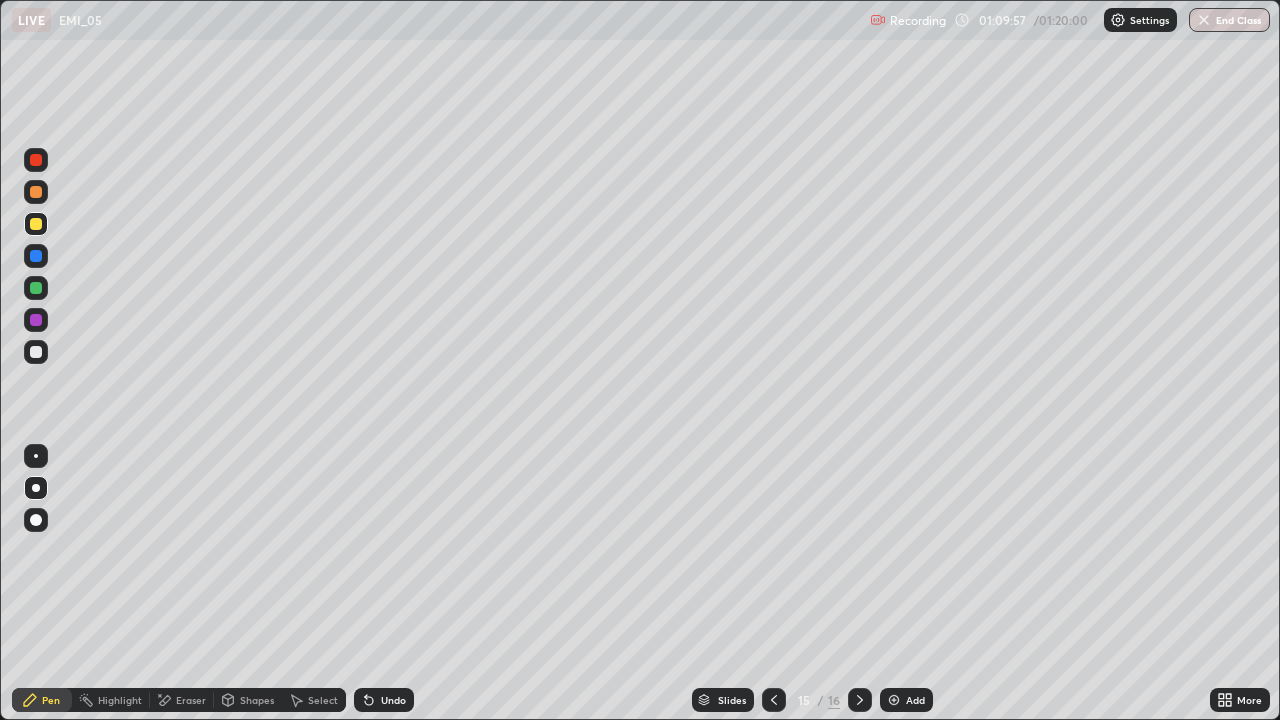 click at bounding box center [36, 288] 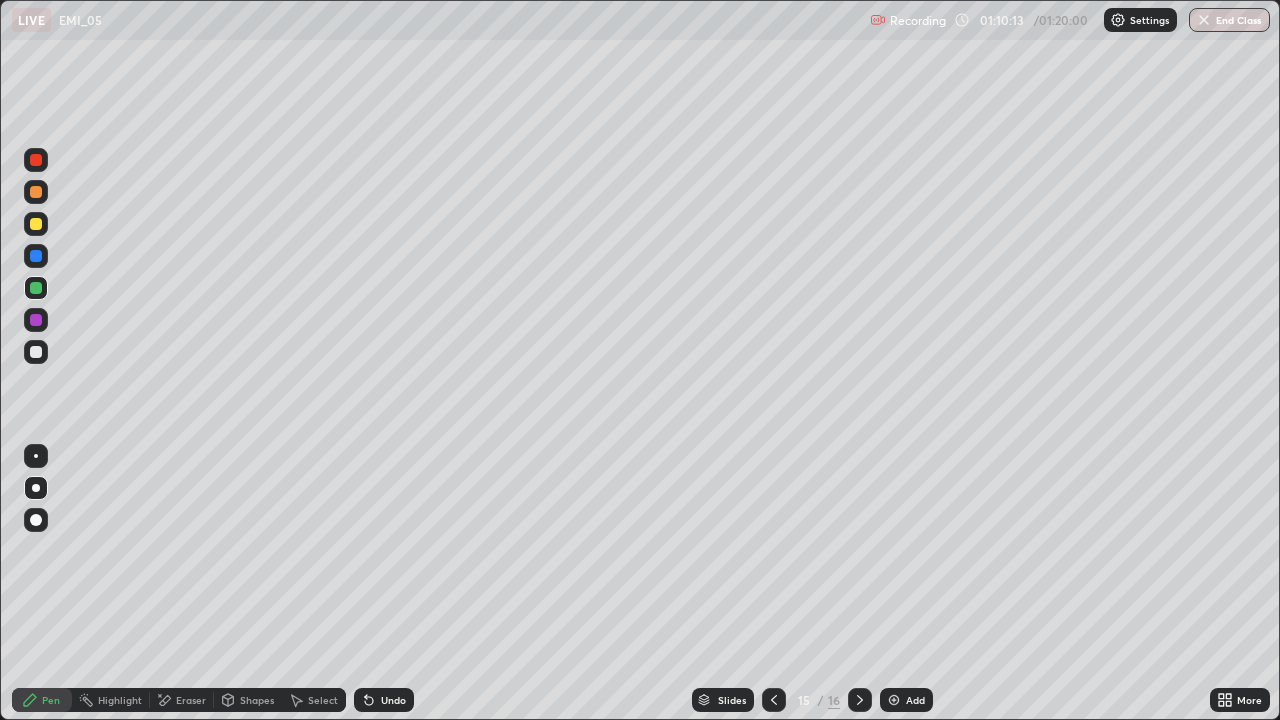 click on "Undo" at bounding box center [384, 700] 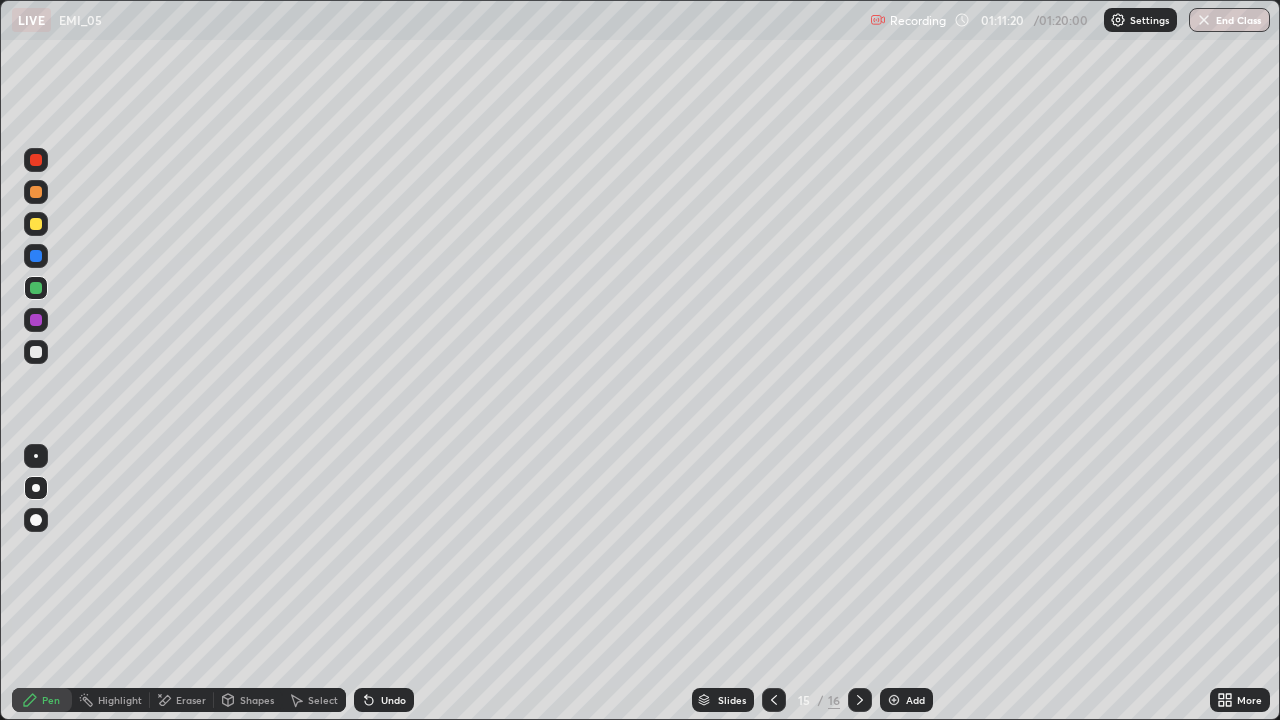 click on "Undo" at bounding box center [384, 700] 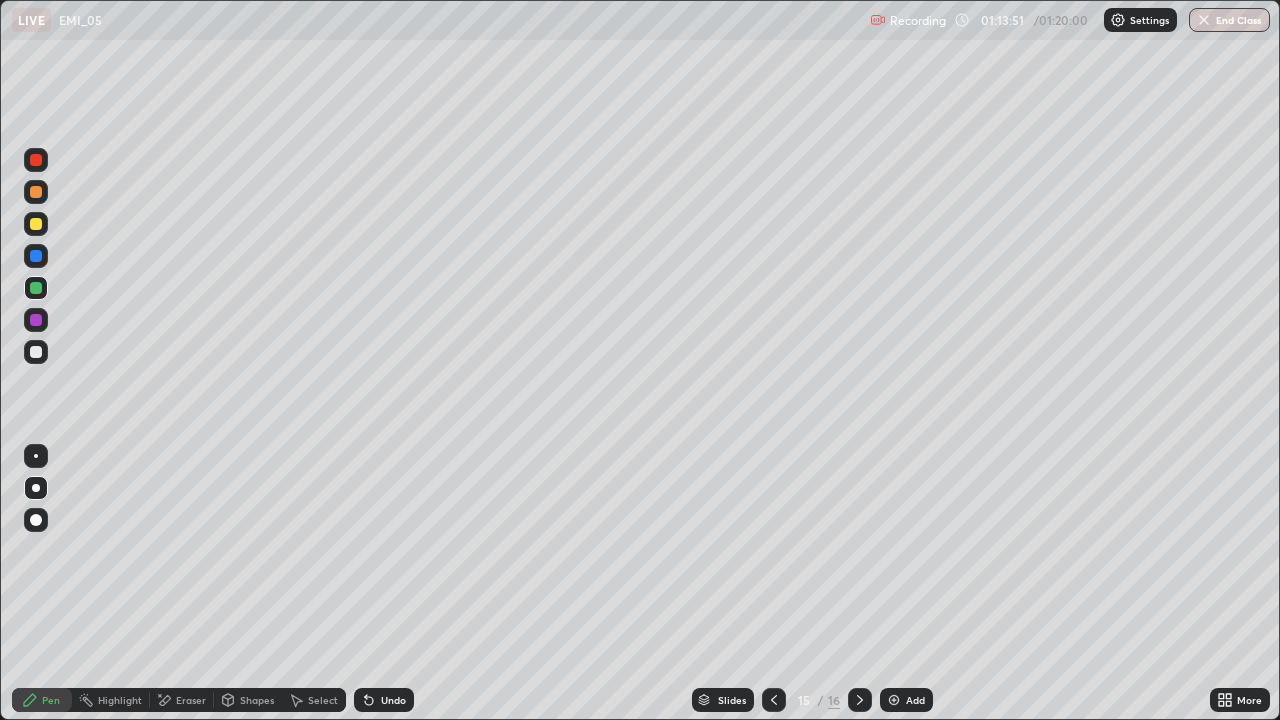 click at bounding box center (774, 700) 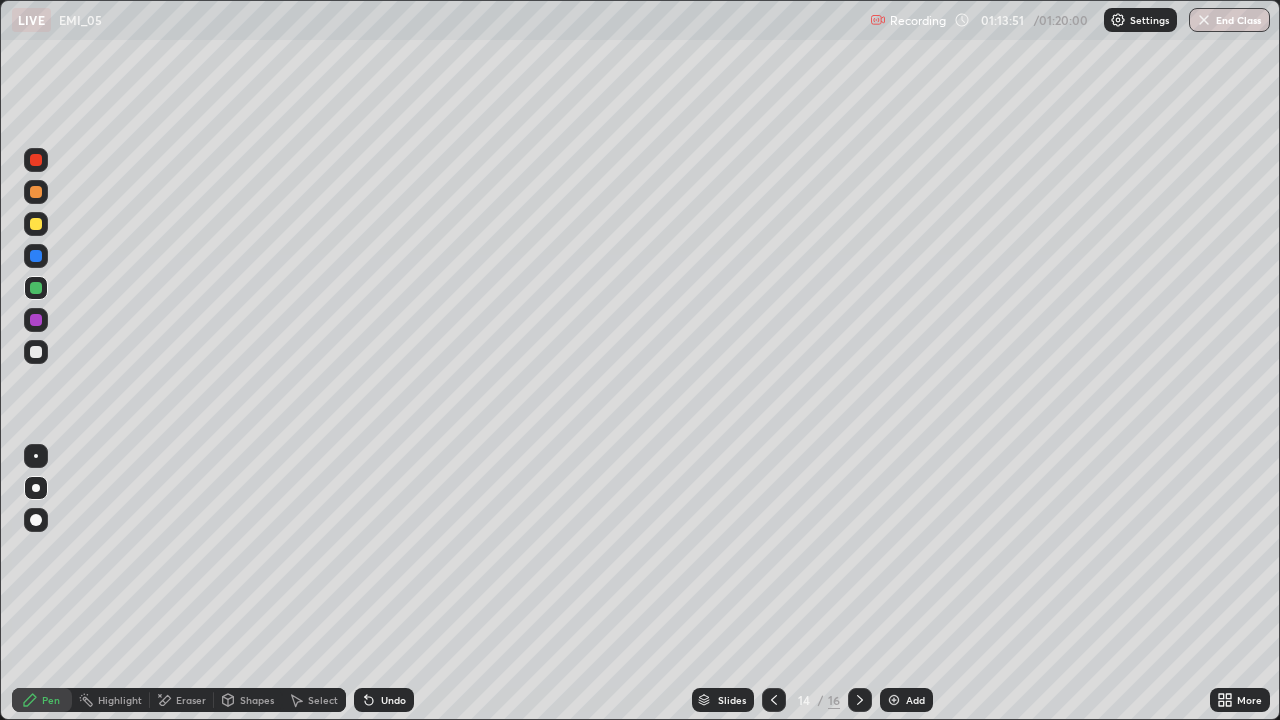 click 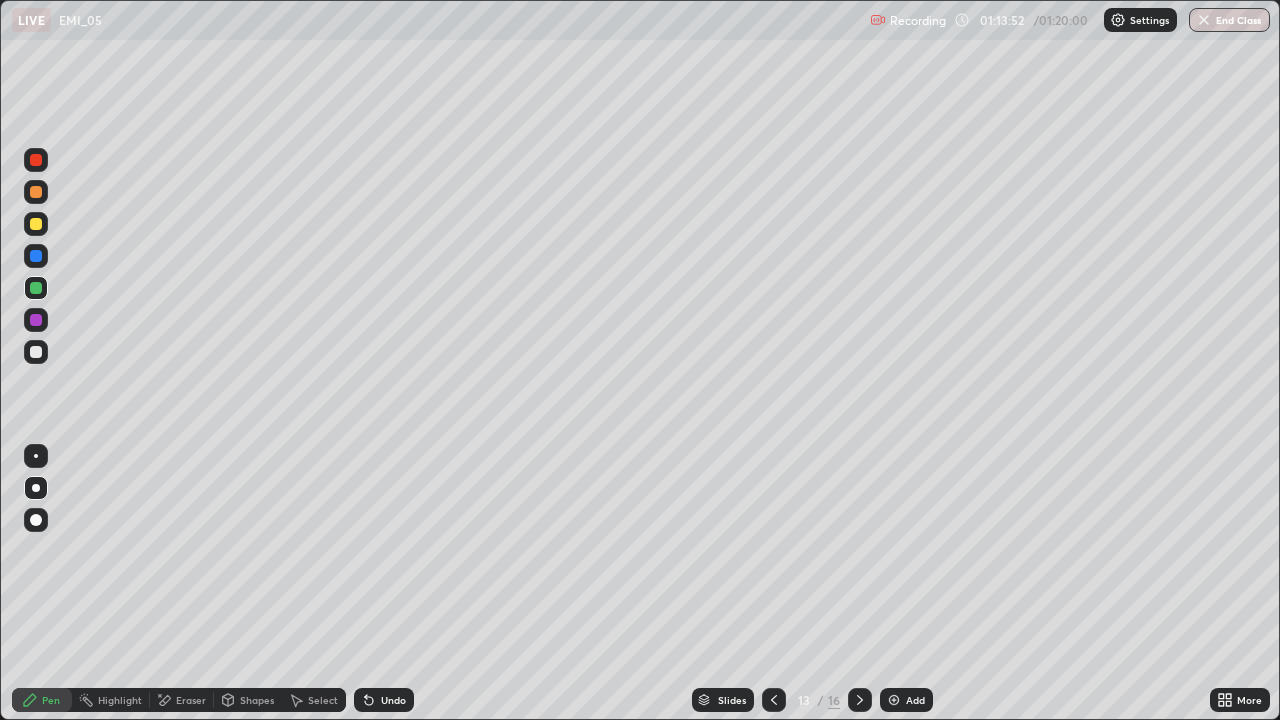 click 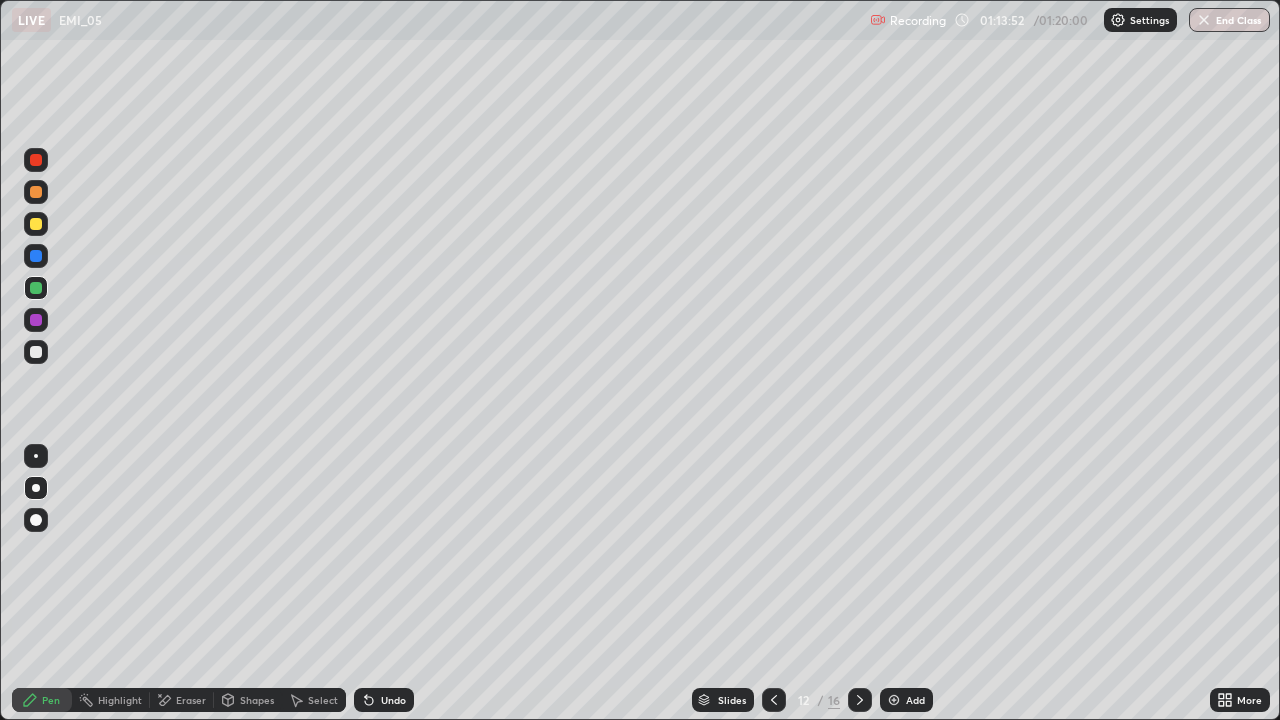 click on "12" at bounding box center (804, 700) 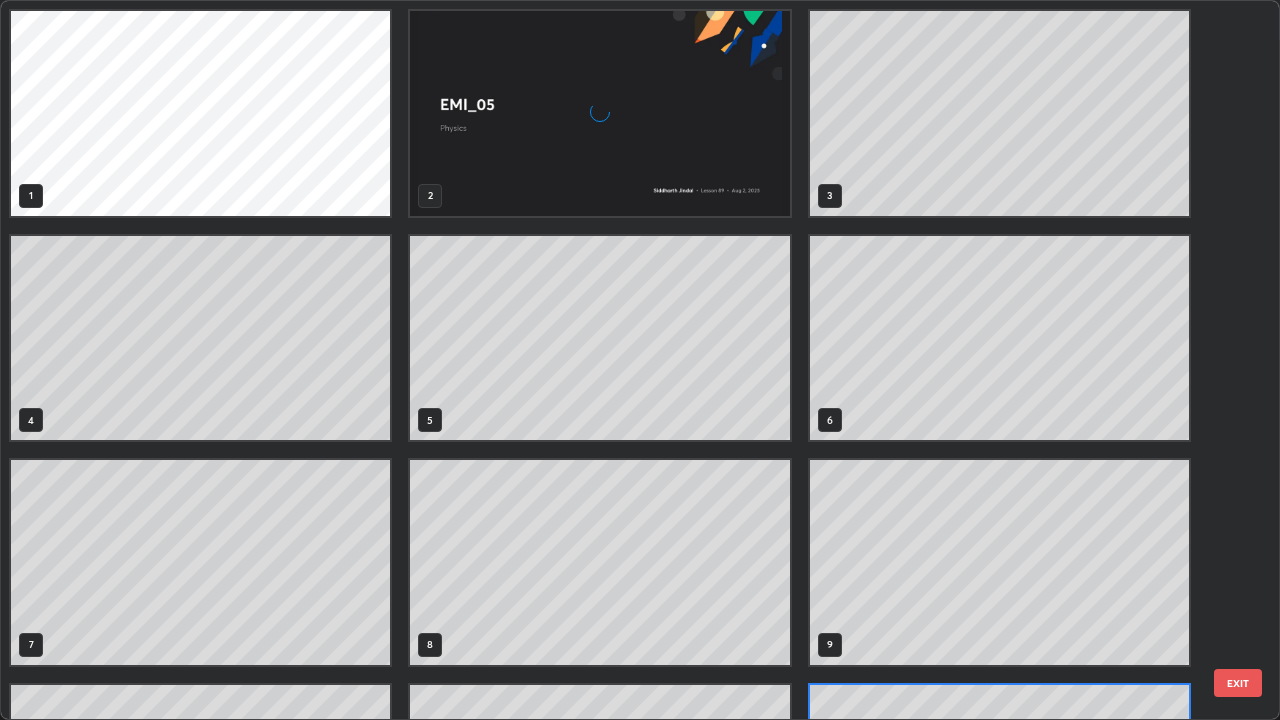 scroll, scrollTop: 180, scrollLeft: 0, axis: vertical 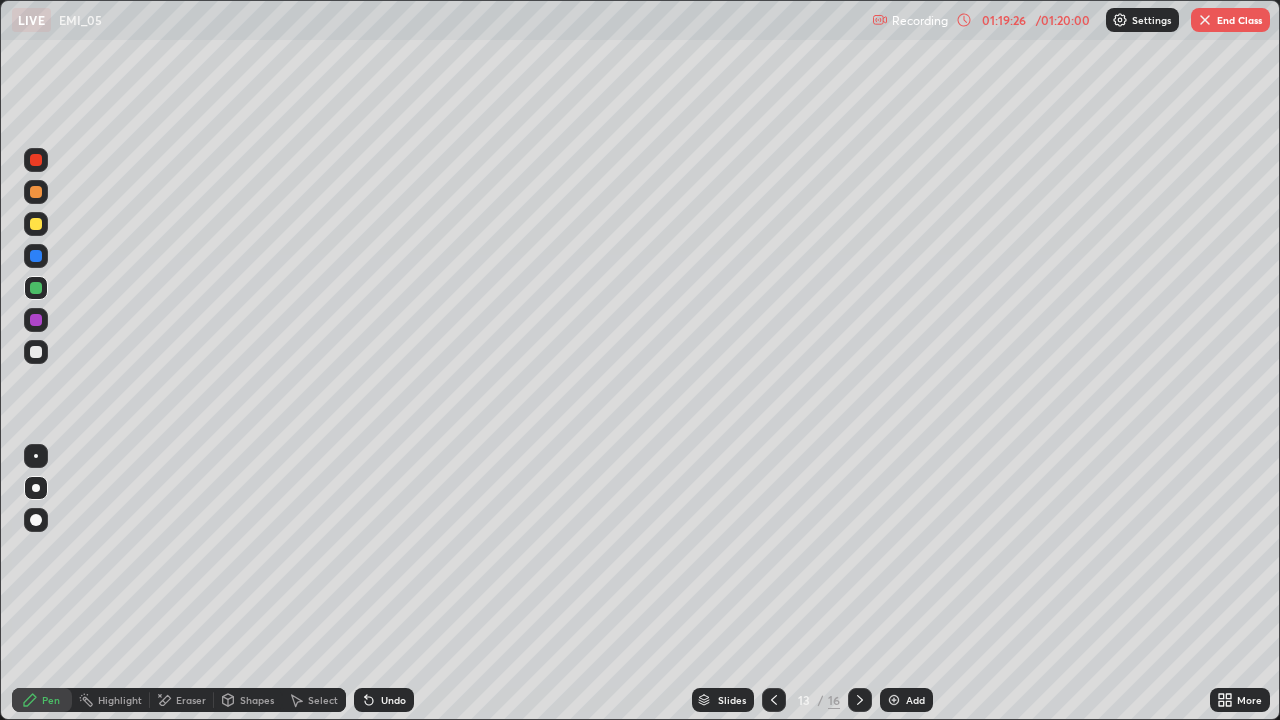 click on "Pen" at bounding box center (42, 700) 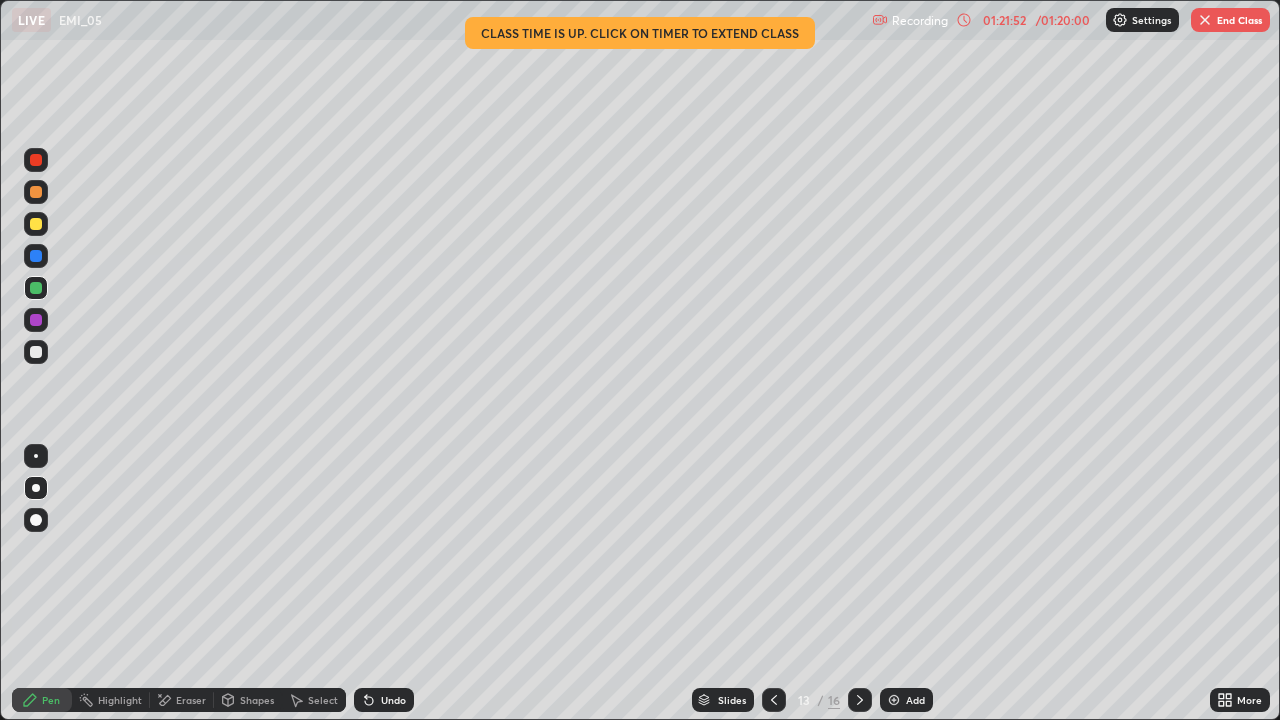 click on "End Class" at bounding box center (1230, 20) 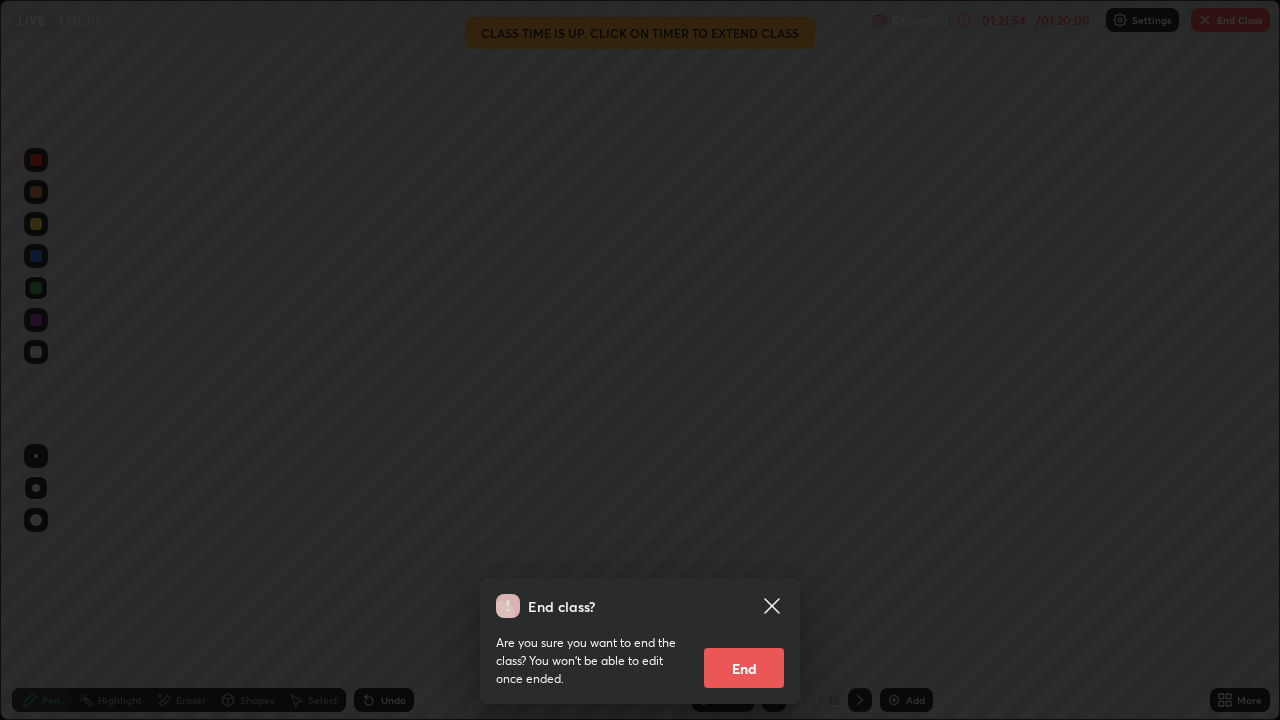click on "End" at bounding box center (744, 668) 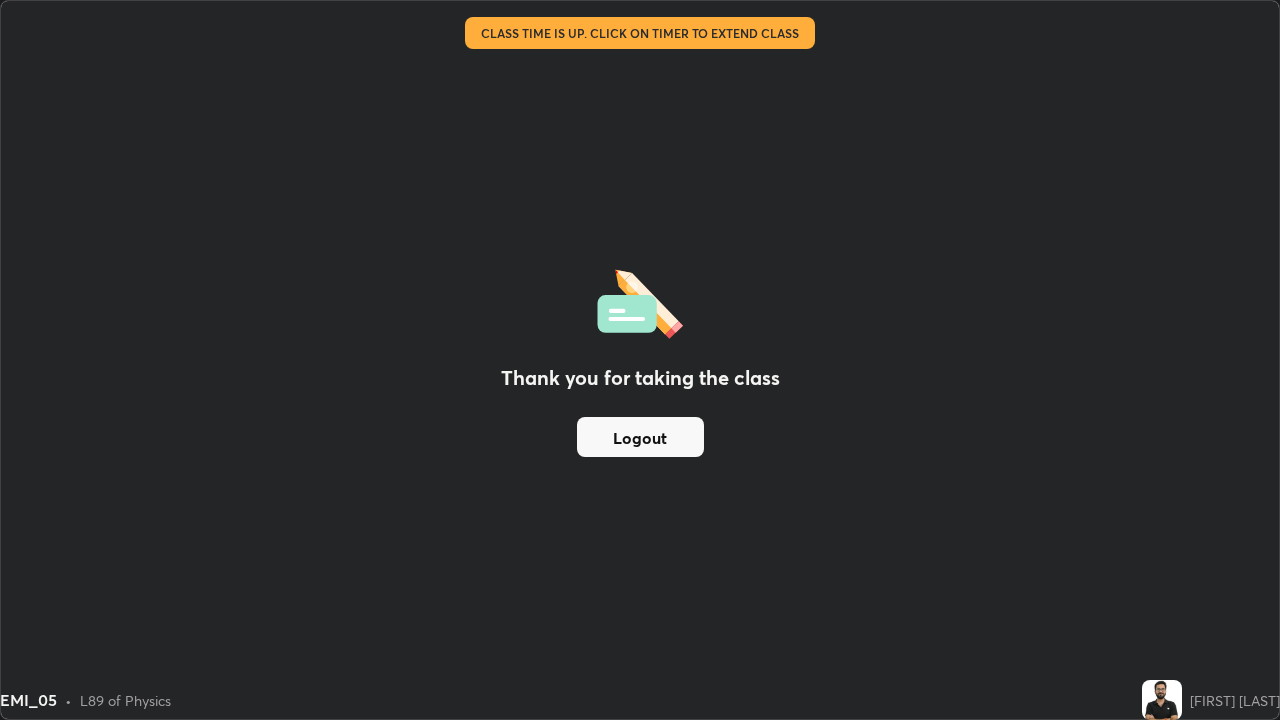 click on "Thank you for taking the class Logout" at bounding box center [640, 360] 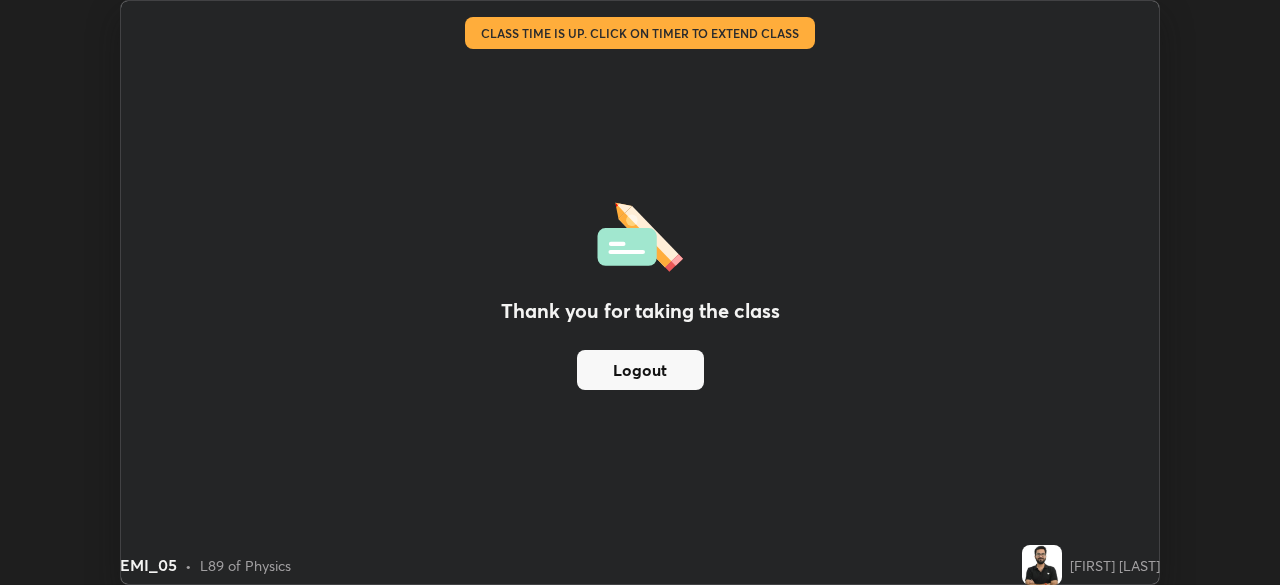 scroll, scrollTop: 585, scrollLeft: 1280, axis: both 